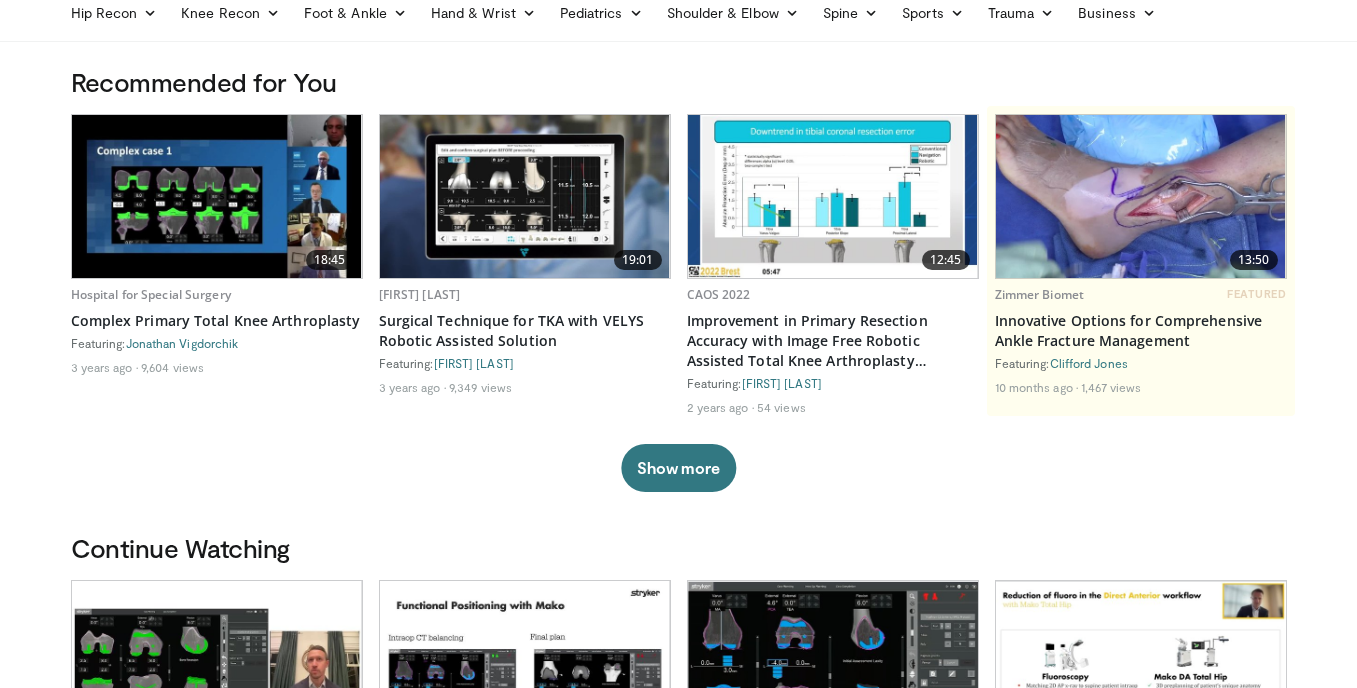 scroll, scrollTop: 0, scrollLeft: 0, axis: both 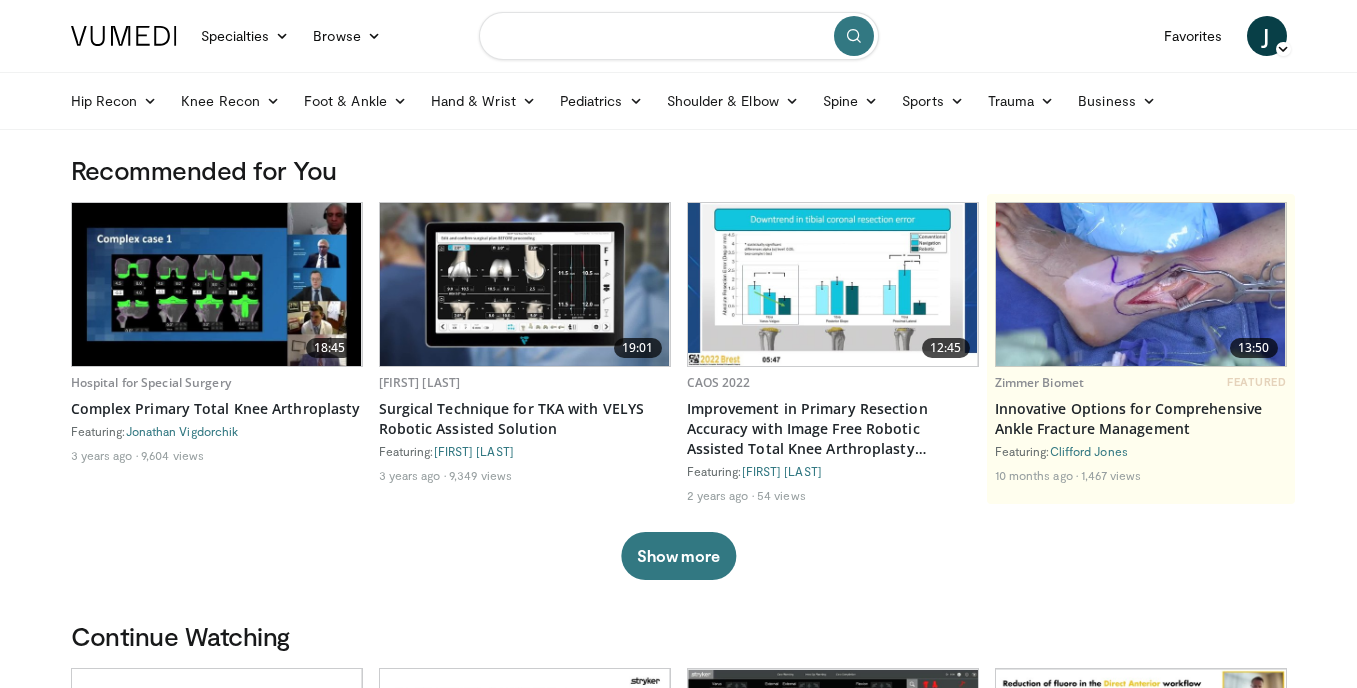 click at bounding box center [679, 36] 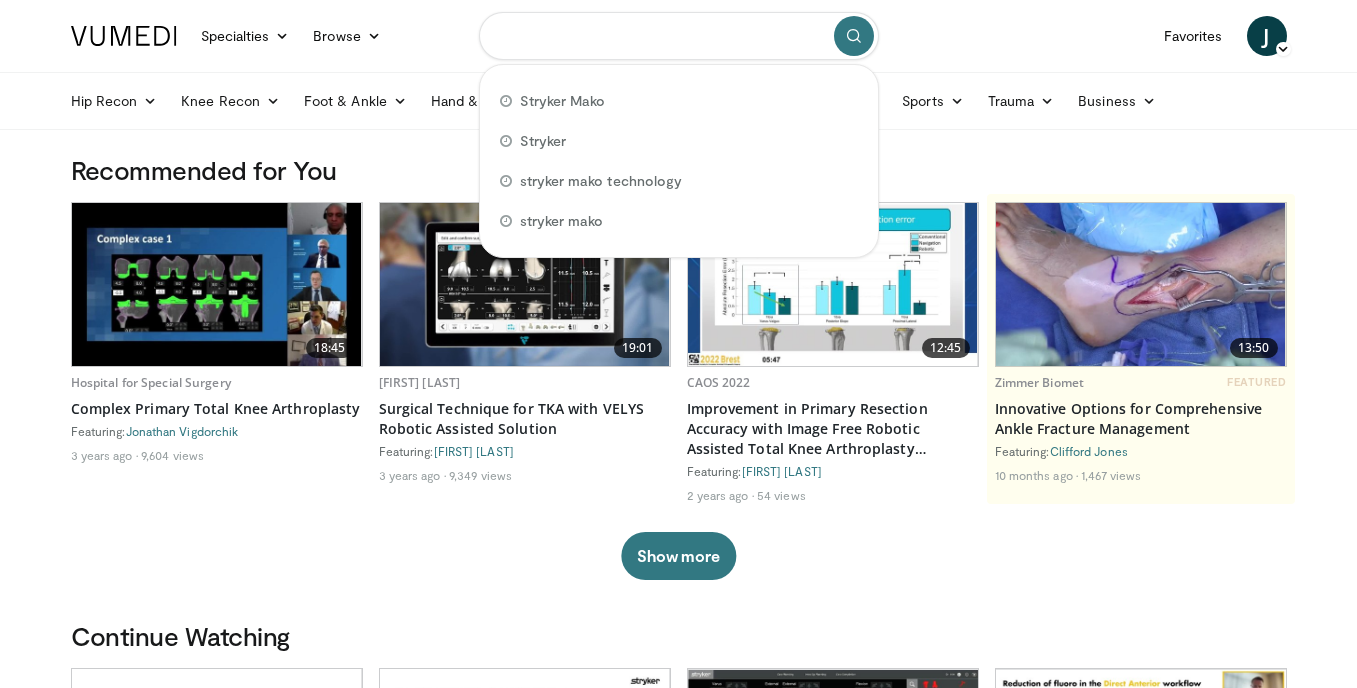 type on "*" 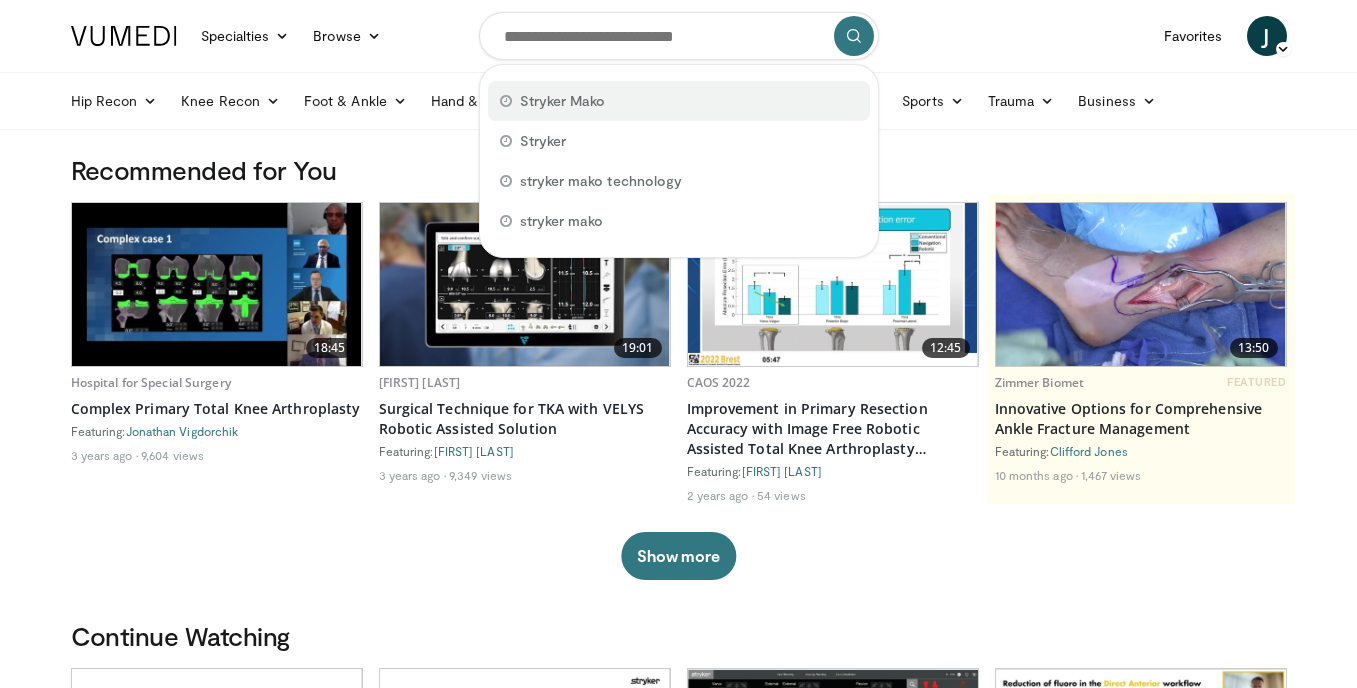 click on "[BRAND] [PRODUCT]" at bounding box center [679, 101] 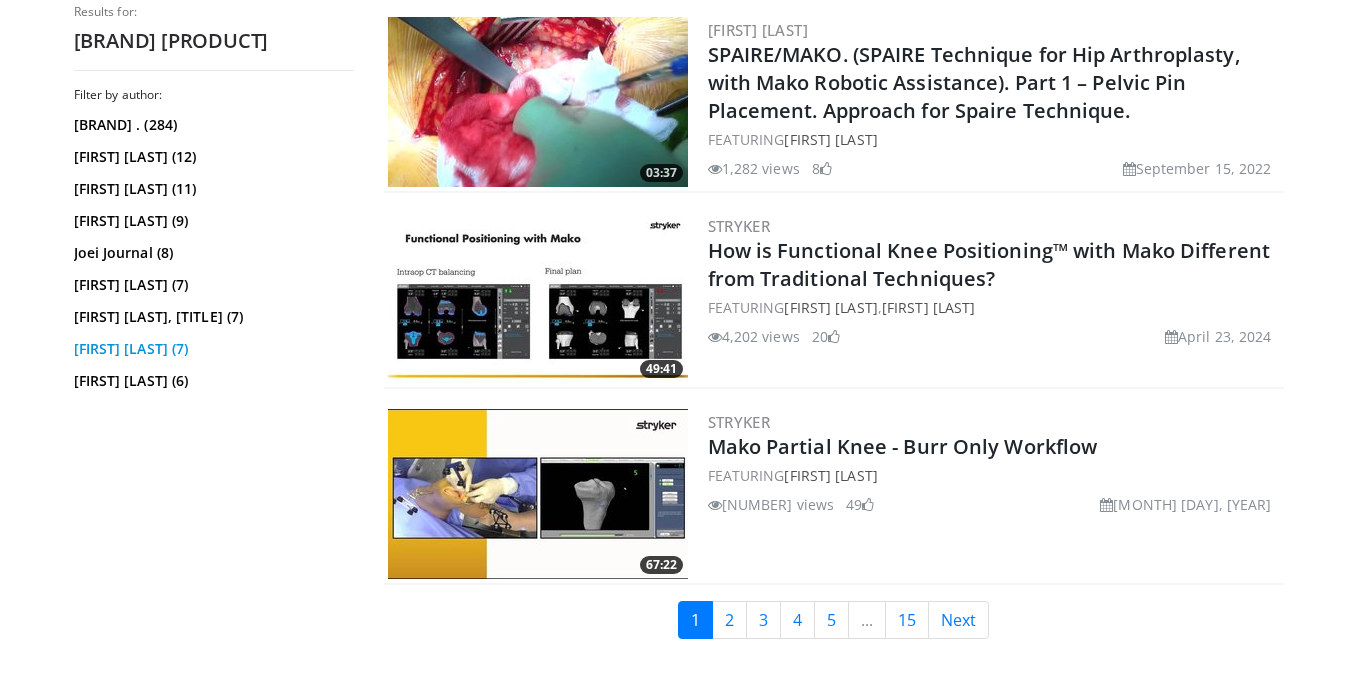 scroll, scrollTop: 4993, scrollLeft: 0, axis: vertical 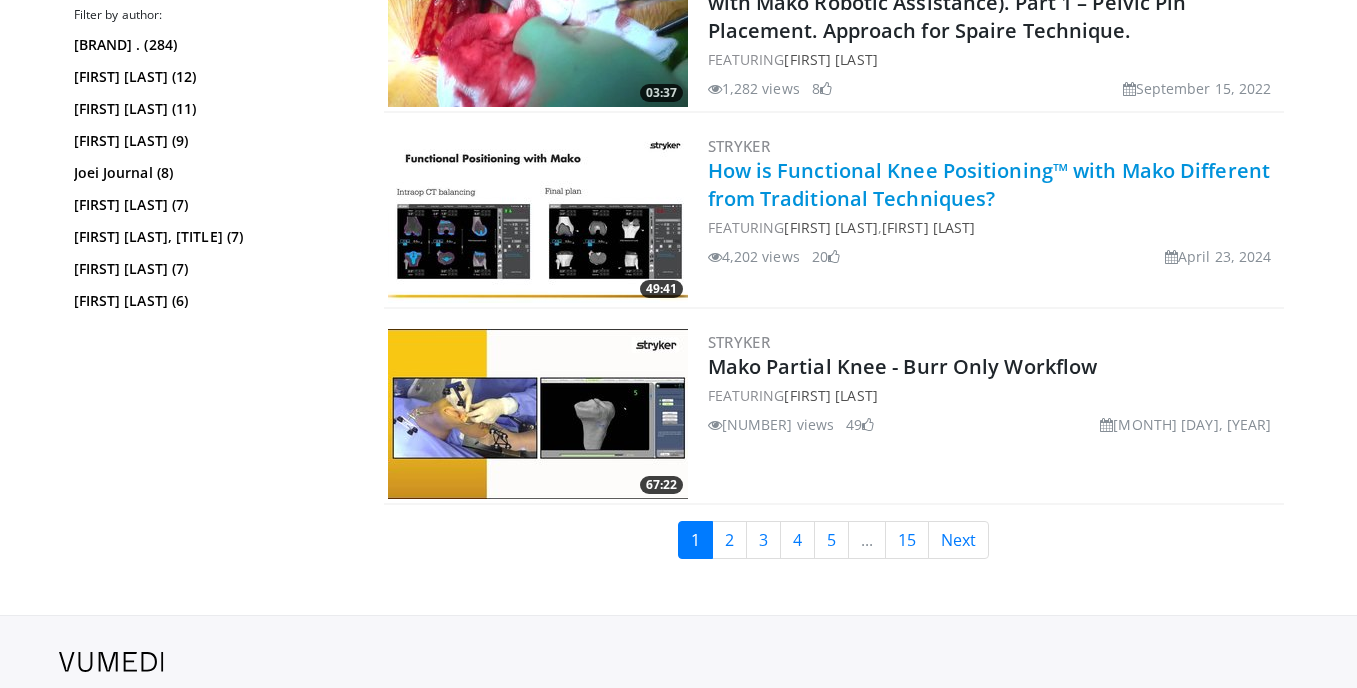 click on "How is Functional Knee Positioning™ with Mako Different from Traditional Techniques?" at bounding box center [989, 184] 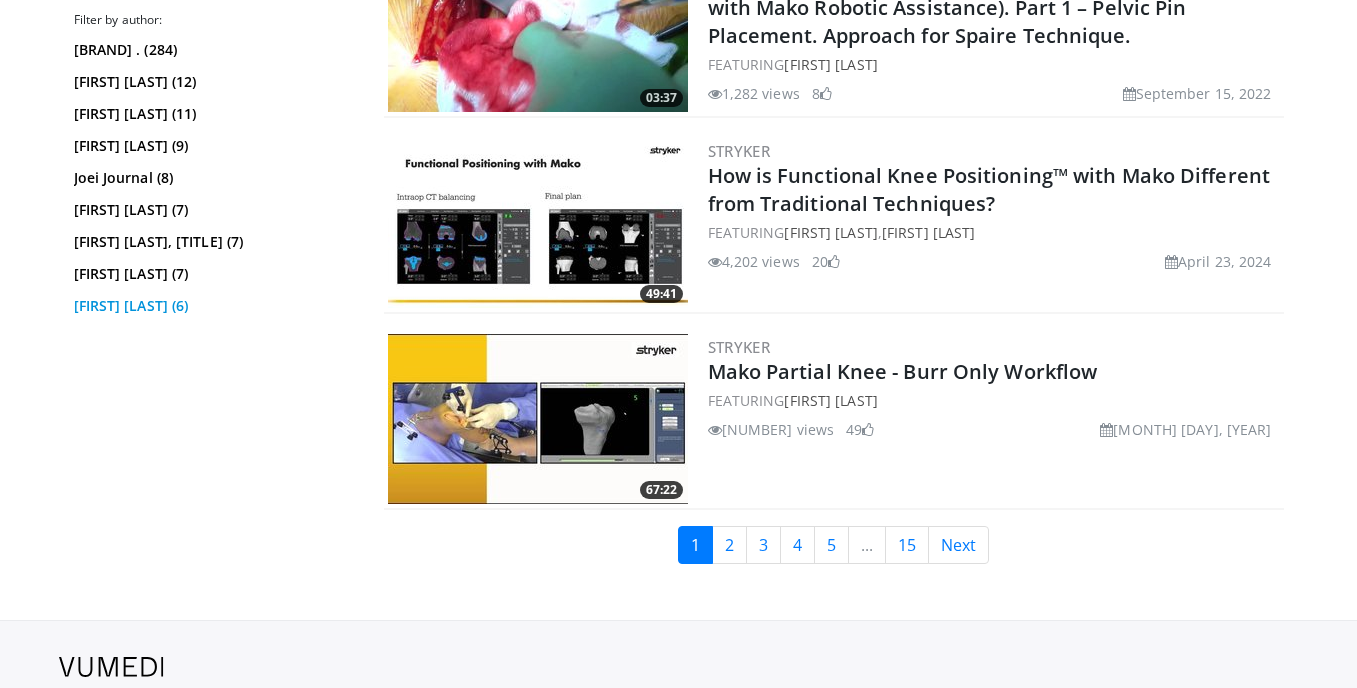 scroll, scrollTop: 4978, scrollLeft: 0, axis: vertical 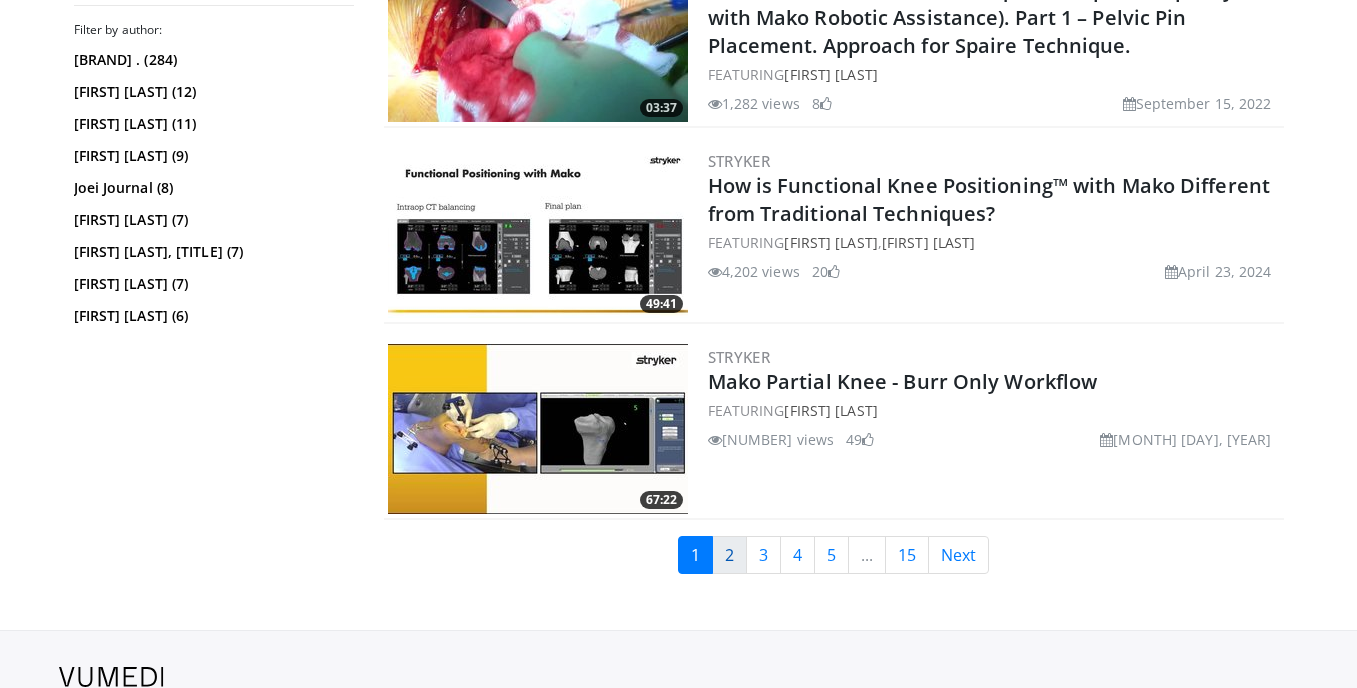 click on "2" at bounding box center (729, 555) 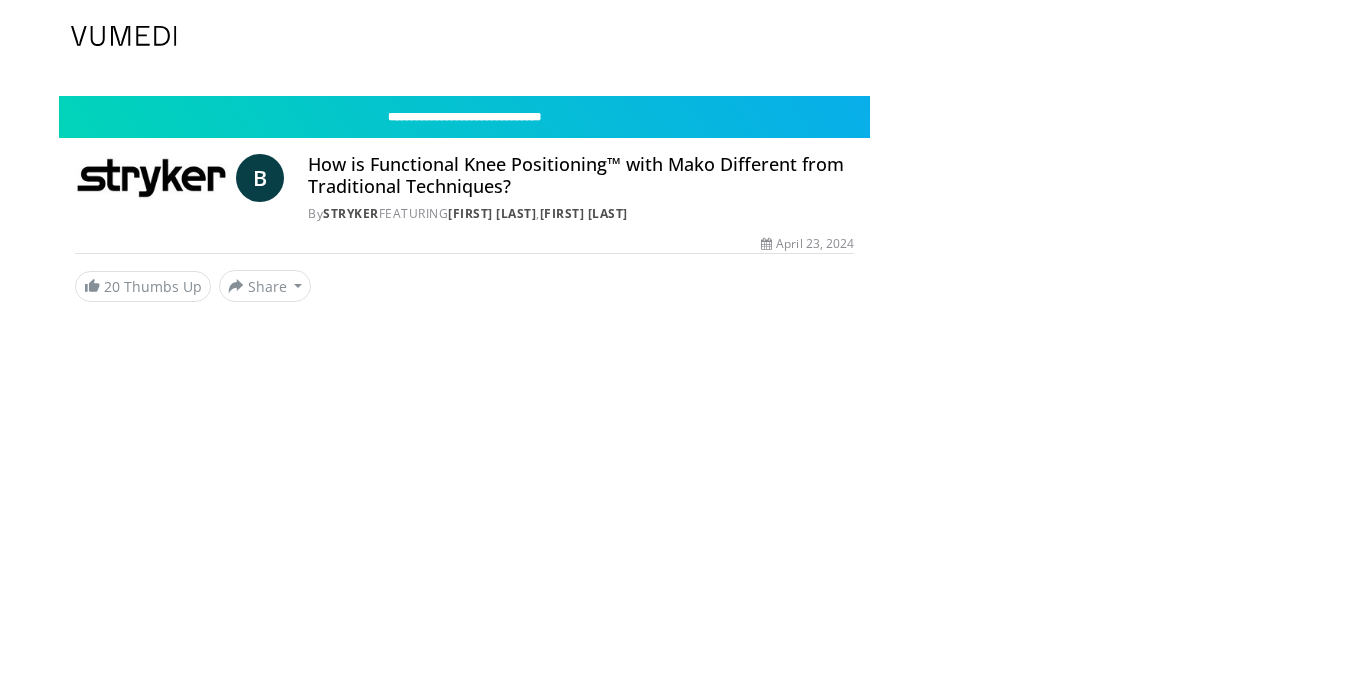 scroll, scrollTop: 0, scrollLeft: 0, axis: both 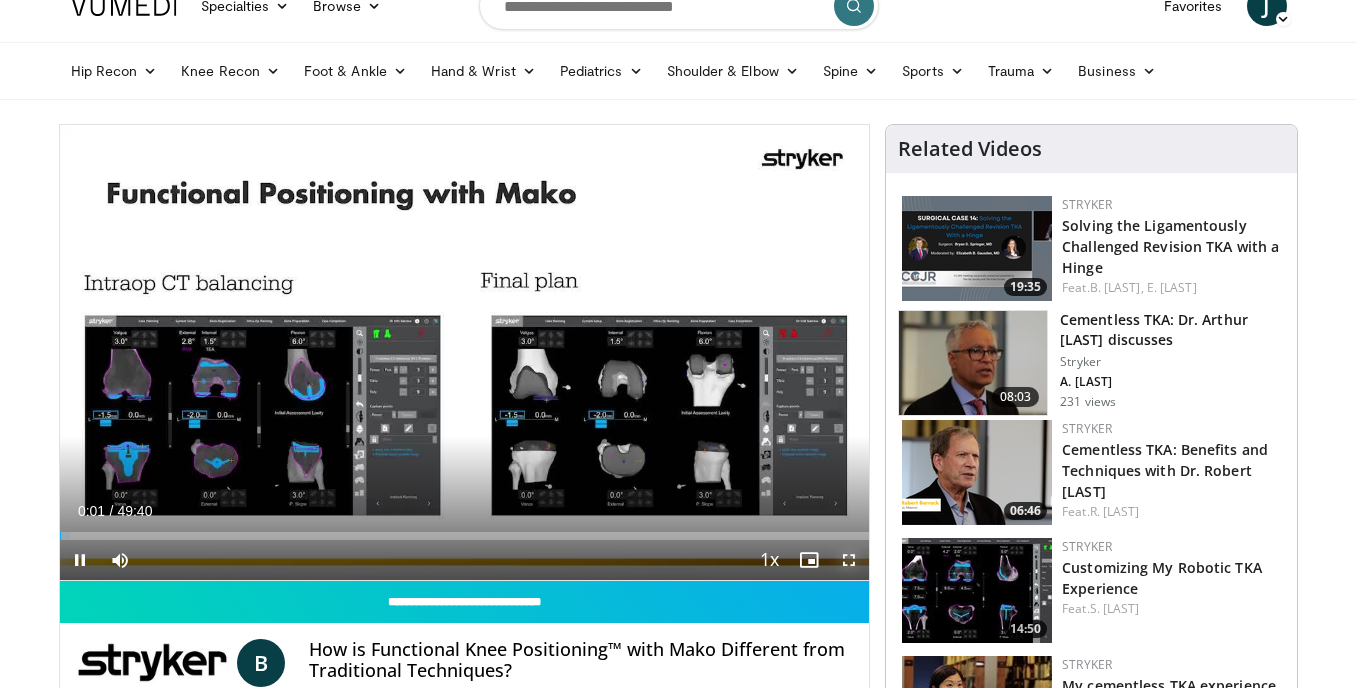 click at bounding box center (849, 560) 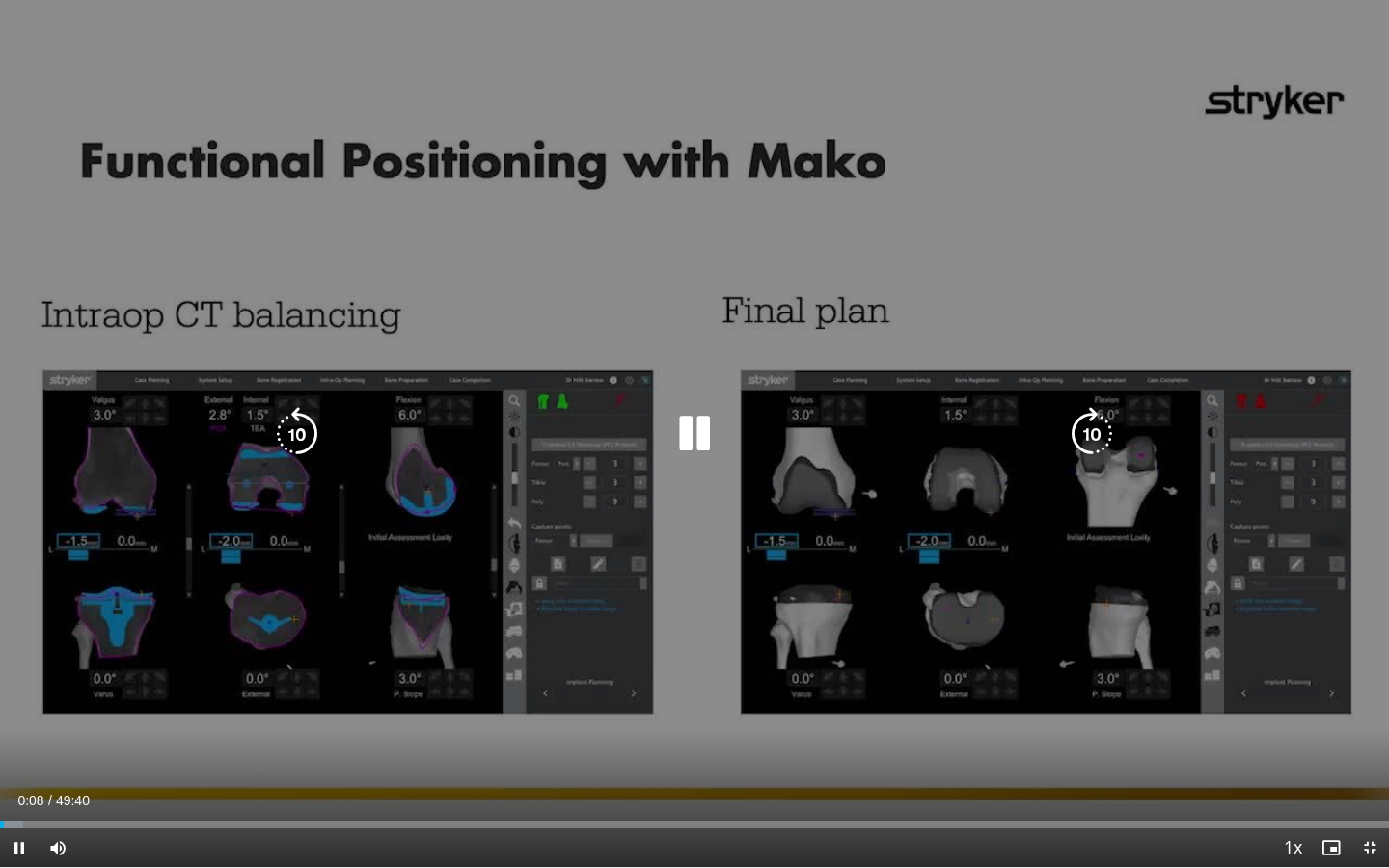 click at bounding box center [1092, 434] 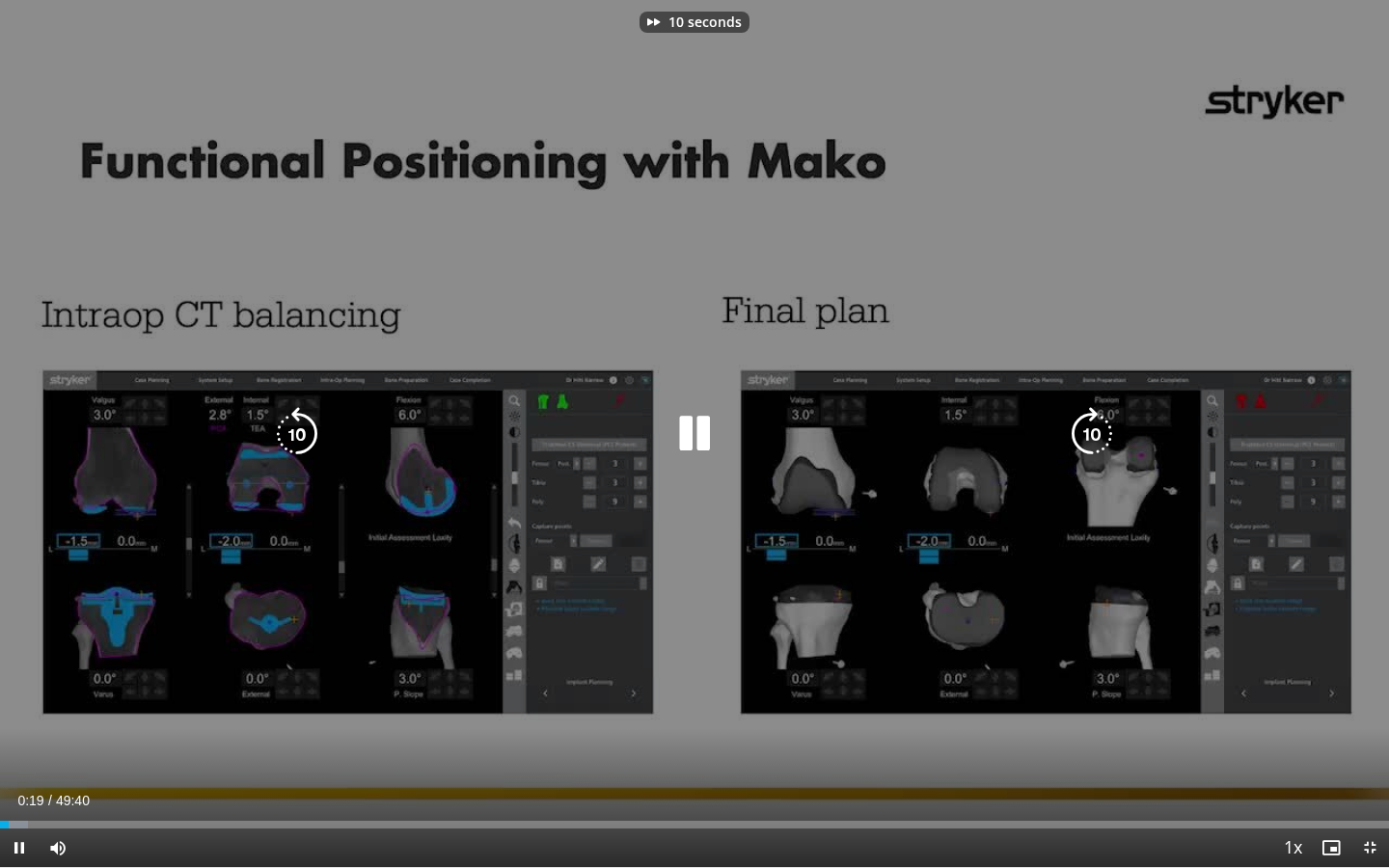 click at bounding box center (1092, 434) 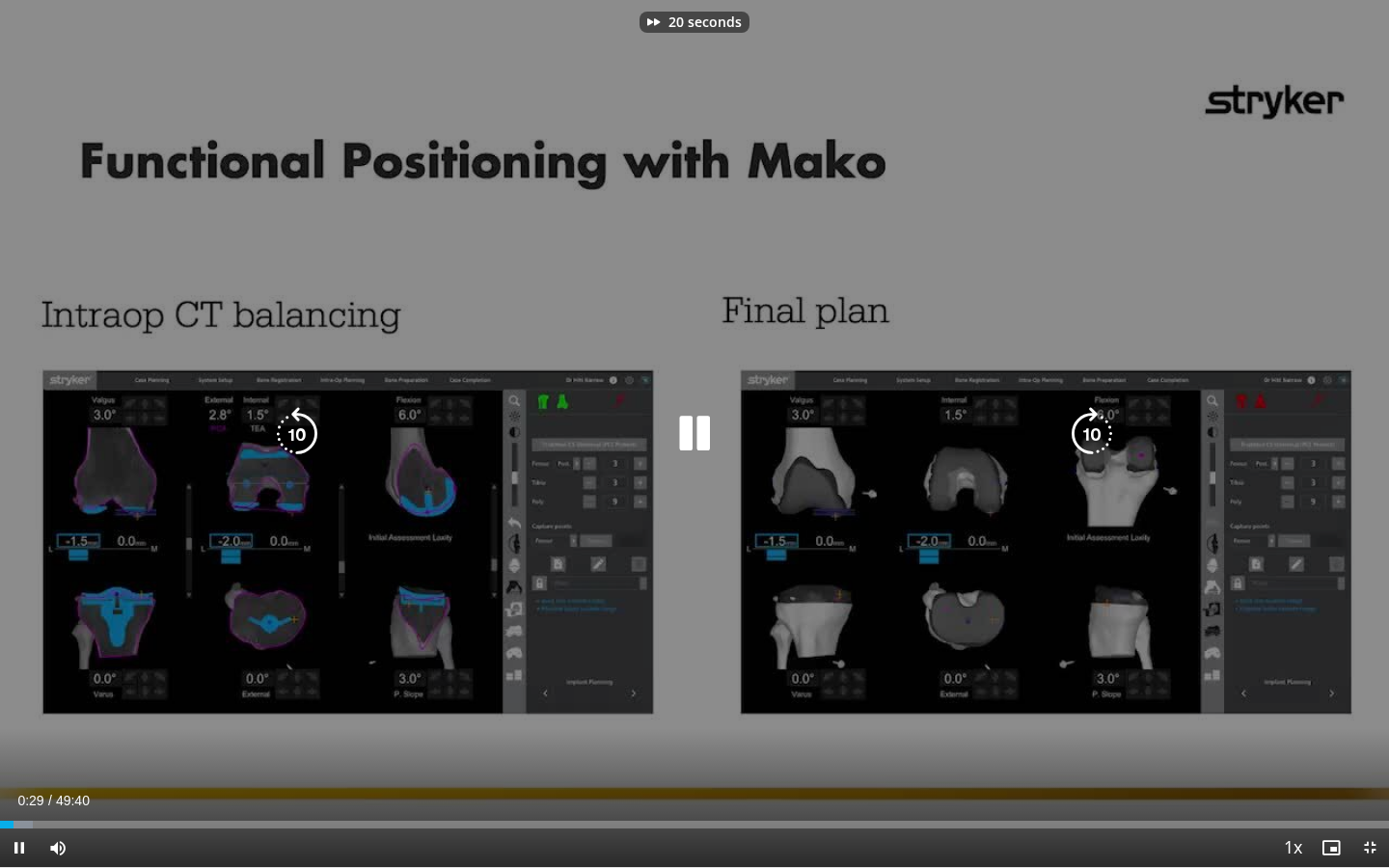 click at bounding box center [1092, 434] 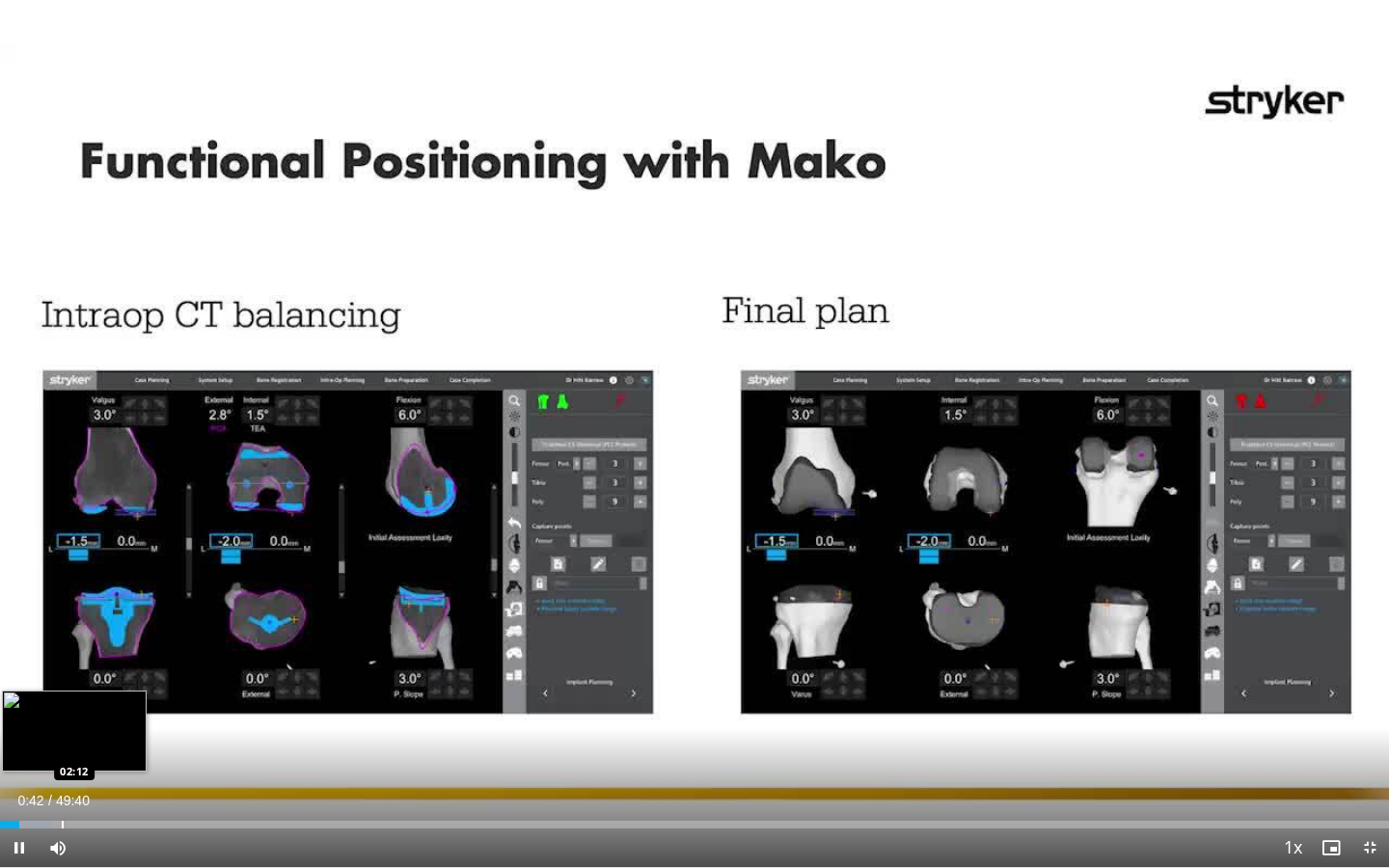 click on "Loaded :  3.66% 00:42 02:12" at bounding box center (694, 819) 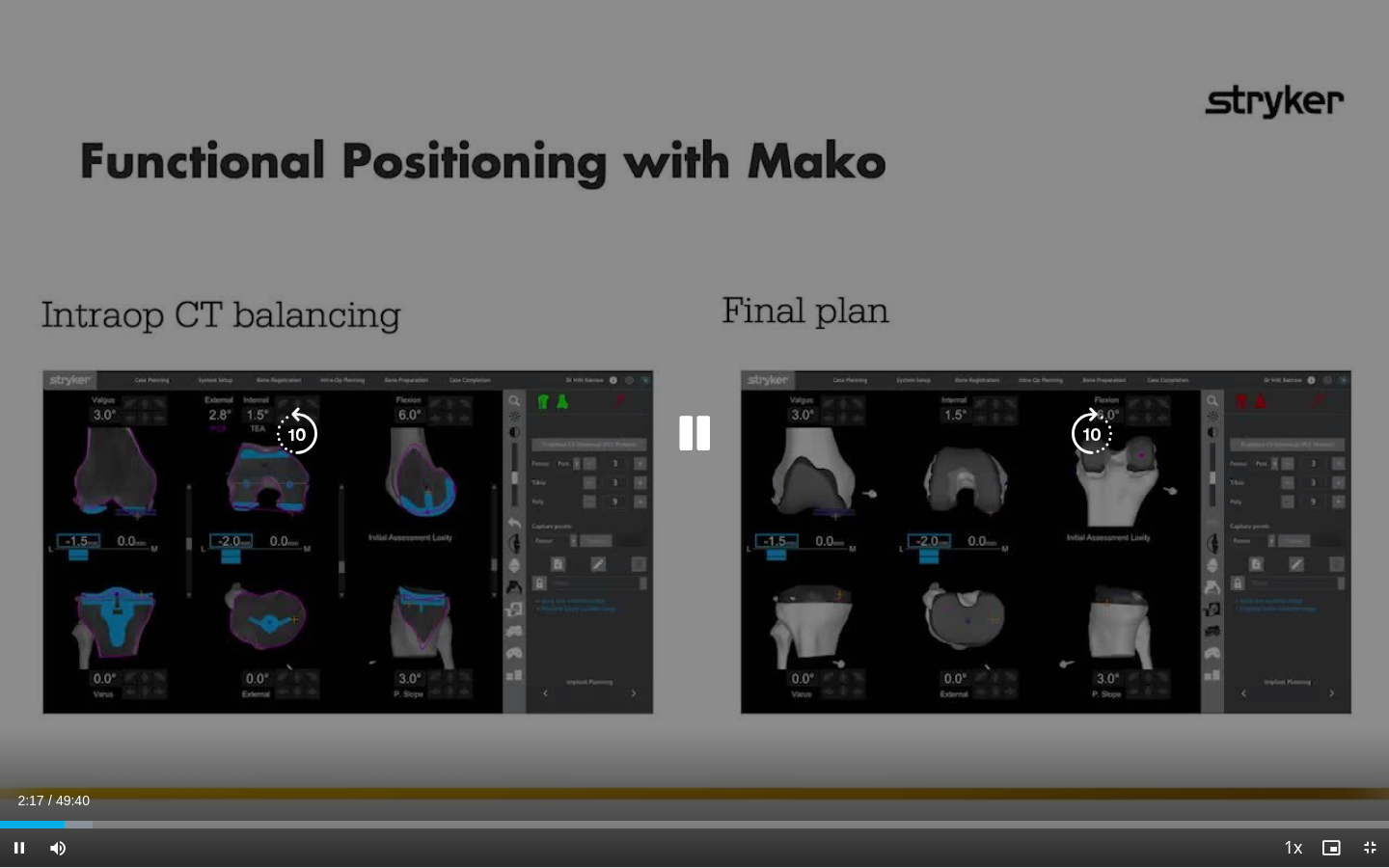 click at bounding box center [1092, 434] 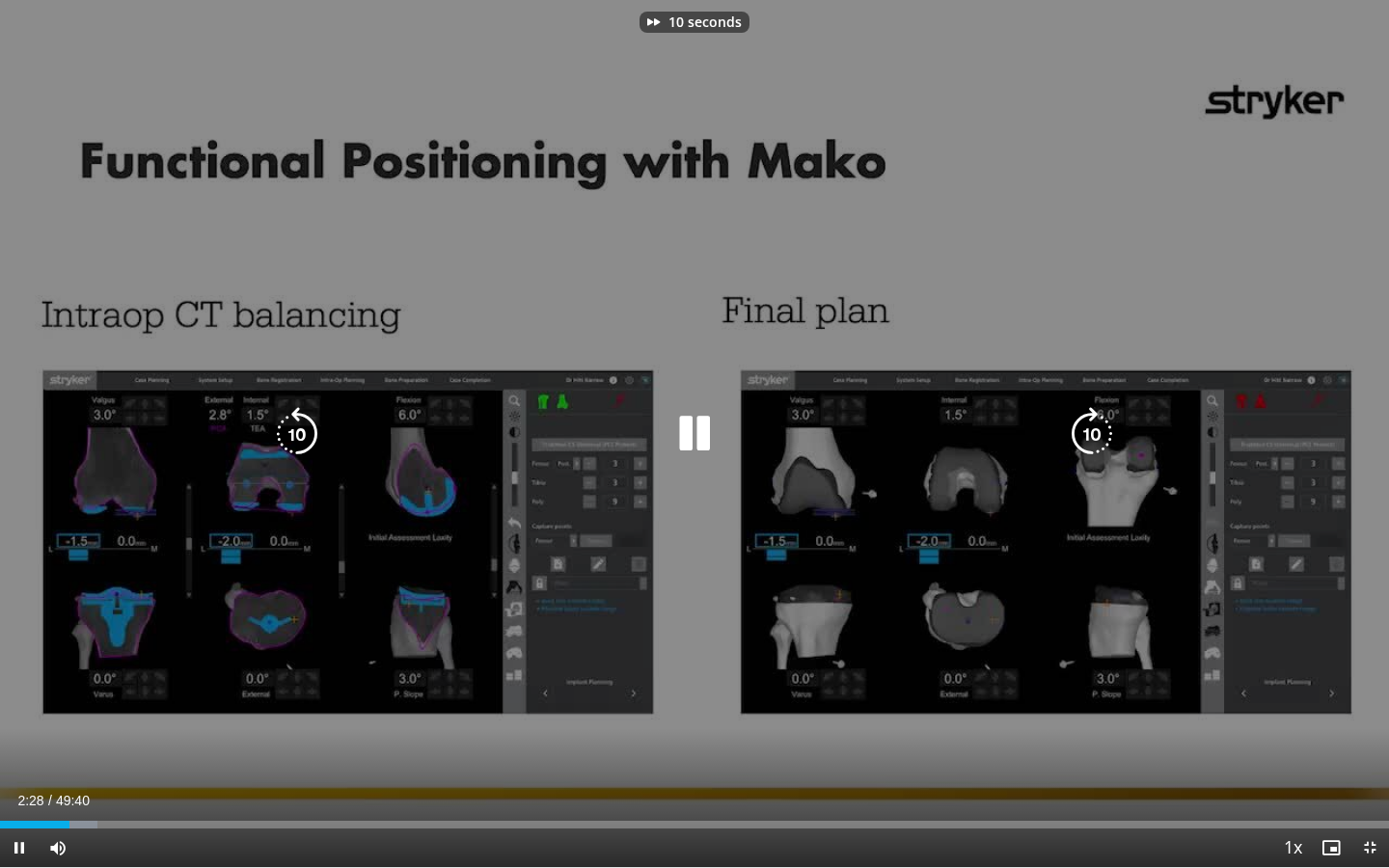 click at bounding box center [1092, 434] 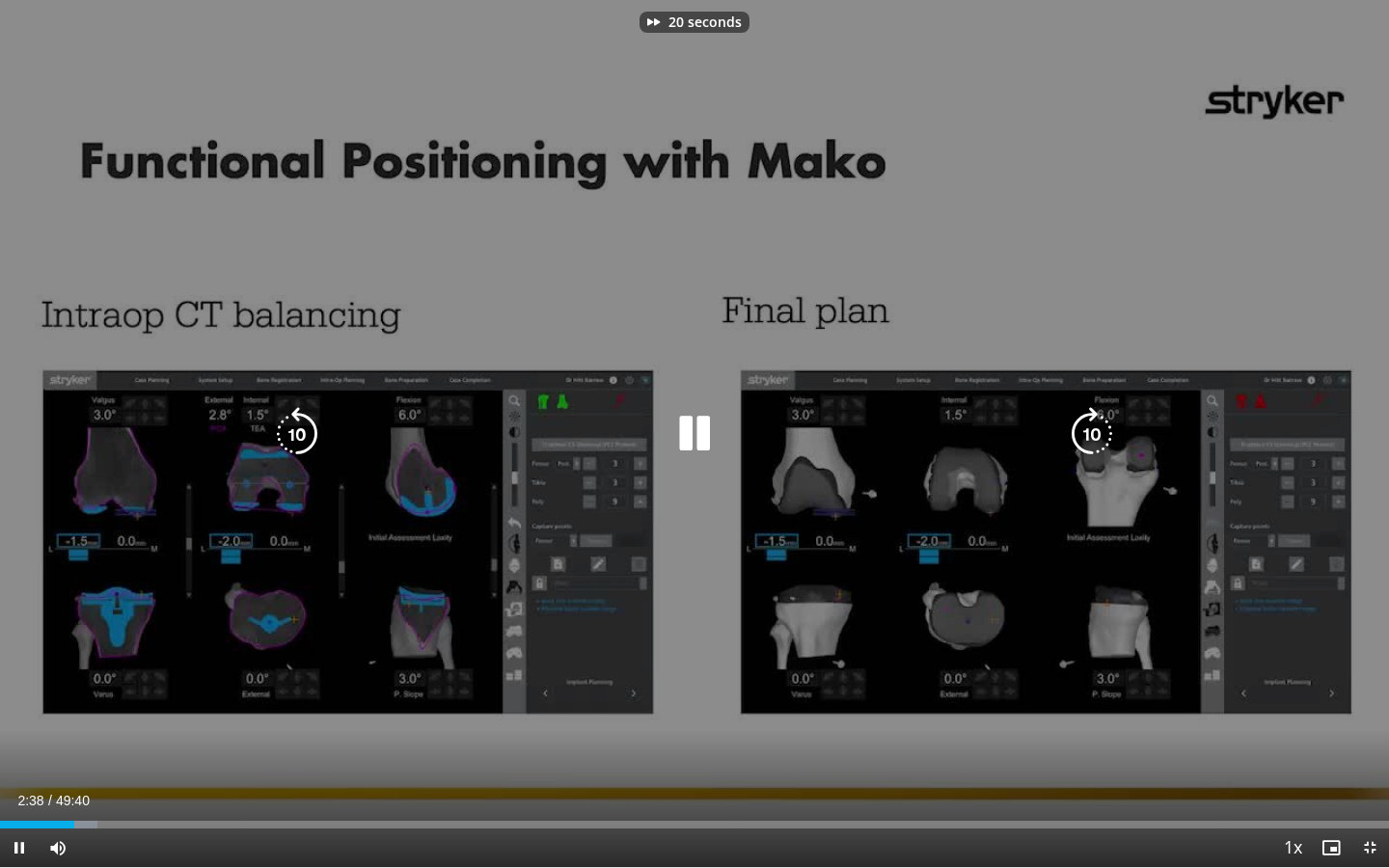 click at bounding box center [1092, 434] 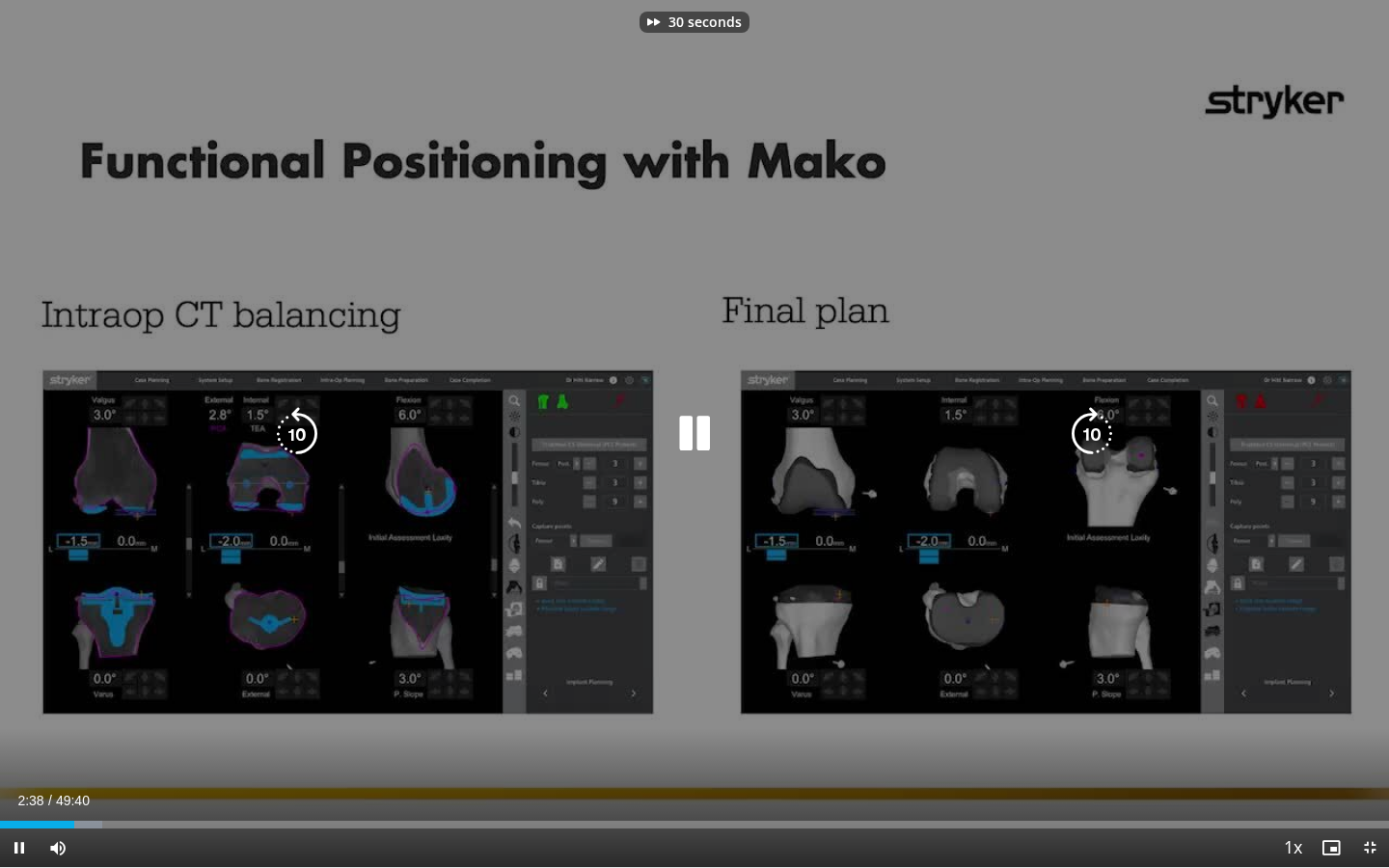 click at bounding box center [1092, 434] 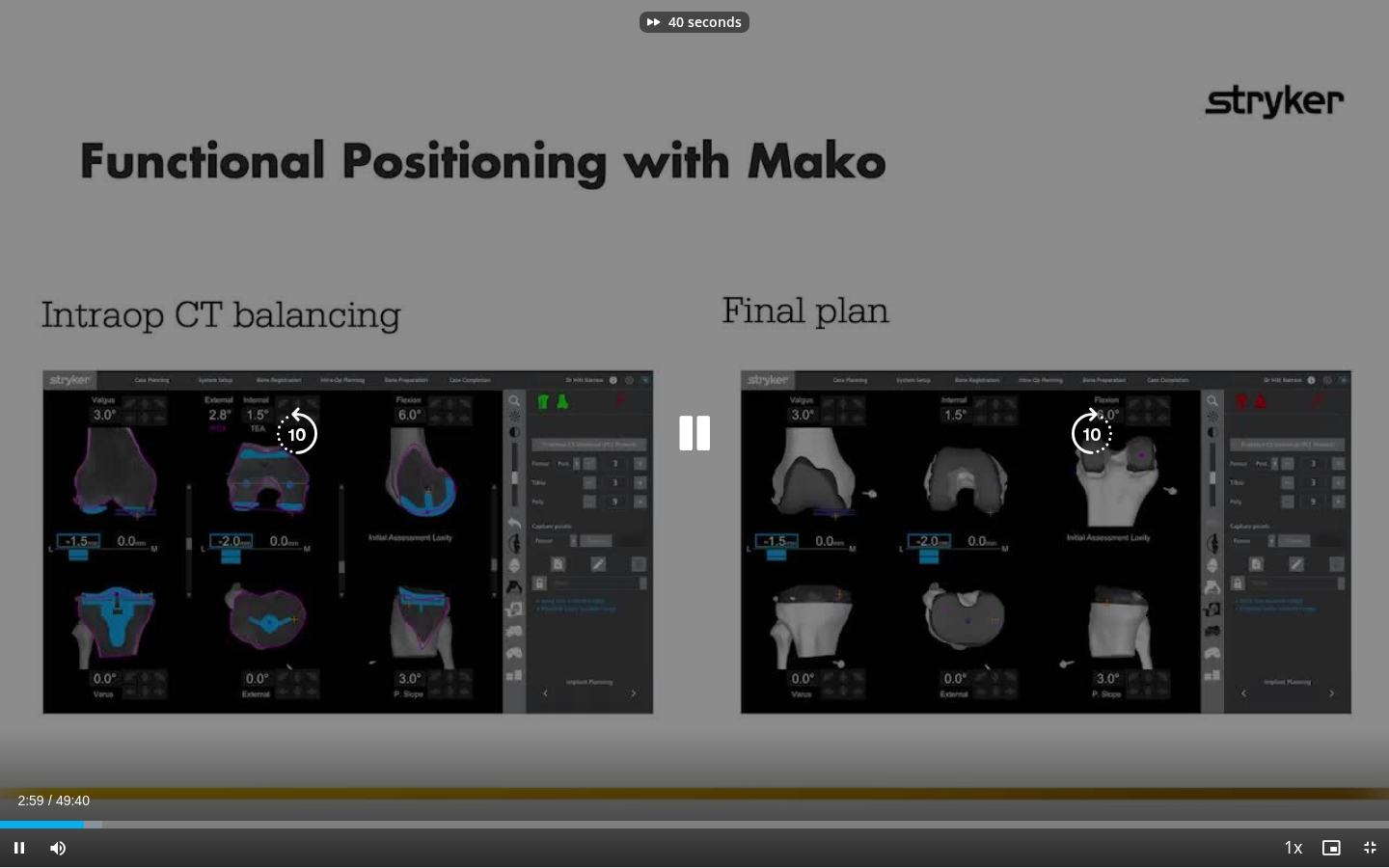 click at bounding box center [1092, 434] 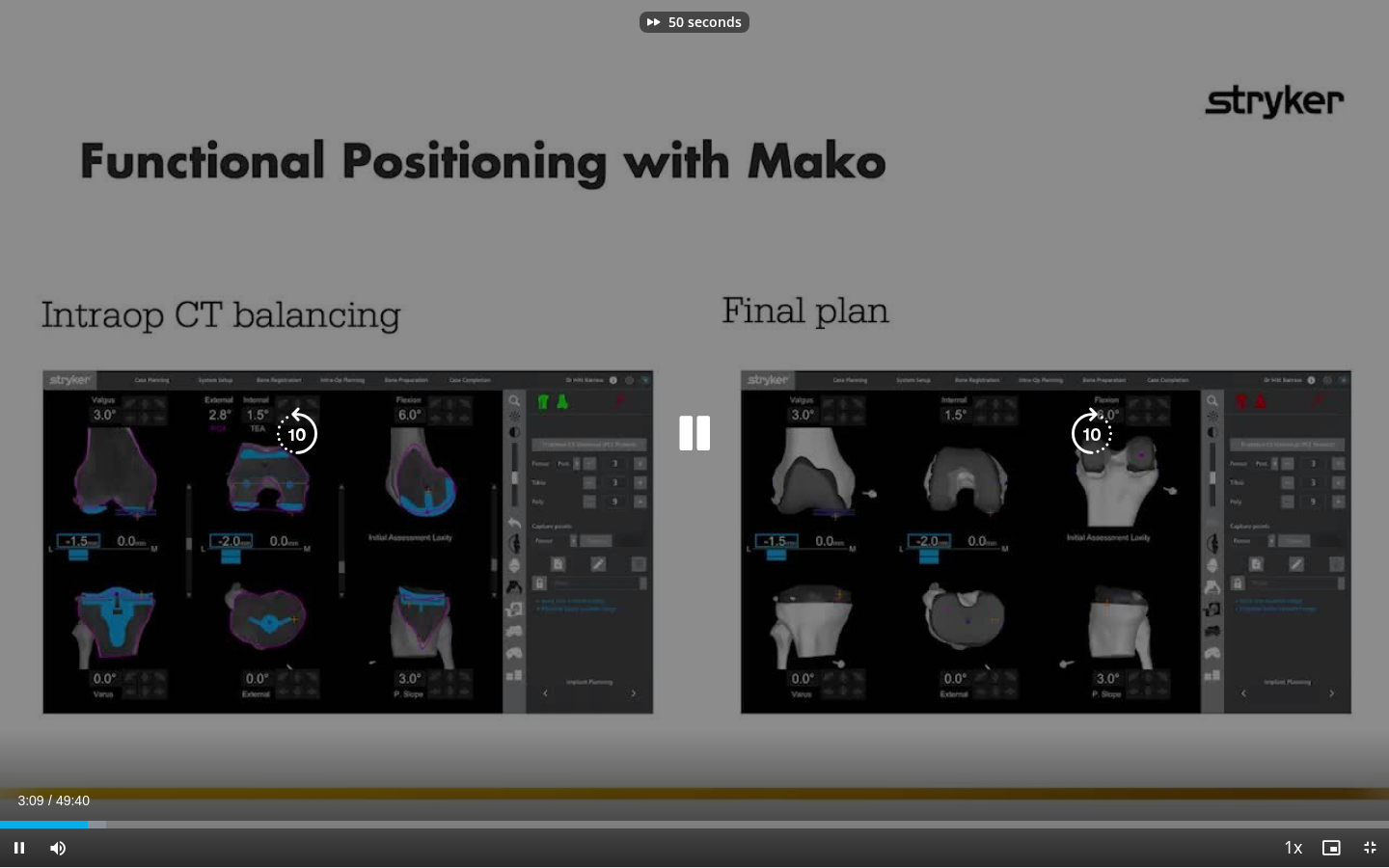click at bounding box center [1092, 434] 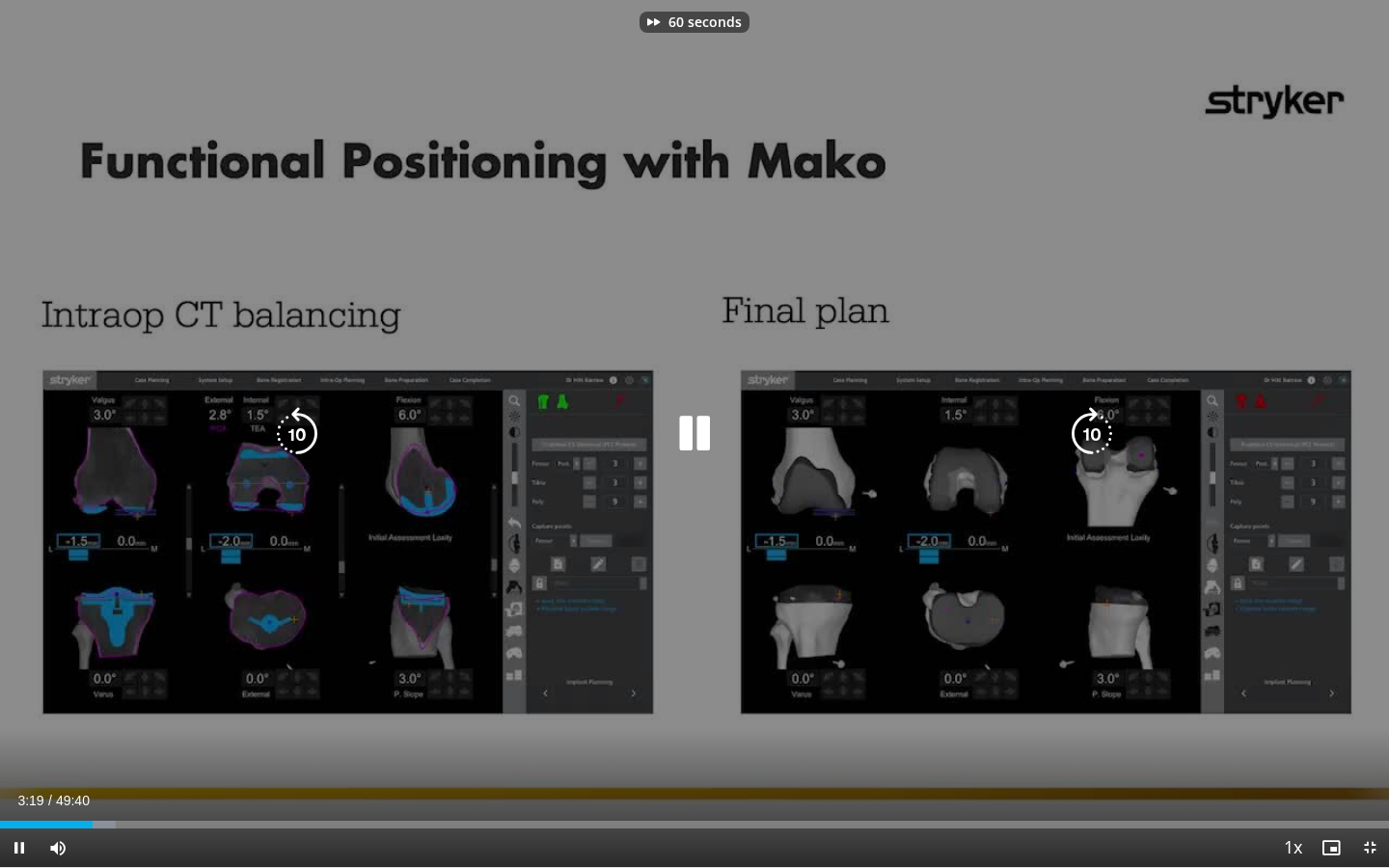 click at bounding box center [1092, 434] 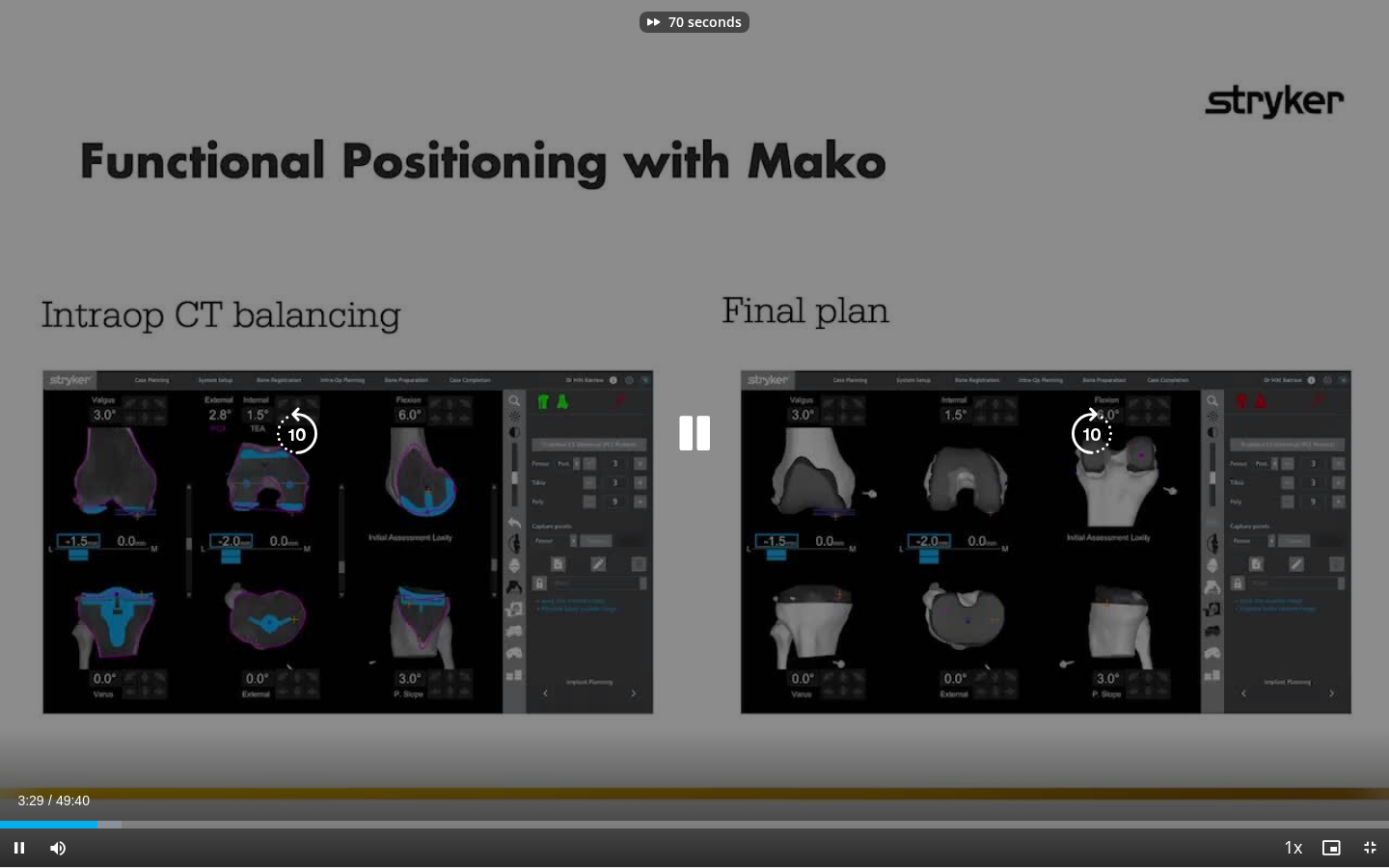 click at bounding box center (1092, 434) 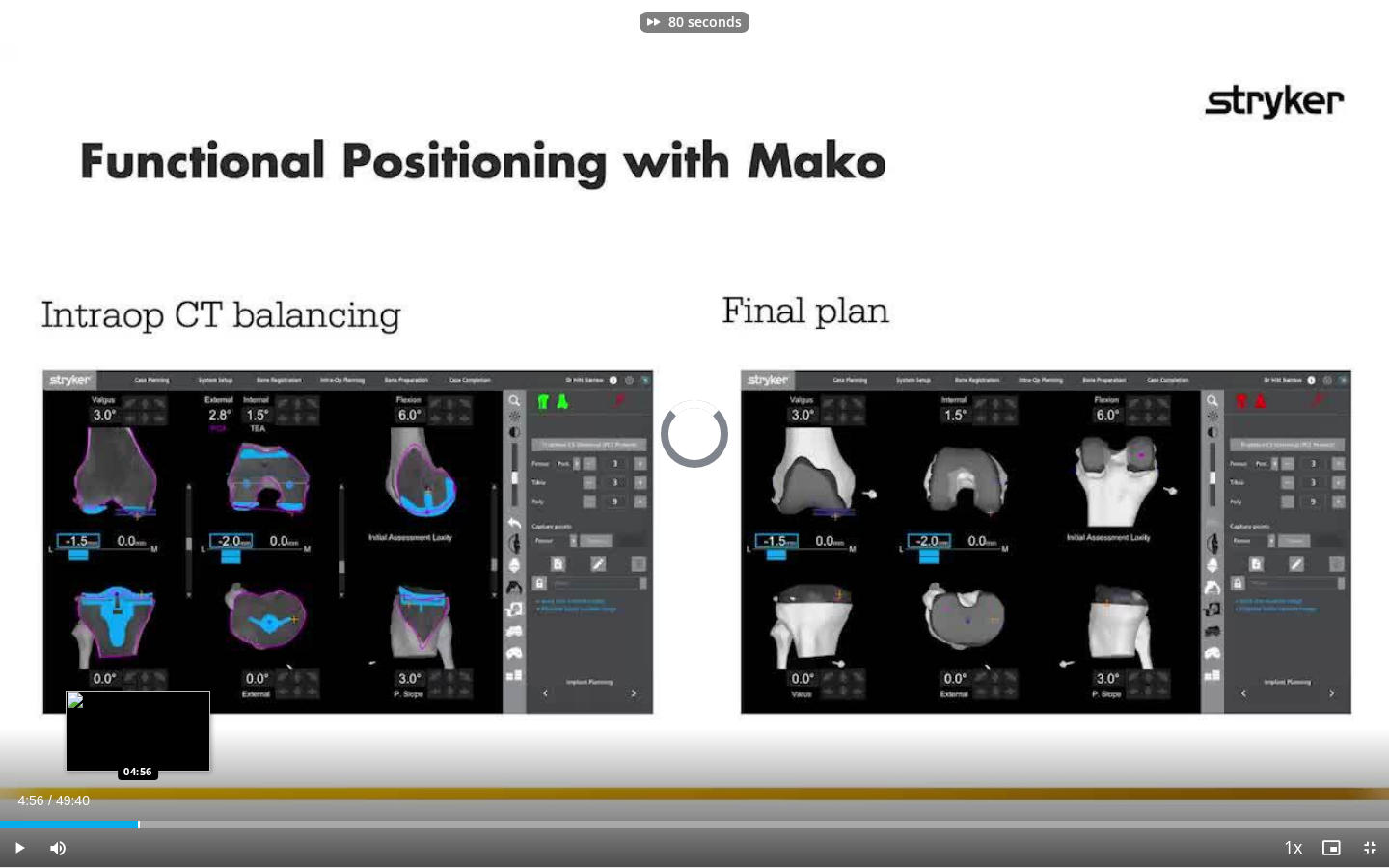 click at bounding box center [139, 825] 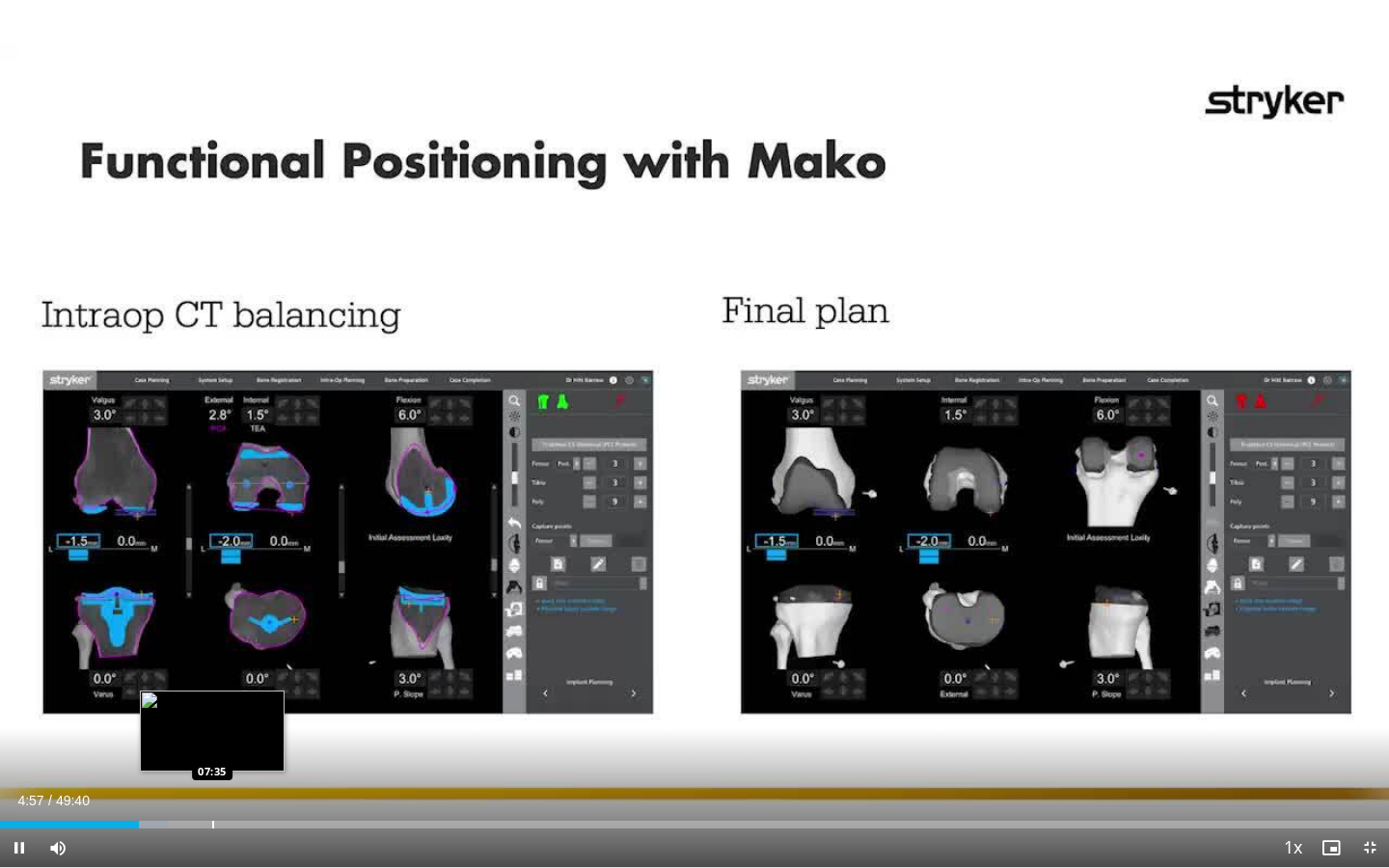 click on "Loaded :  12.08% 04:57 07:35" at bounding box center [694, 819] 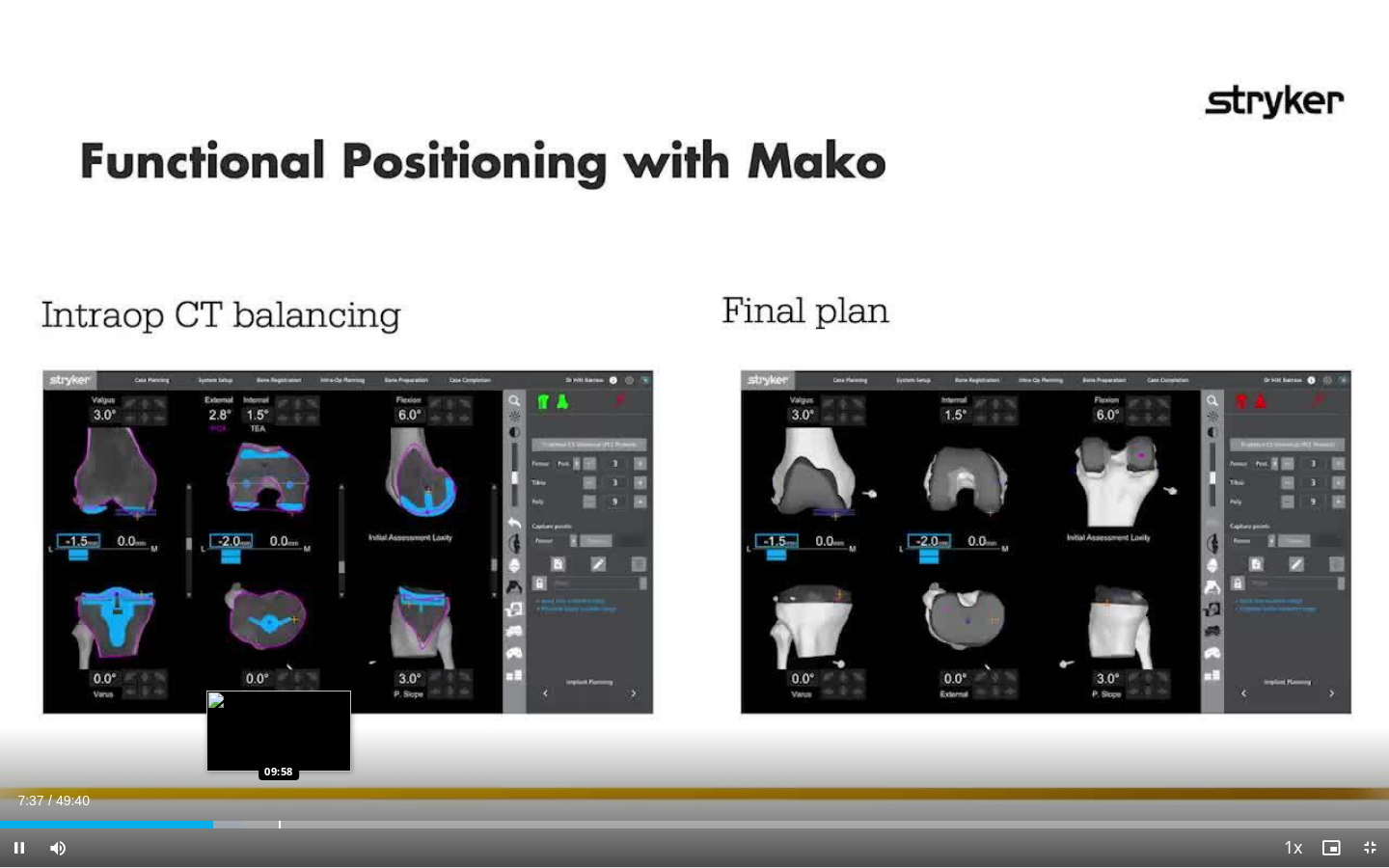 click at bounding box center (280, 825) 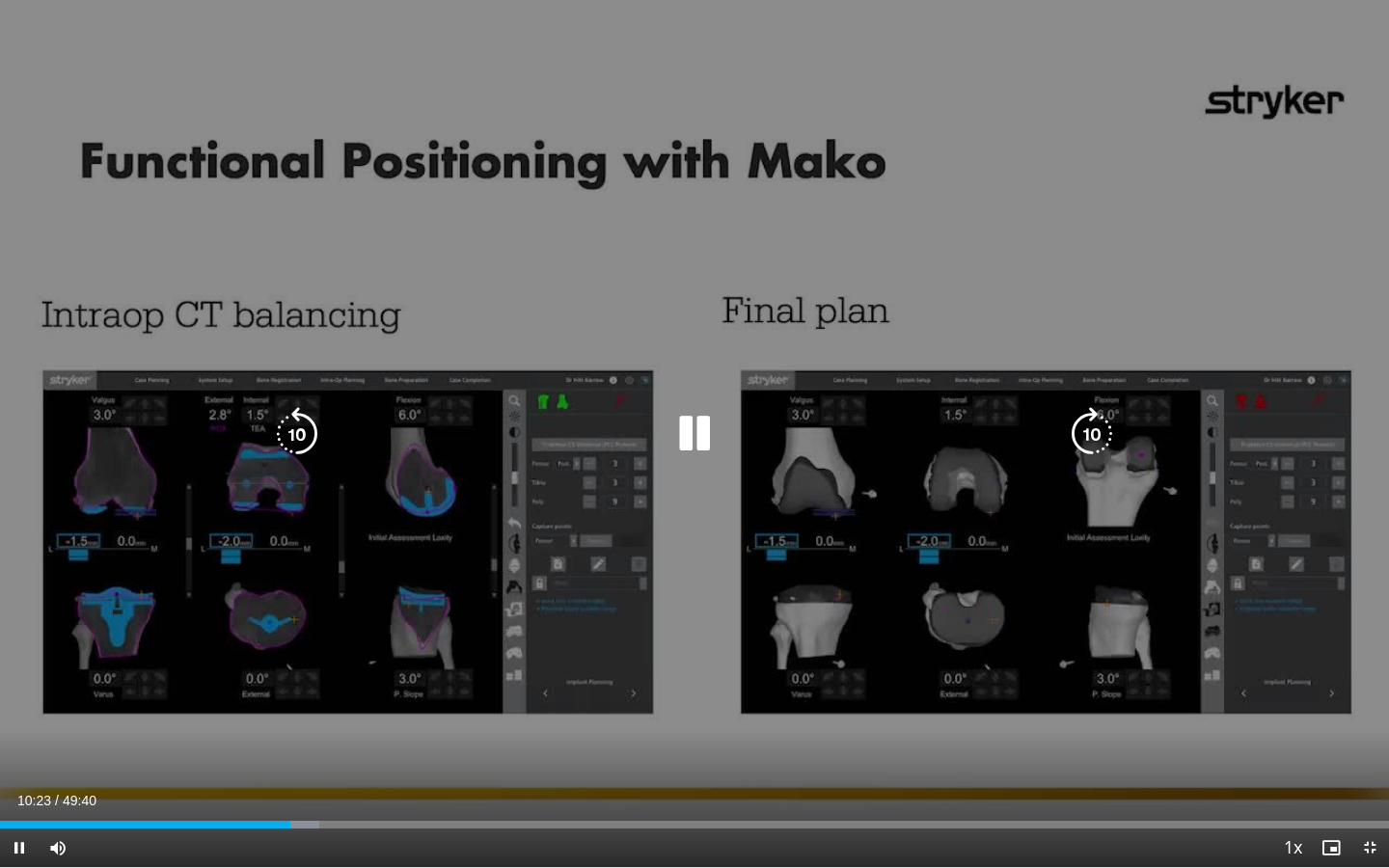 click on "80 seconds
Tap to unmute" at bounding box center (694, 433) 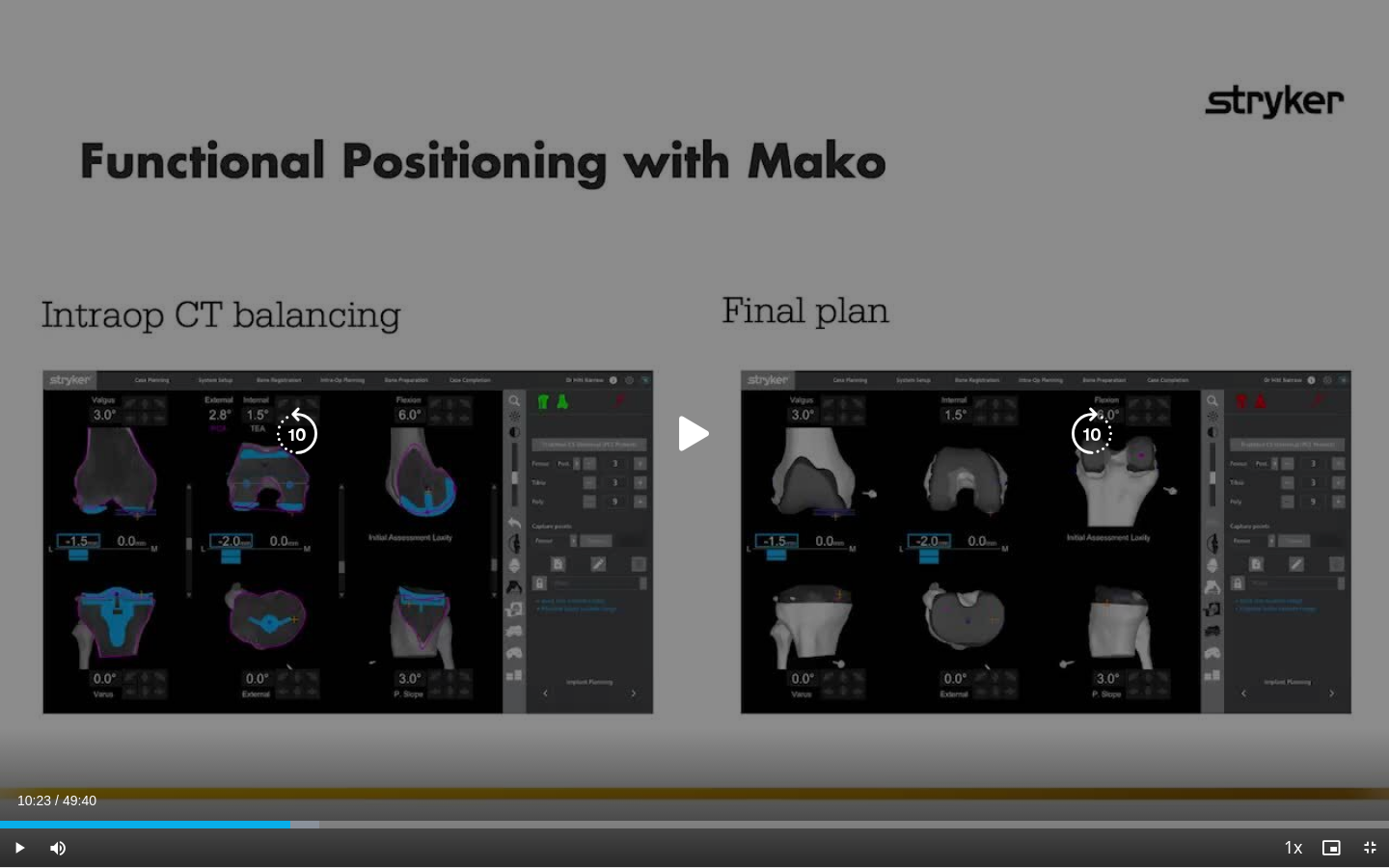 click on "80 seconds
Tap to unmute" at bounding box center [694, 433] 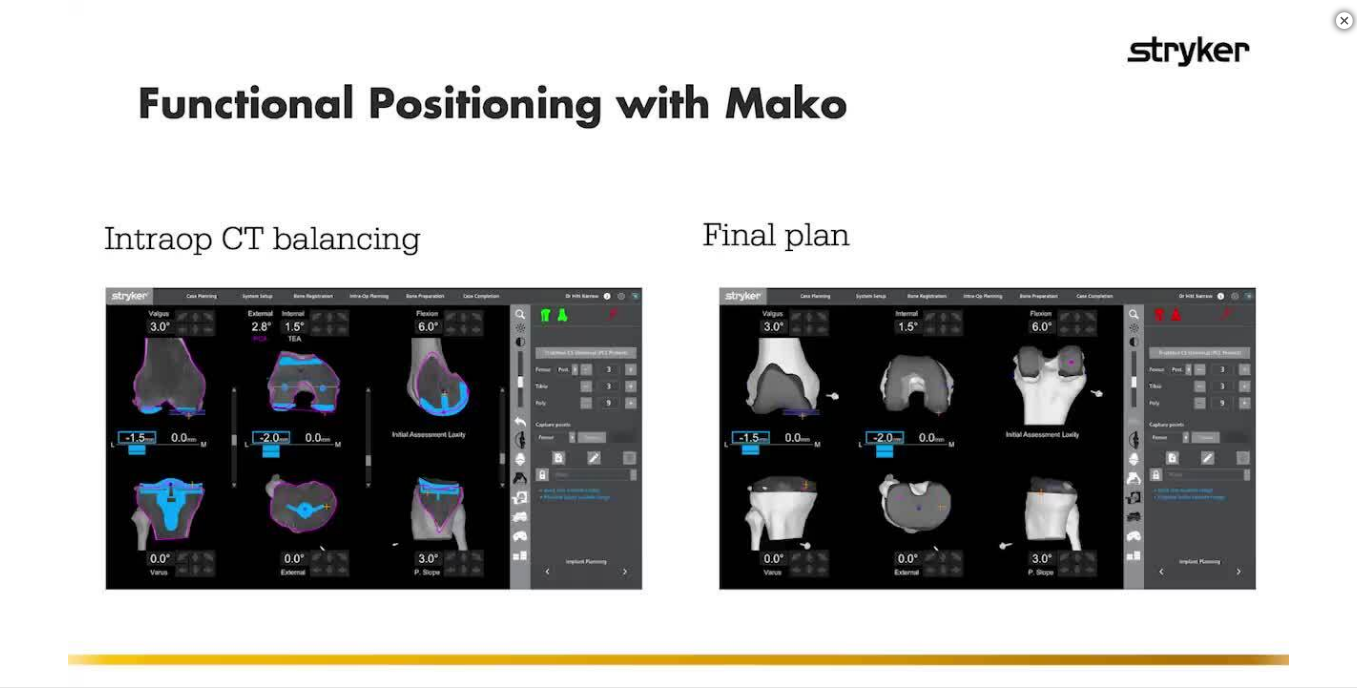 scroll, scrollTop: 268, scrollLeft: 0, axis: vertical 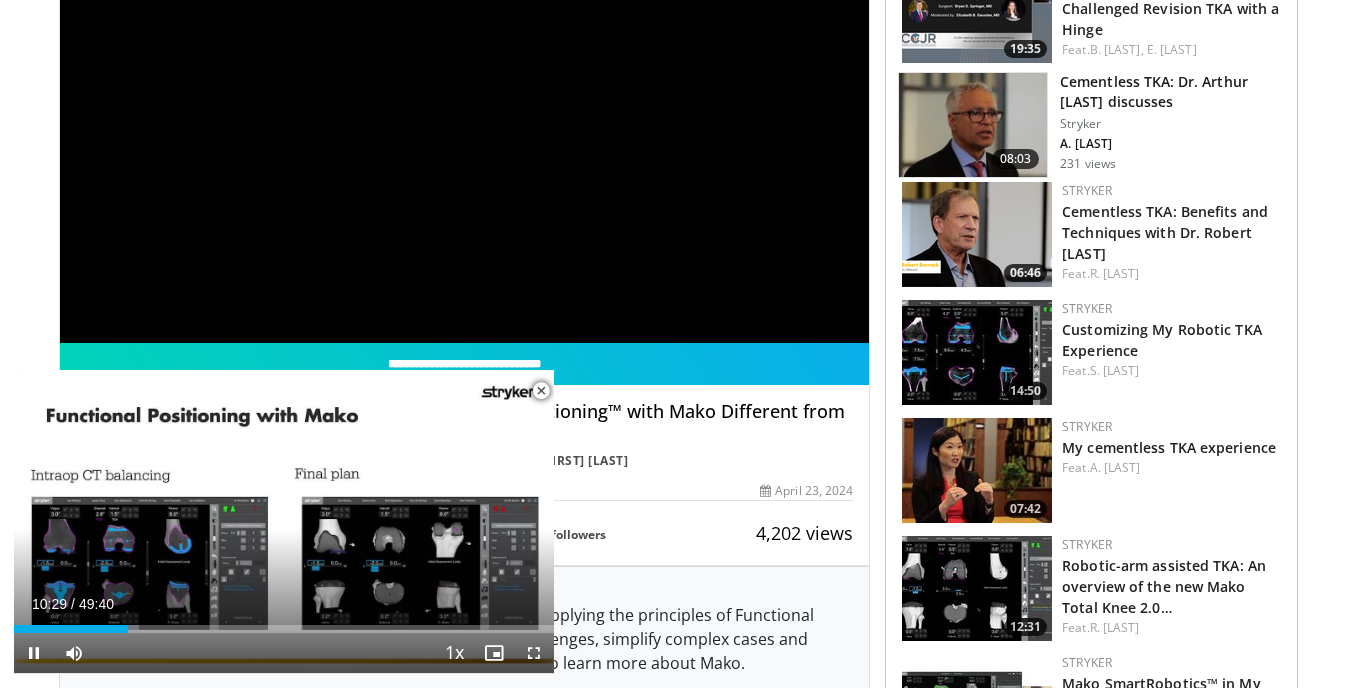 click at bounding box center (541, 391) 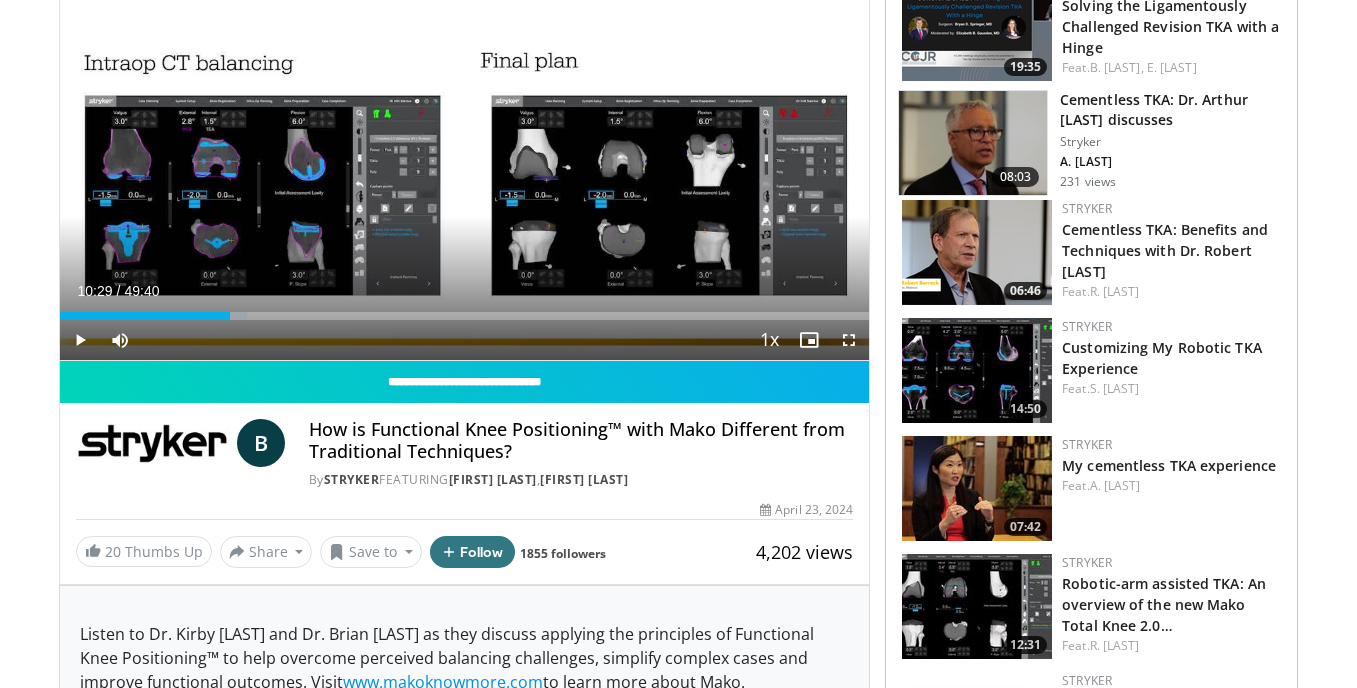 scroll, scrollTop: 252, scrollLeft: 0, axis: vertical 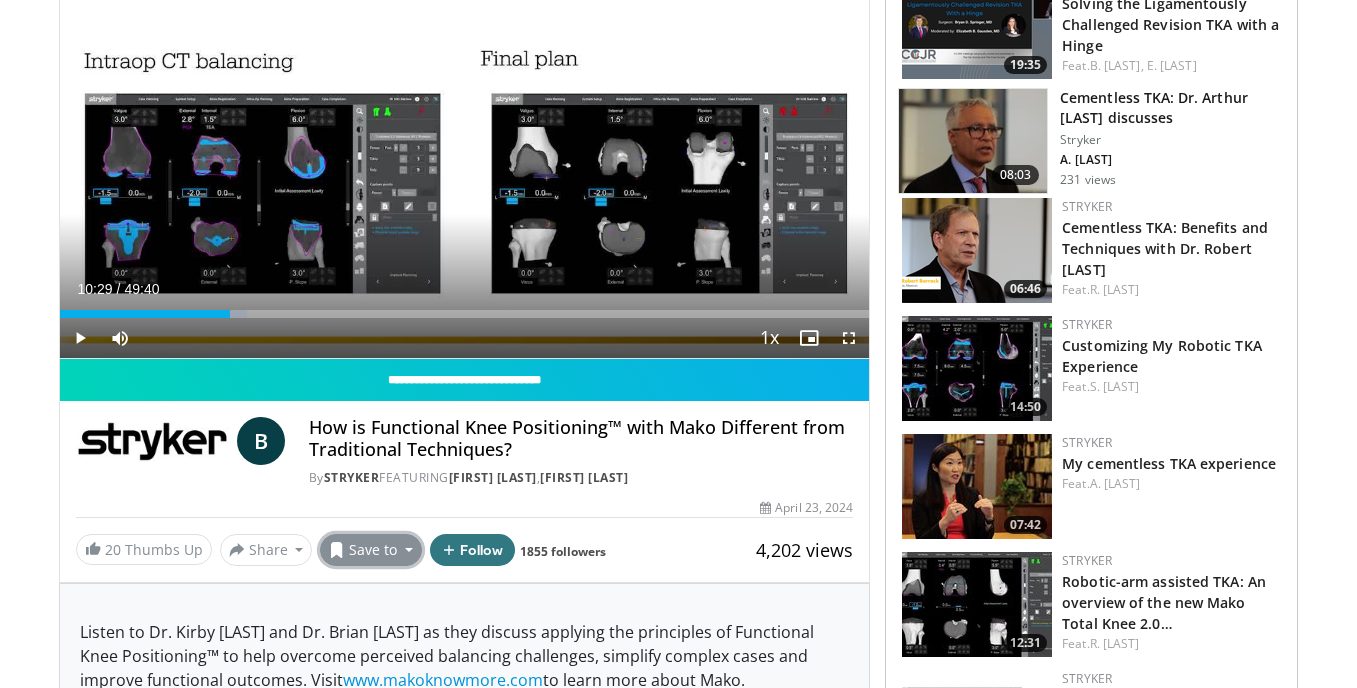 click on "Save to" at bounding box center [371, 550] 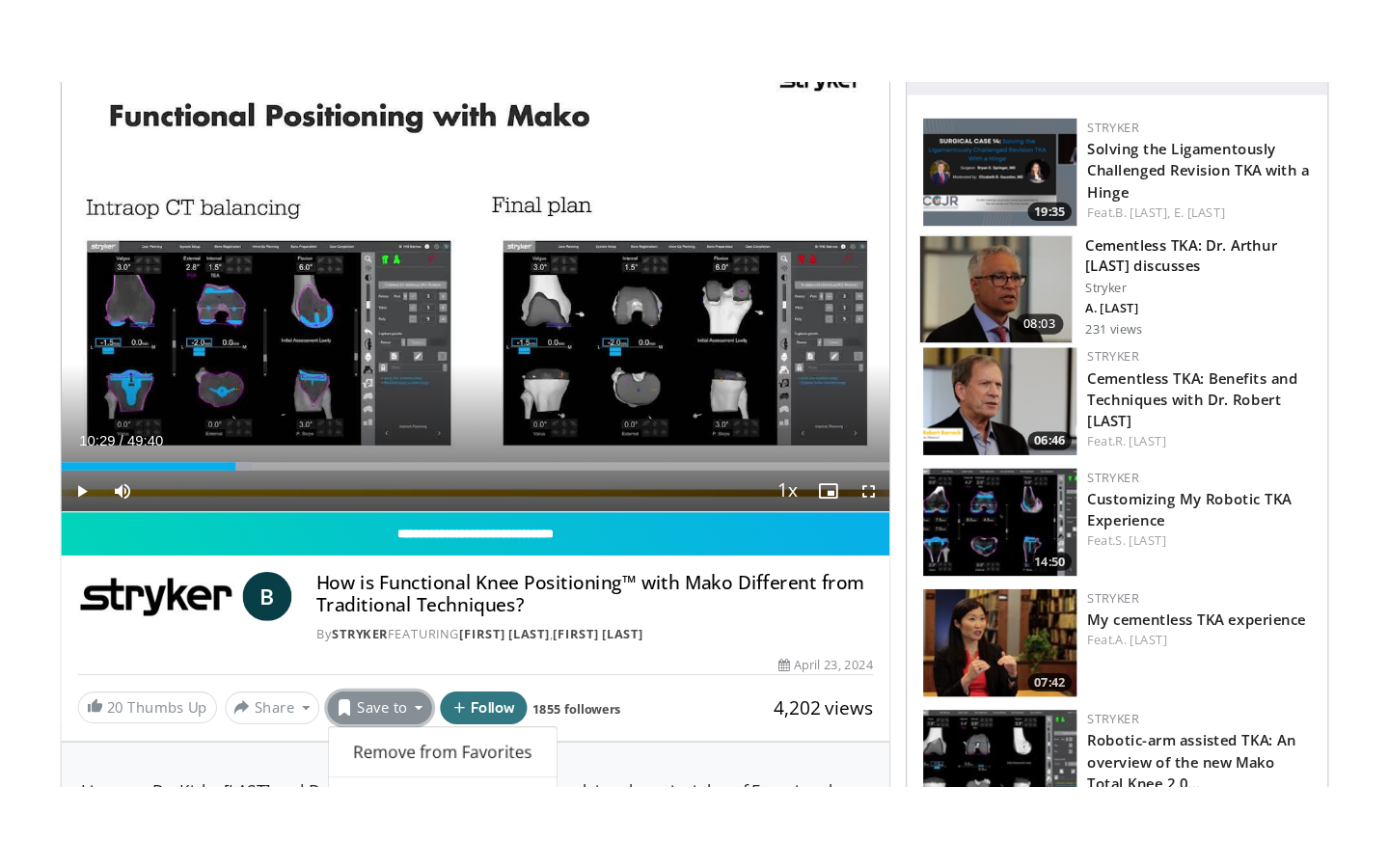 scroll, scrollTop: 153, scrollLeft: 0, axis: vertical 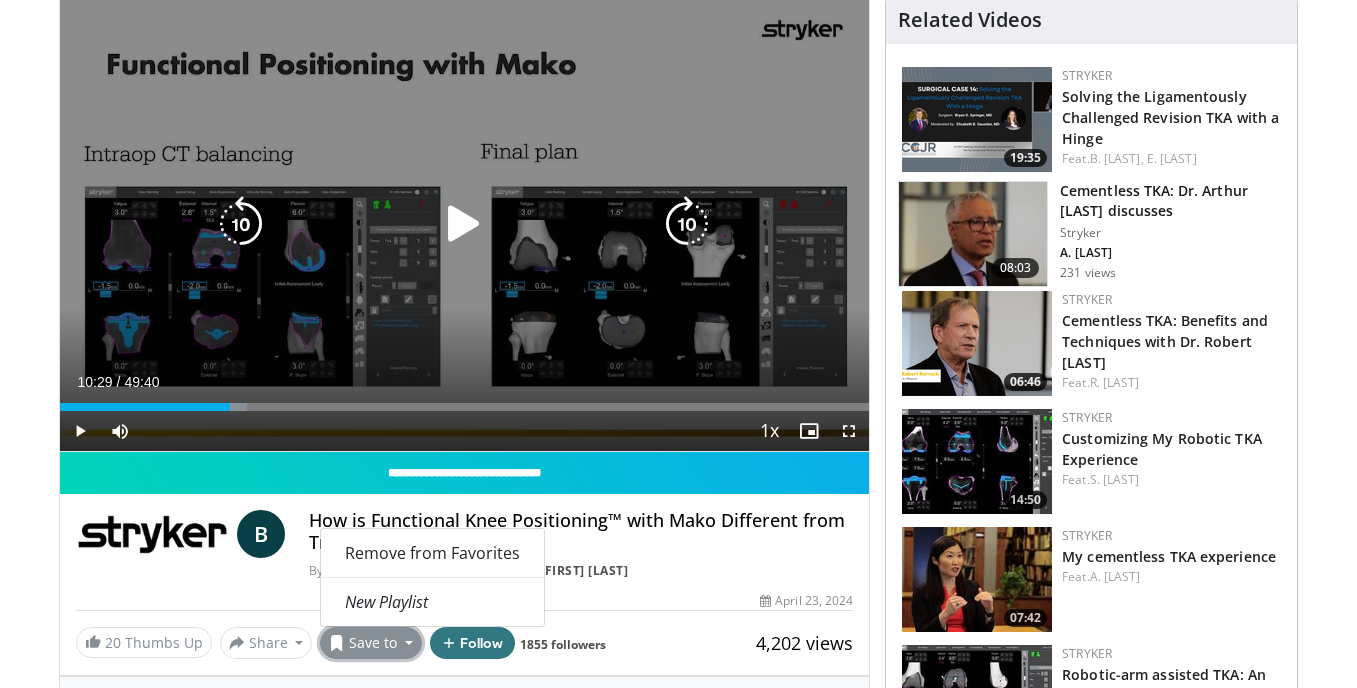 click at bounding box center [464, 224] 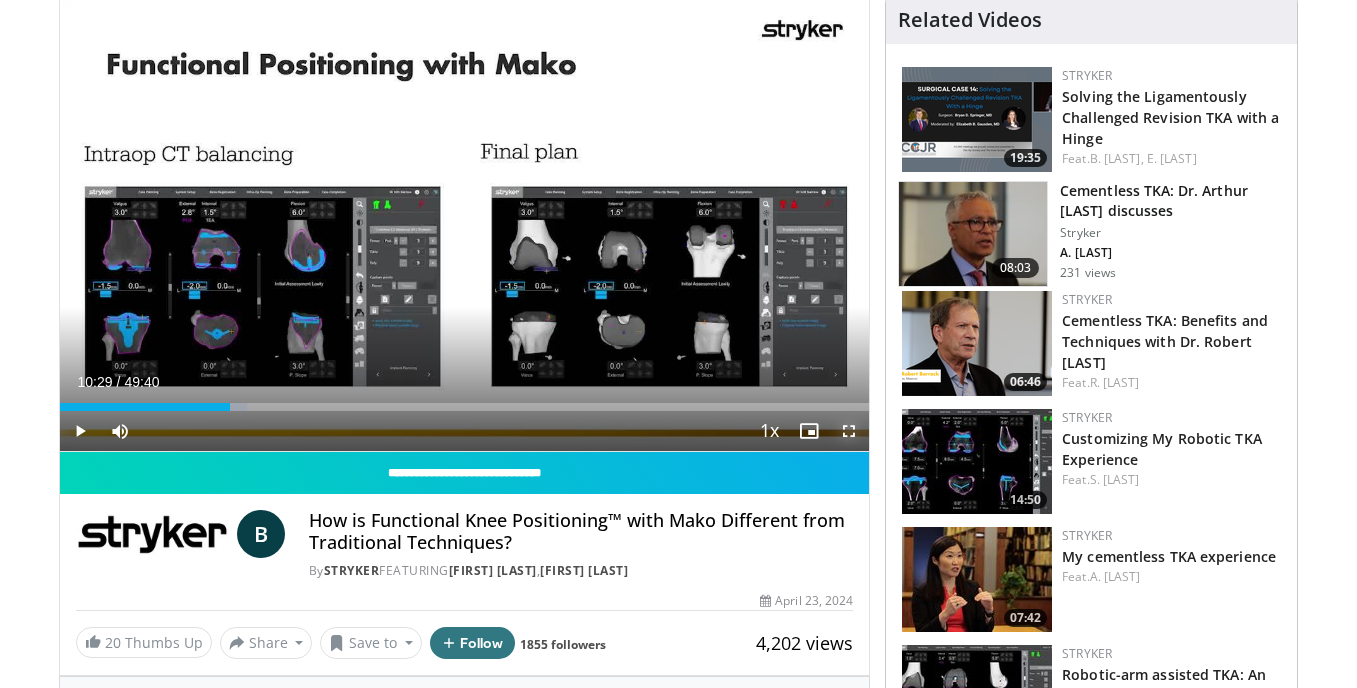 click at bounding box center [849, 431] 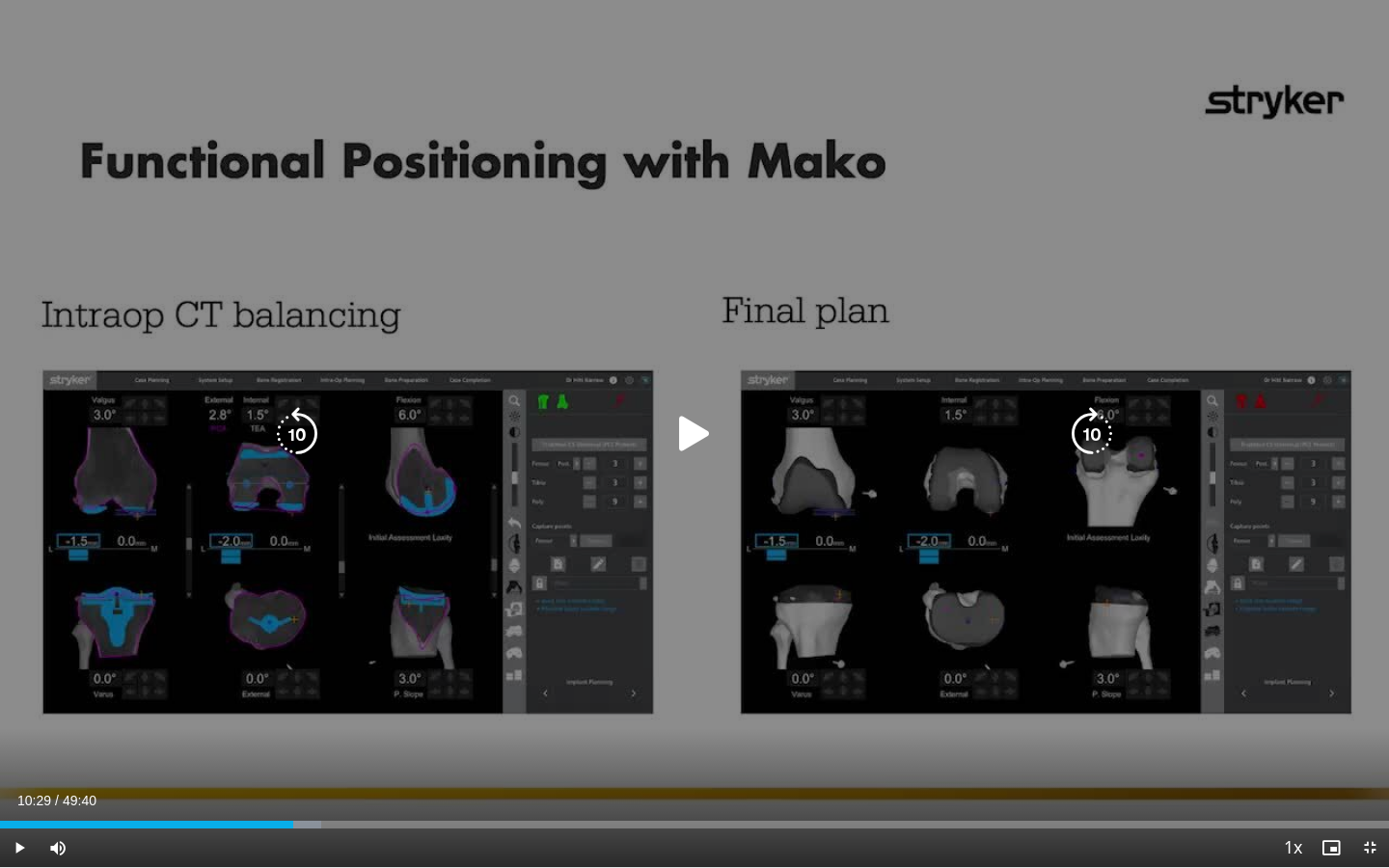 click at bounding box center [694, 434] 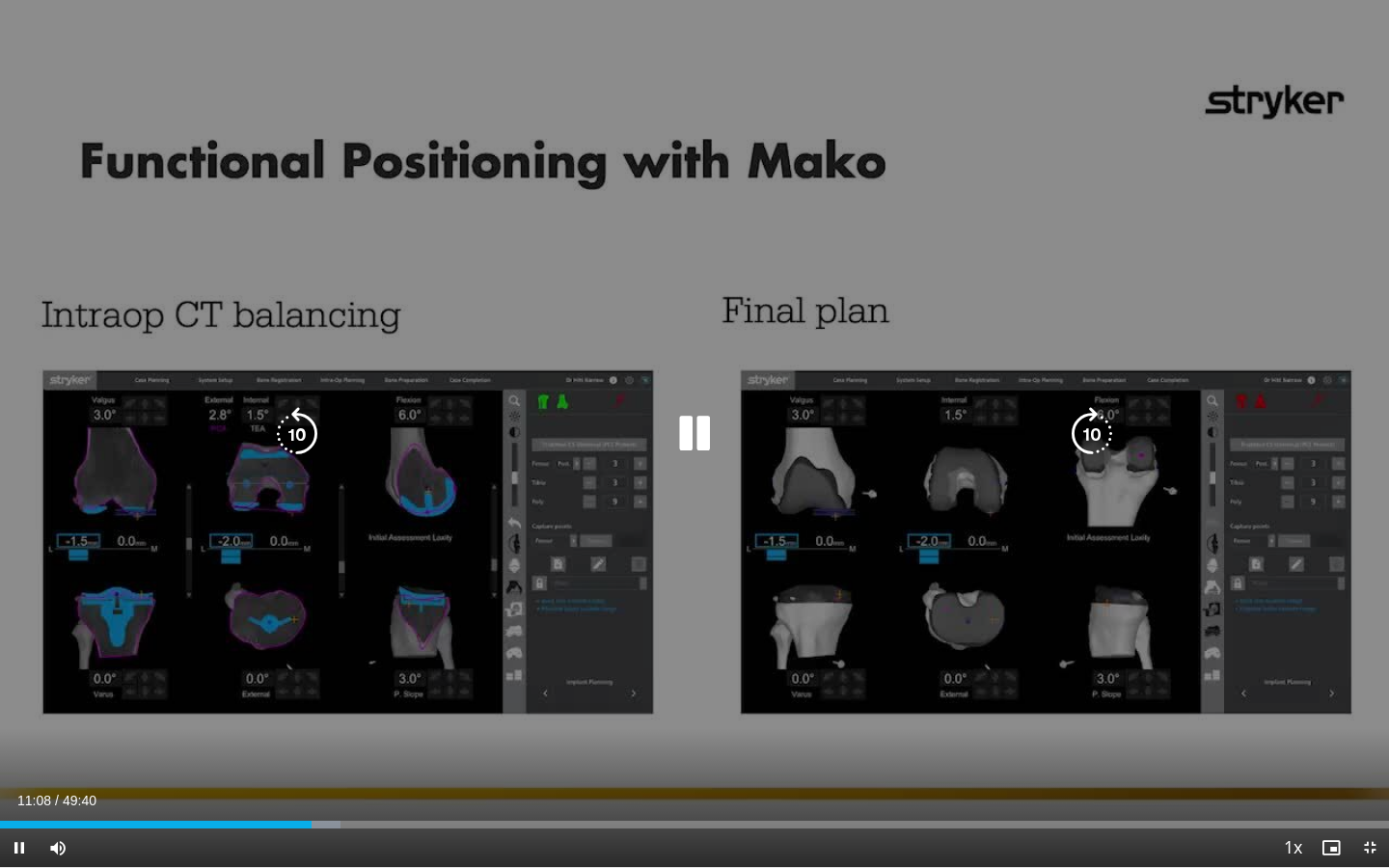 click at bounding box center (1092, 434) 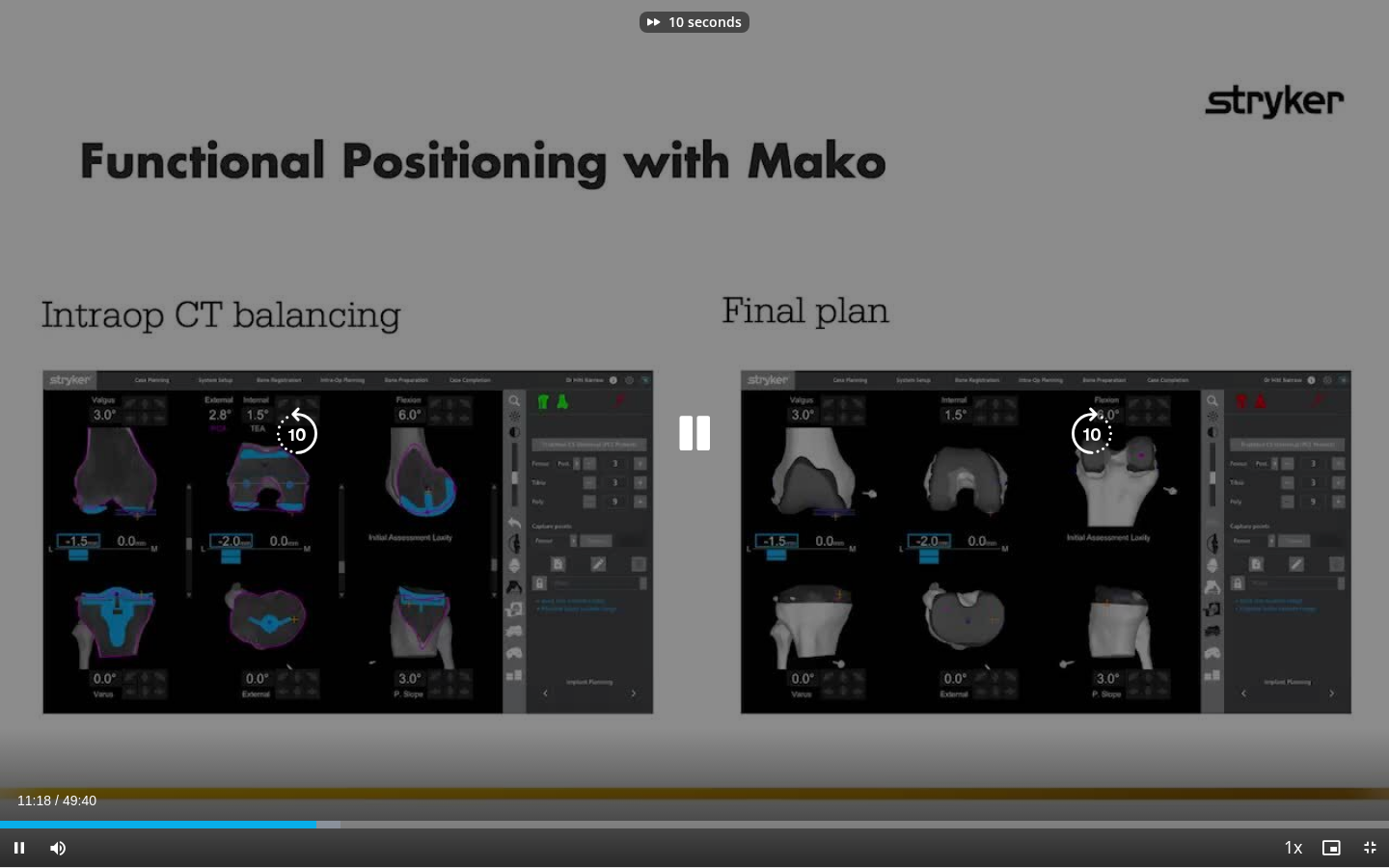 click at bounding box center (1092, 434) 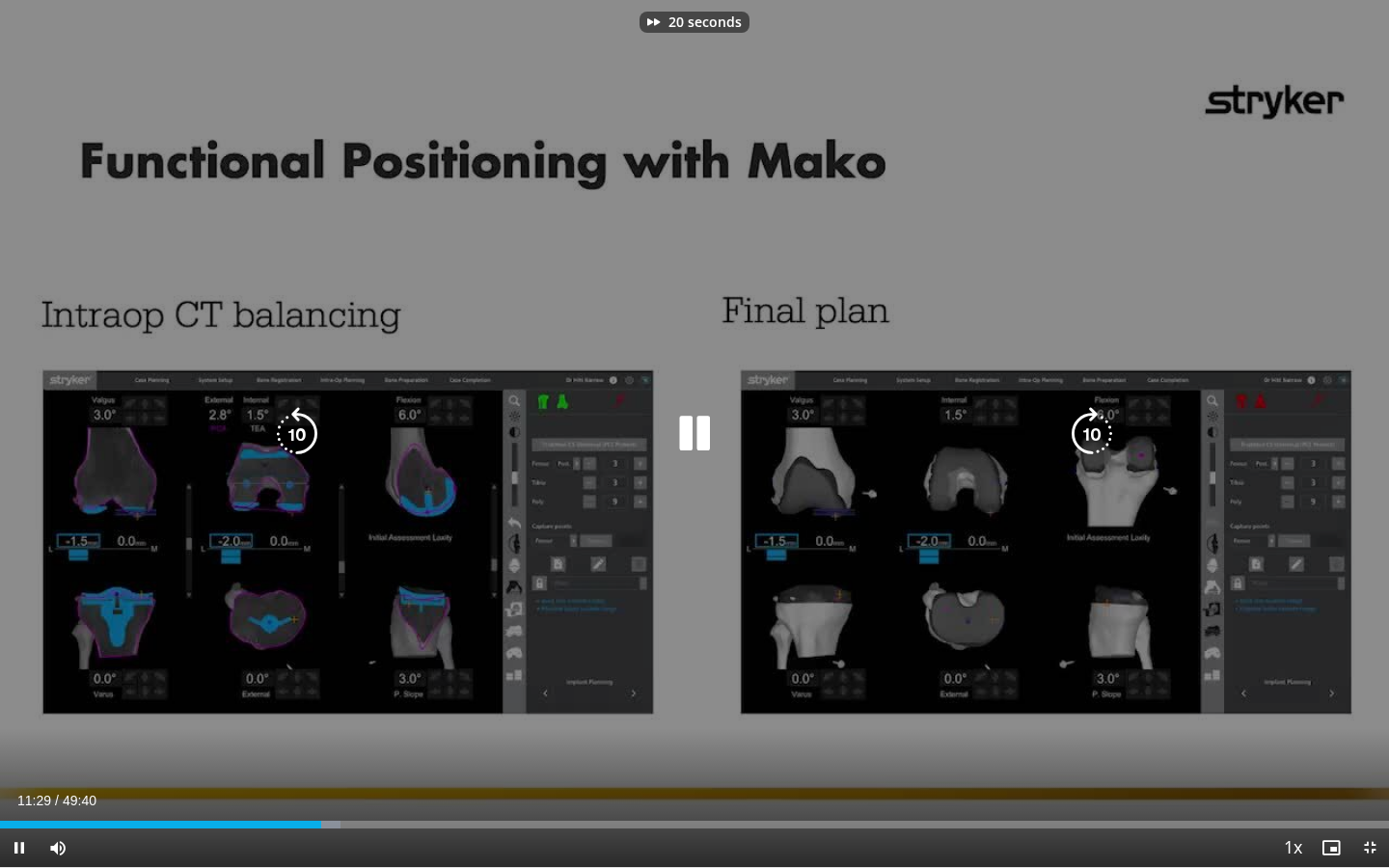 click at bounding box center (1092, 434) 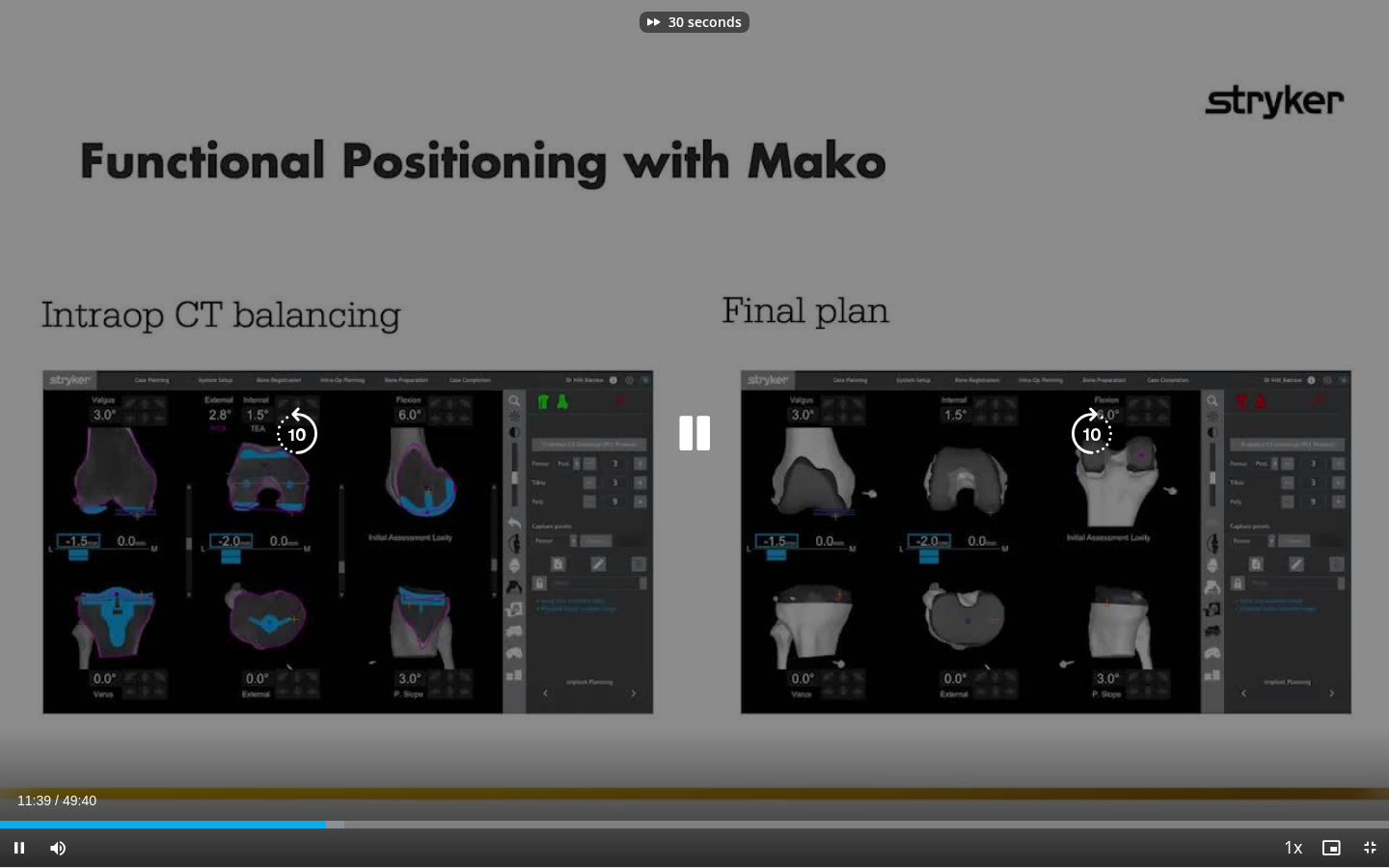 click at bounding box center [1092, 434] 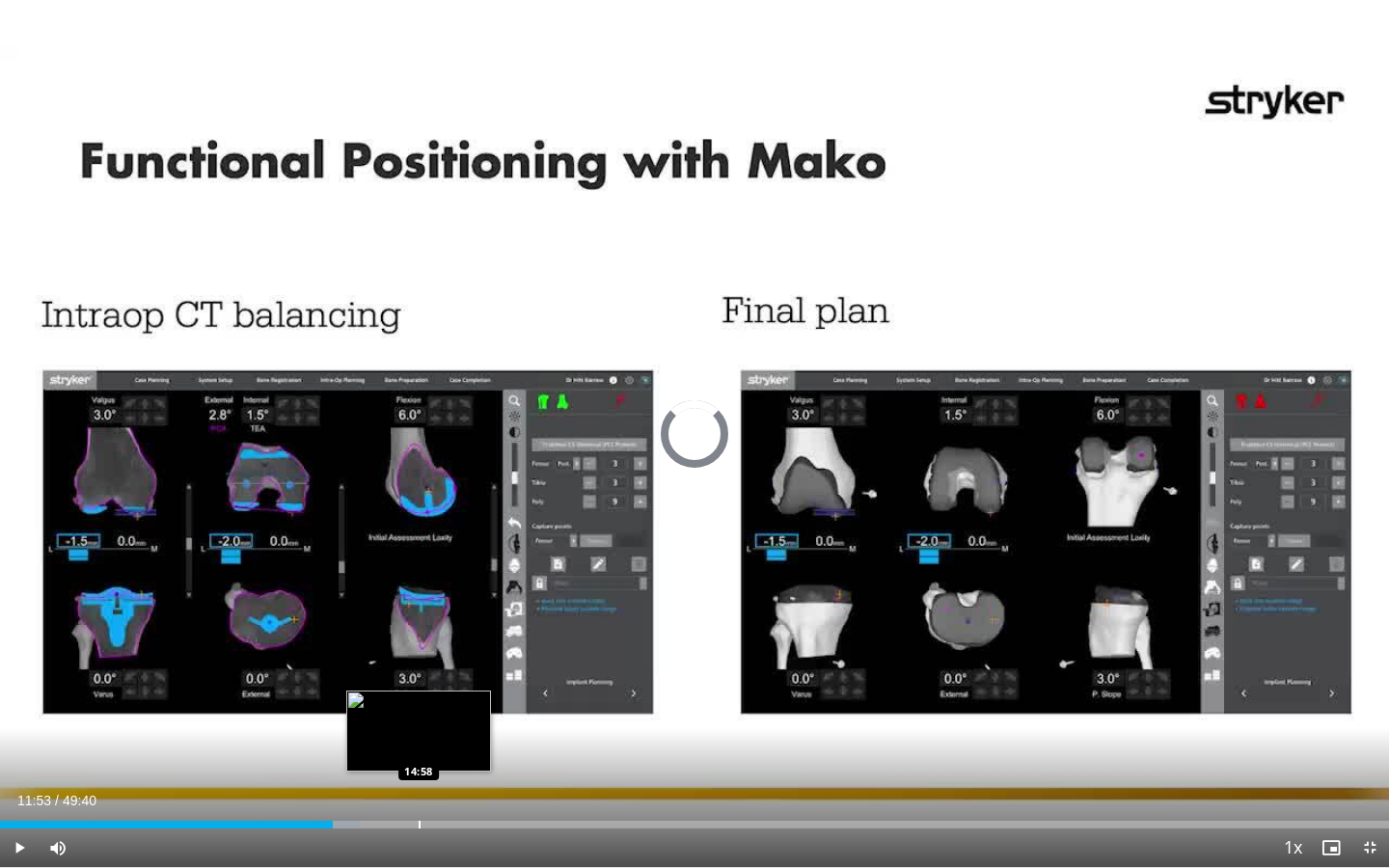 click at bounding box center [420, 825] 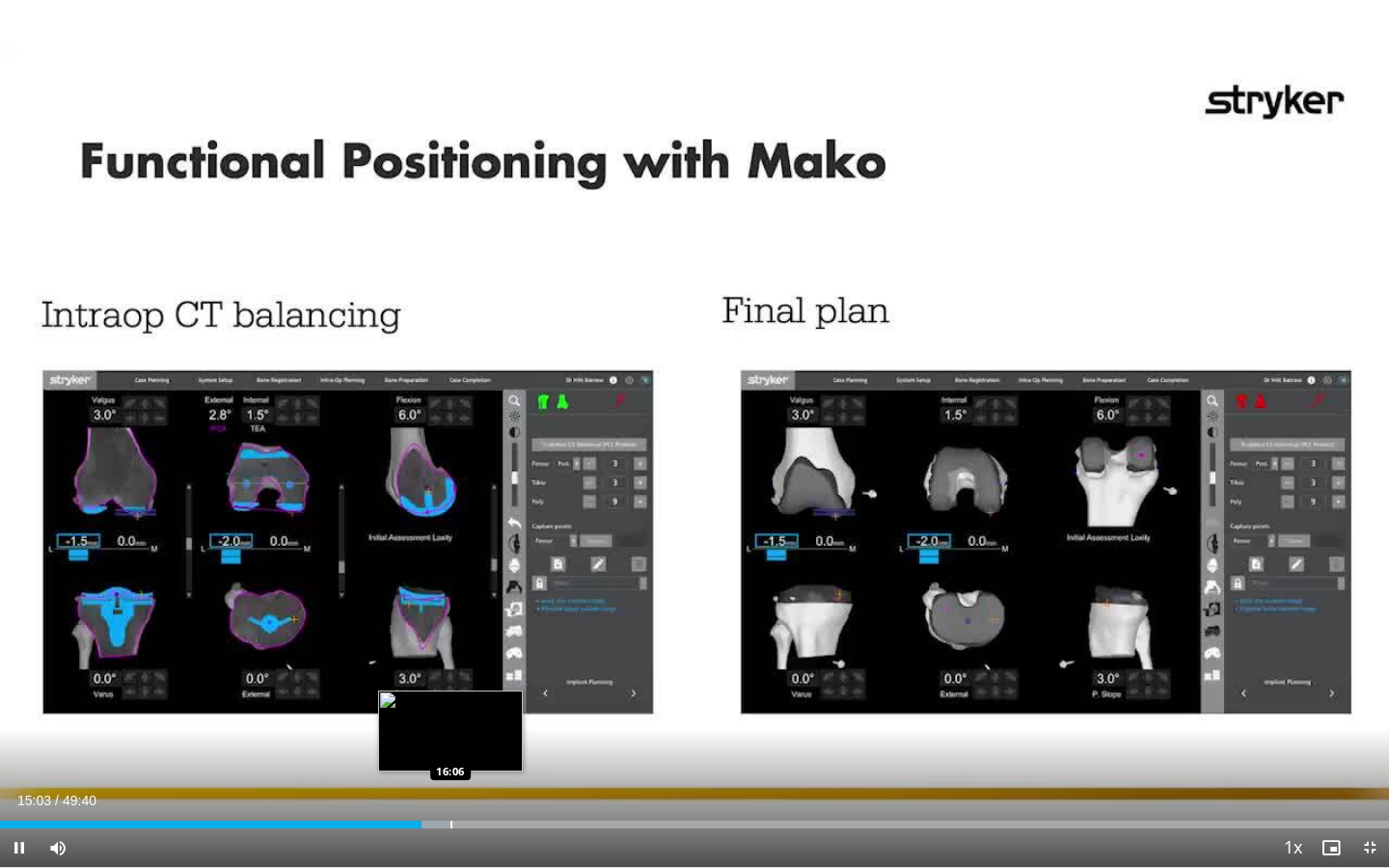 click at bounding box center [451, 825] 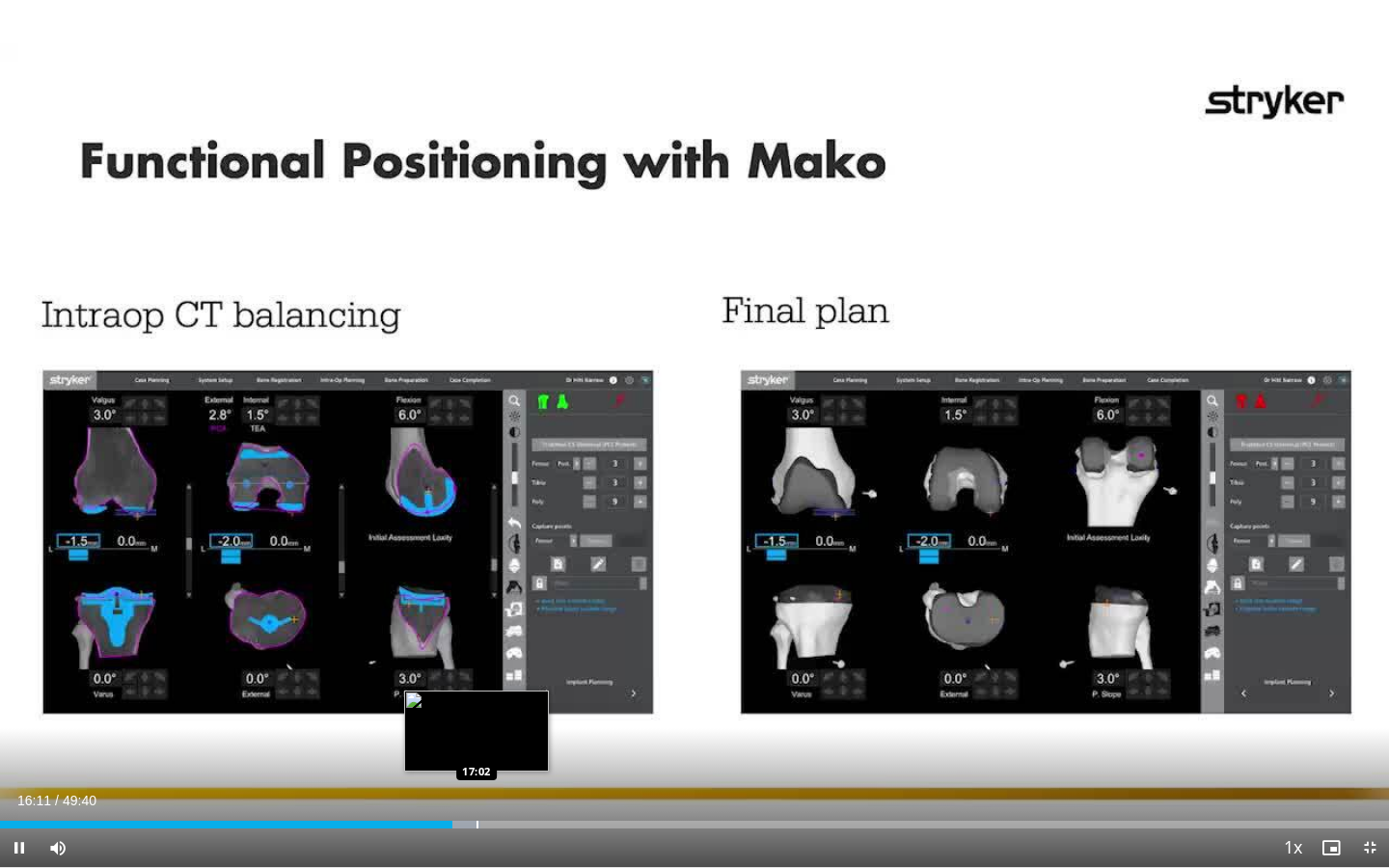 click at bounding box center (477, 825) 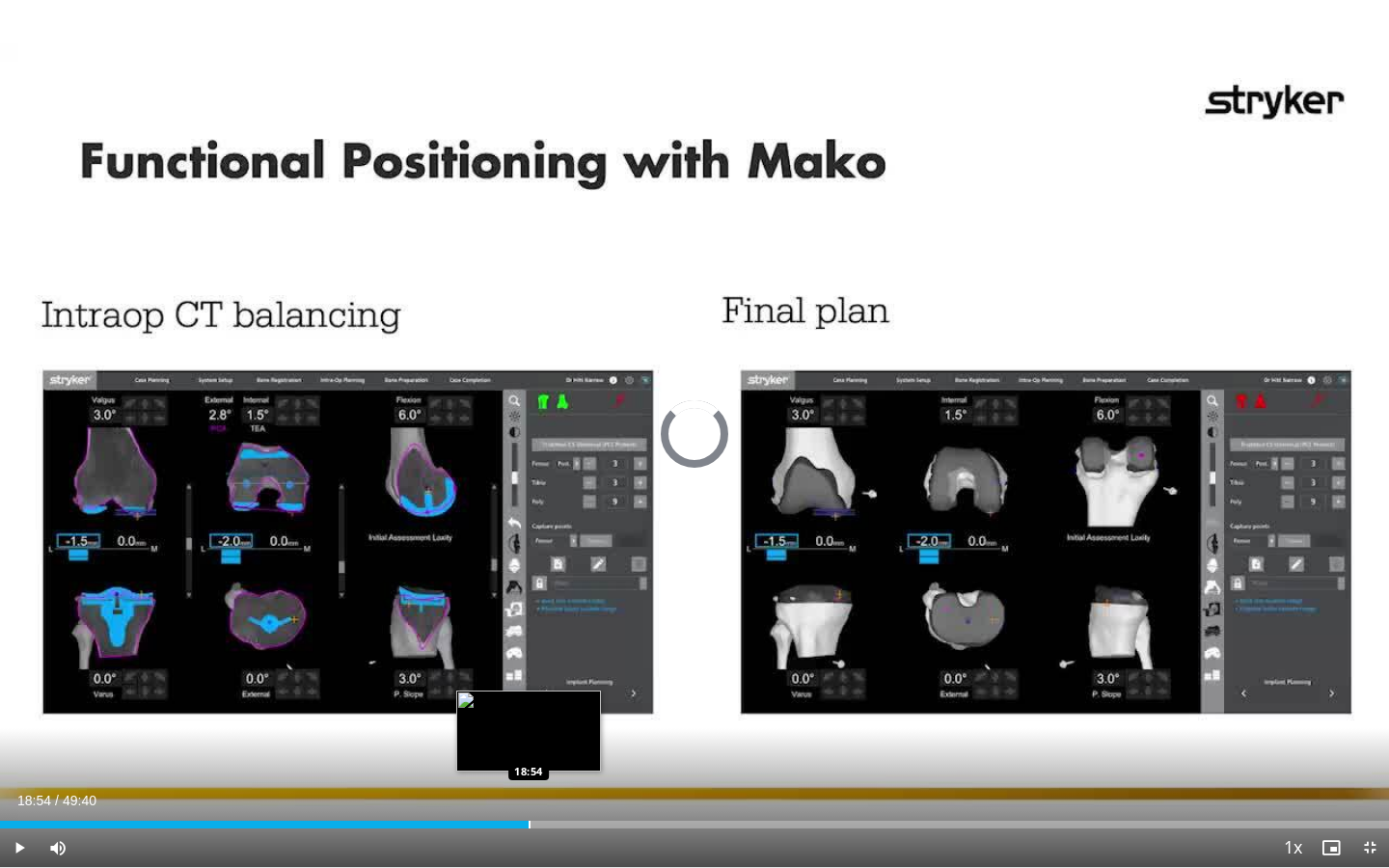 click at bounding box center (530, 825) 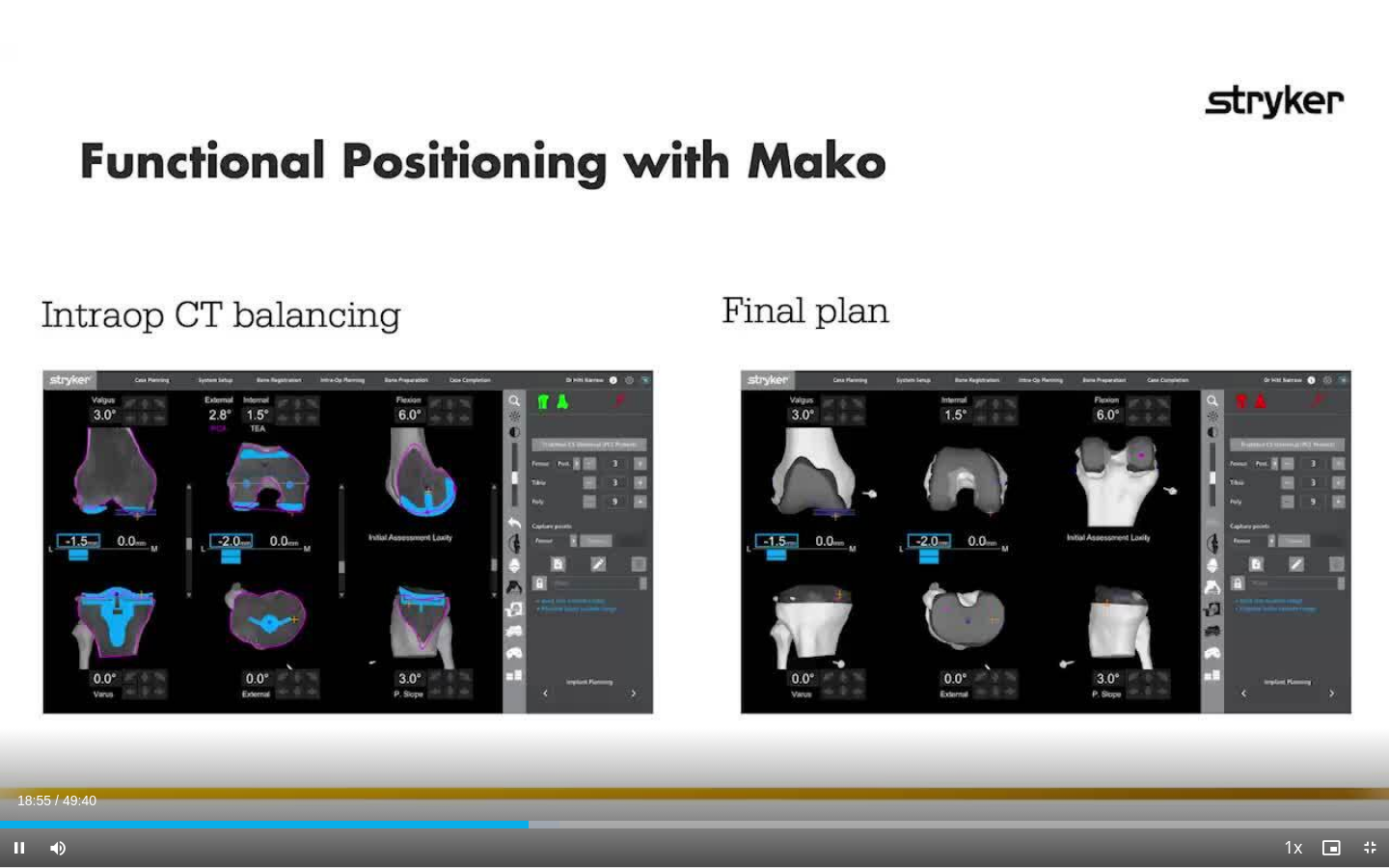 click on "**********" at bounding box center [694, 434] 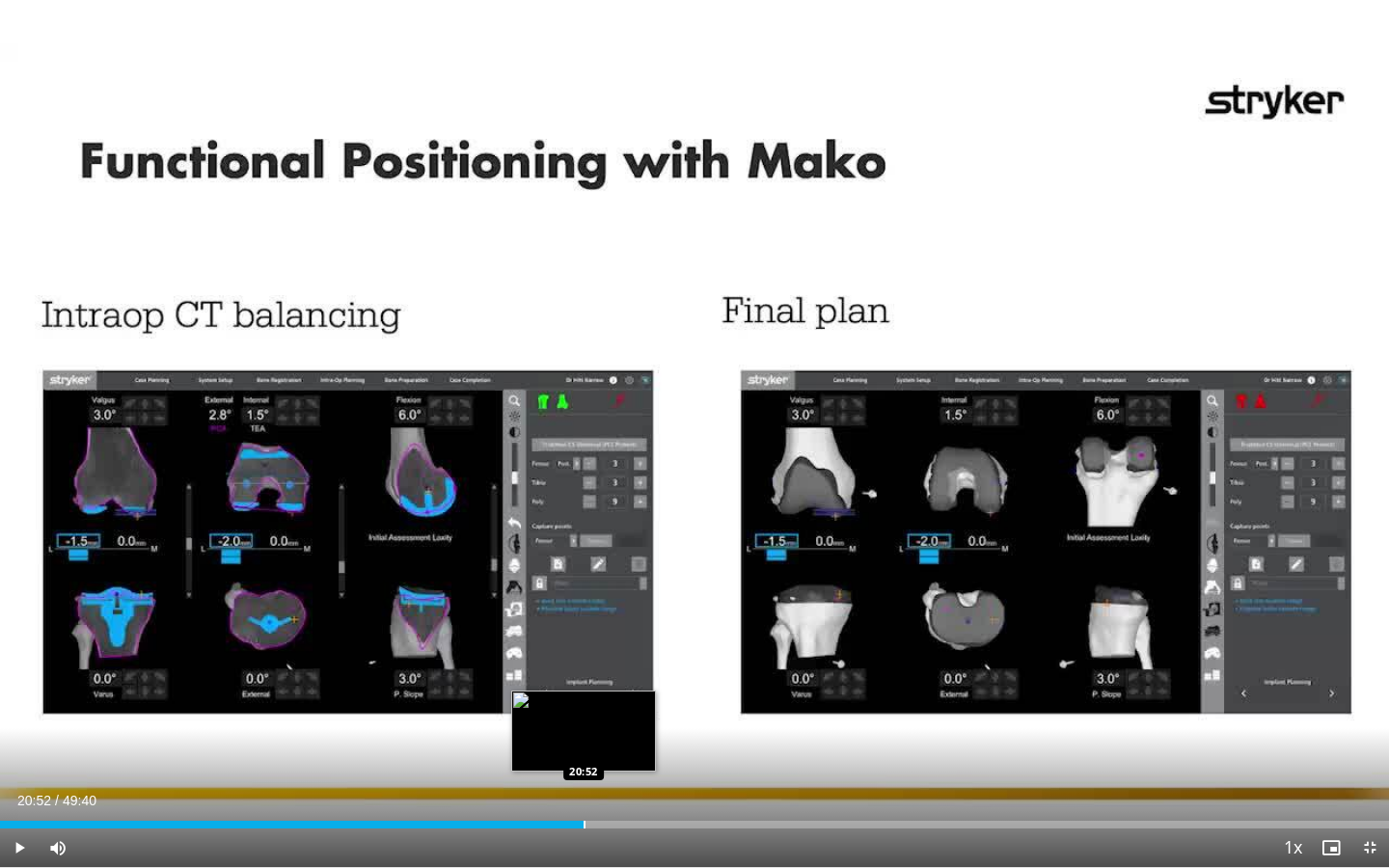 click at bounding box center (585, 825) 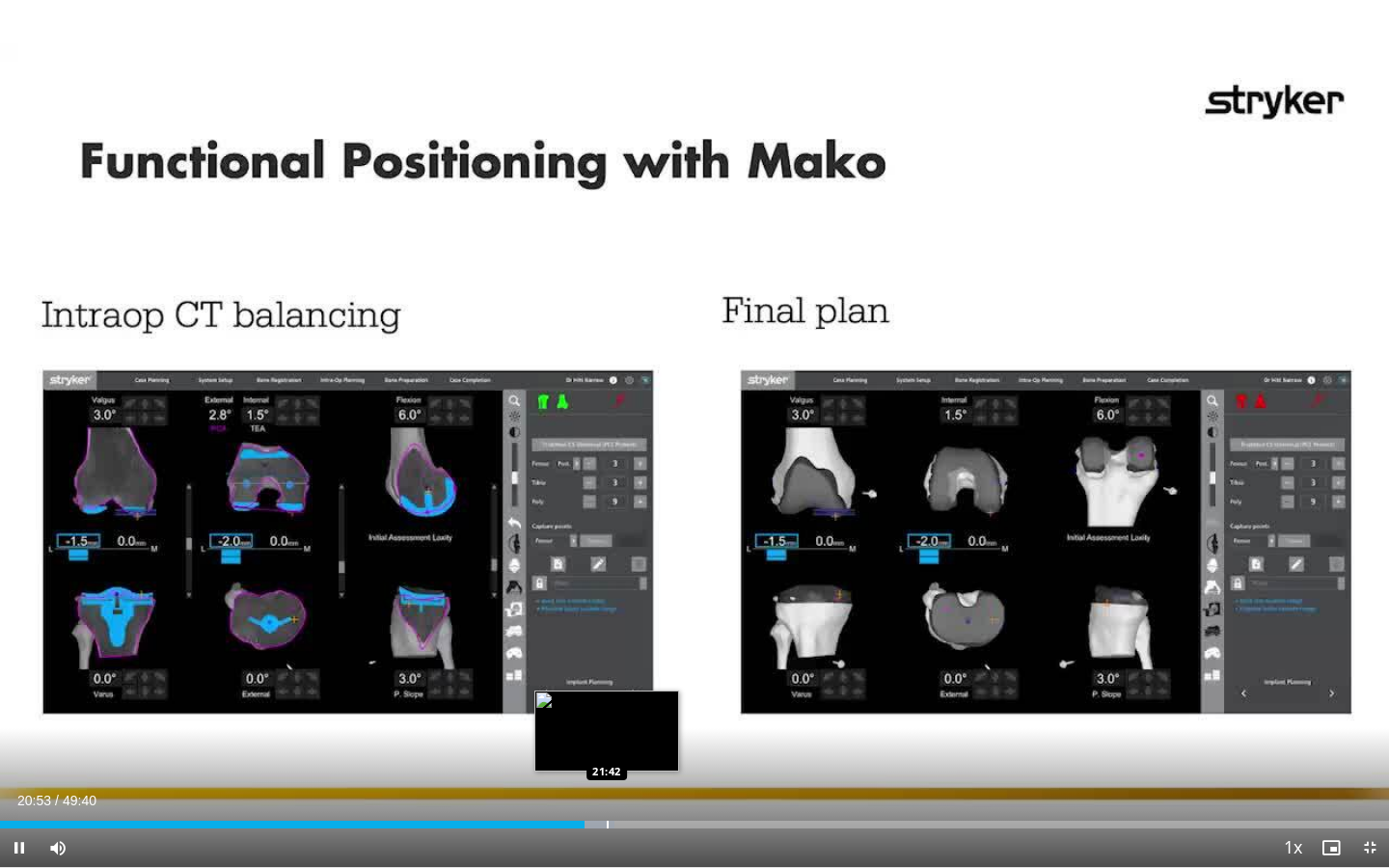 click at bounding box center [608, 825] 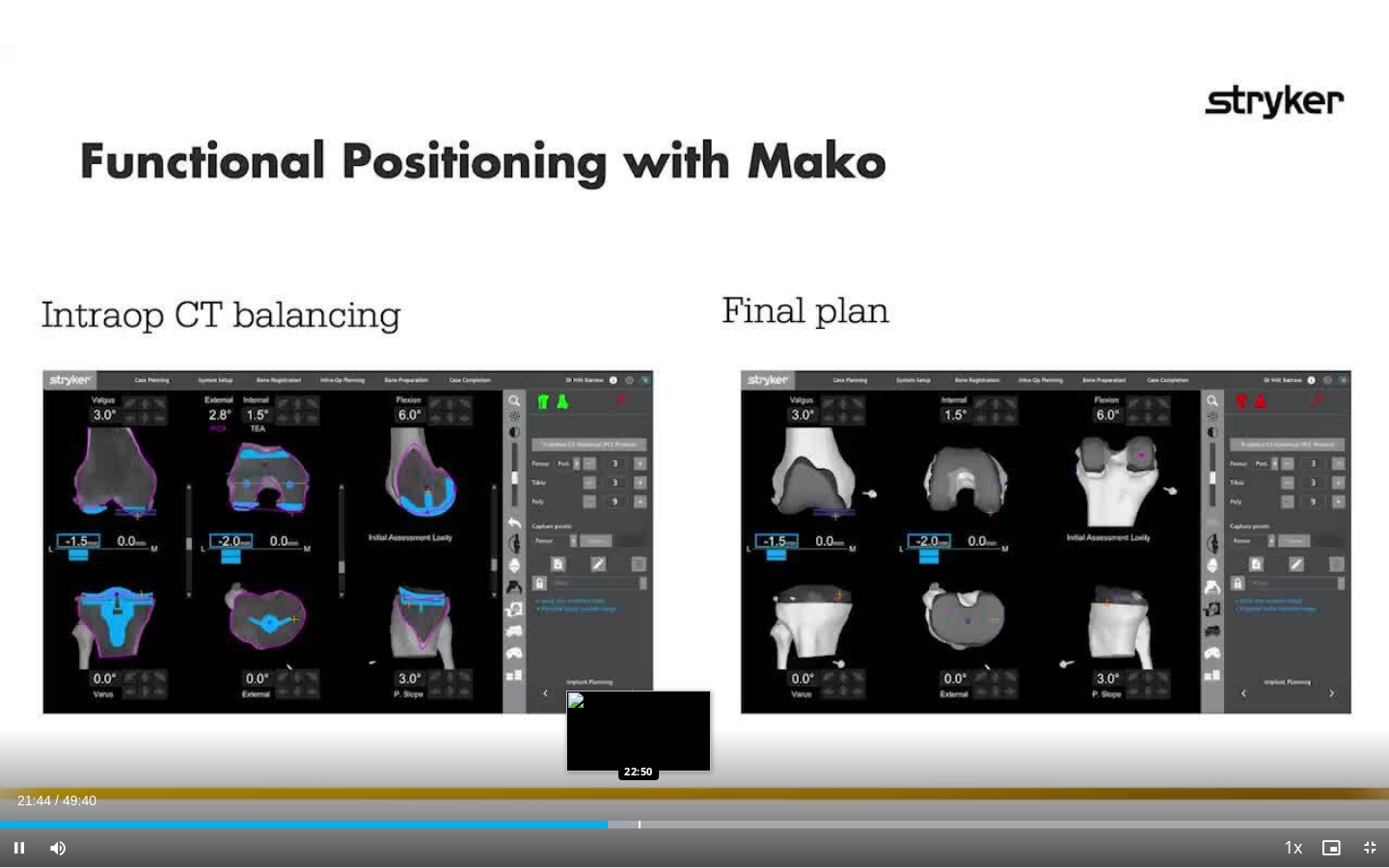 click at bounding box center [640, 825] 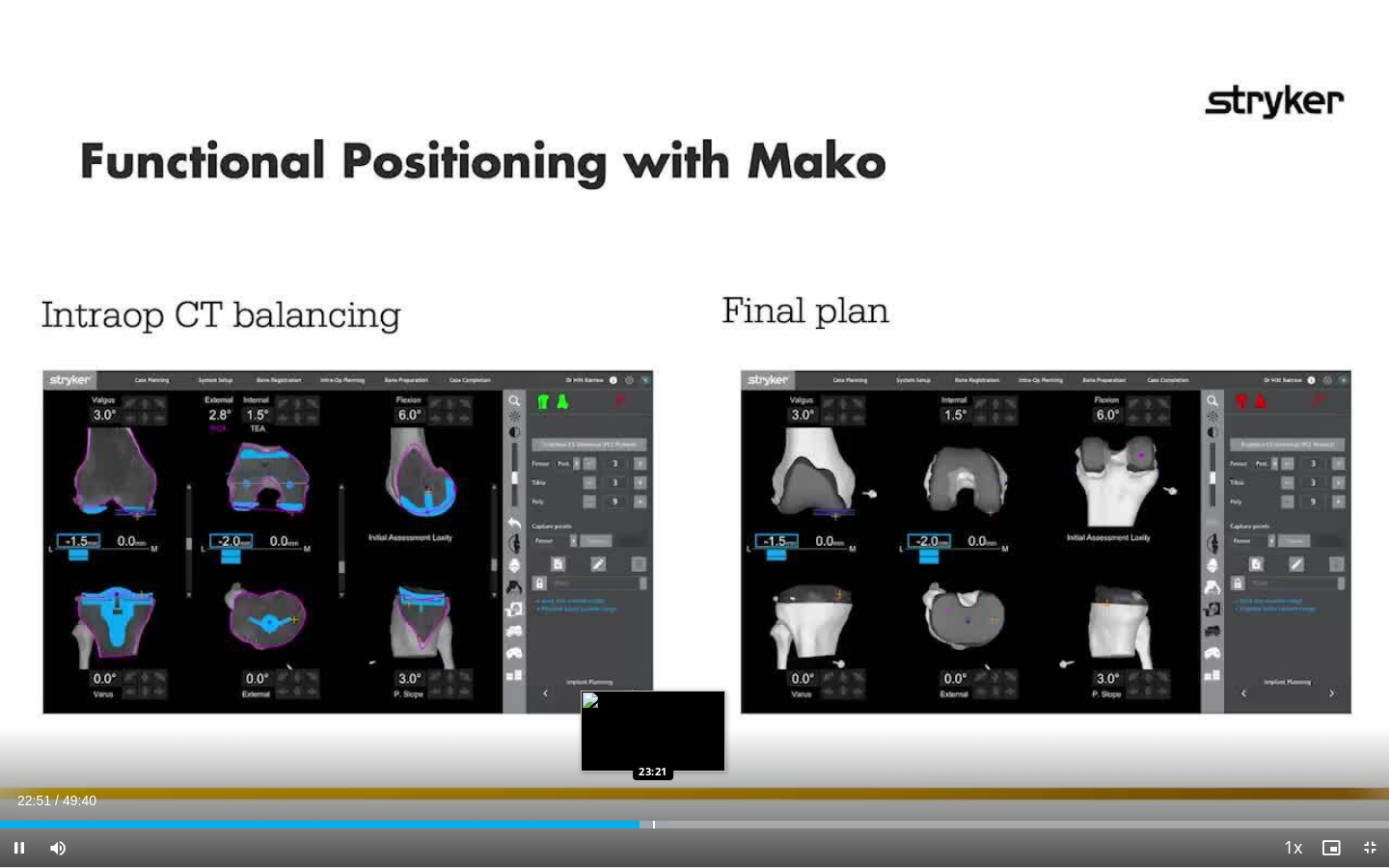 click at bounding box center (654, 825) 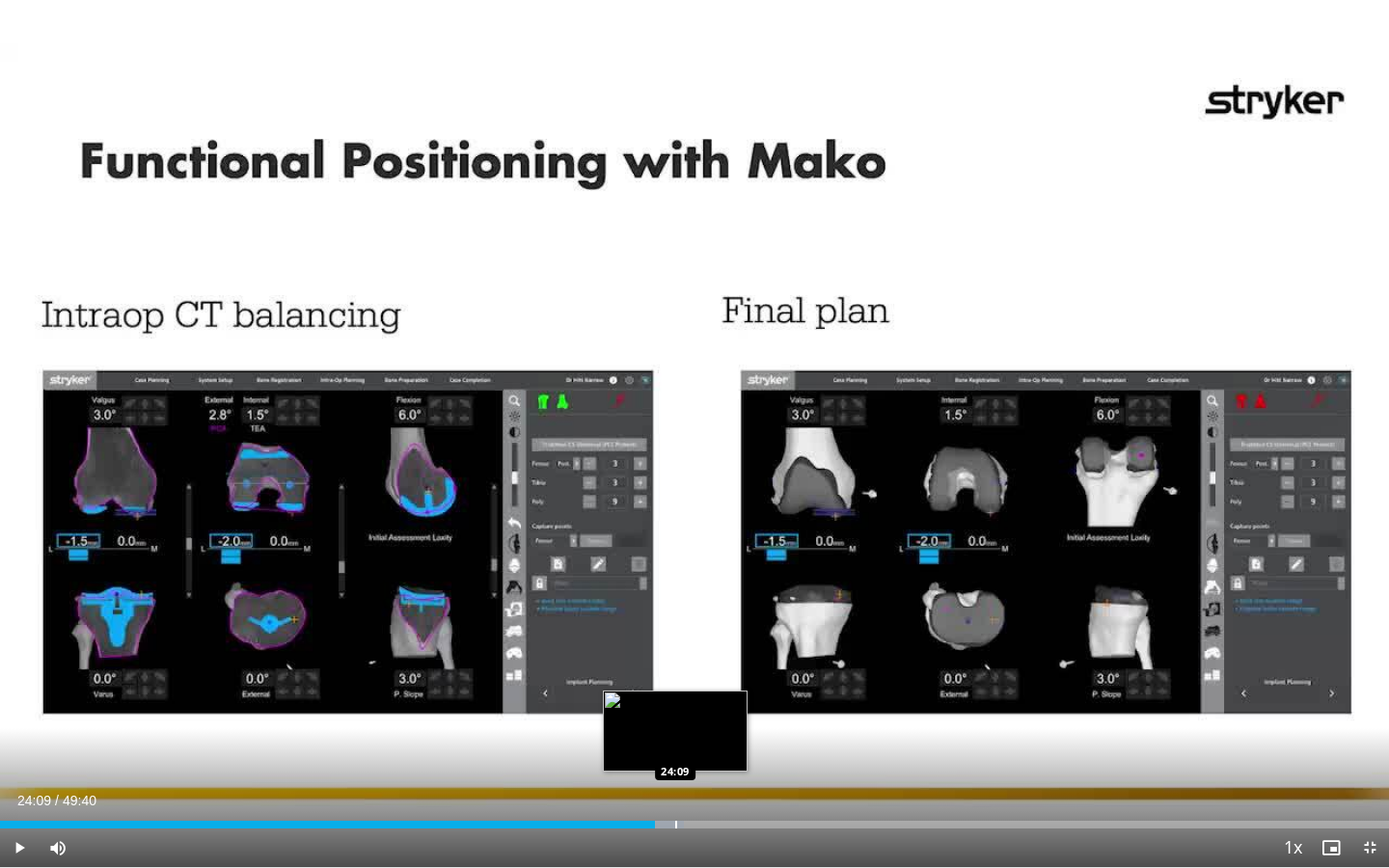 click at bounding box center [676, 825] 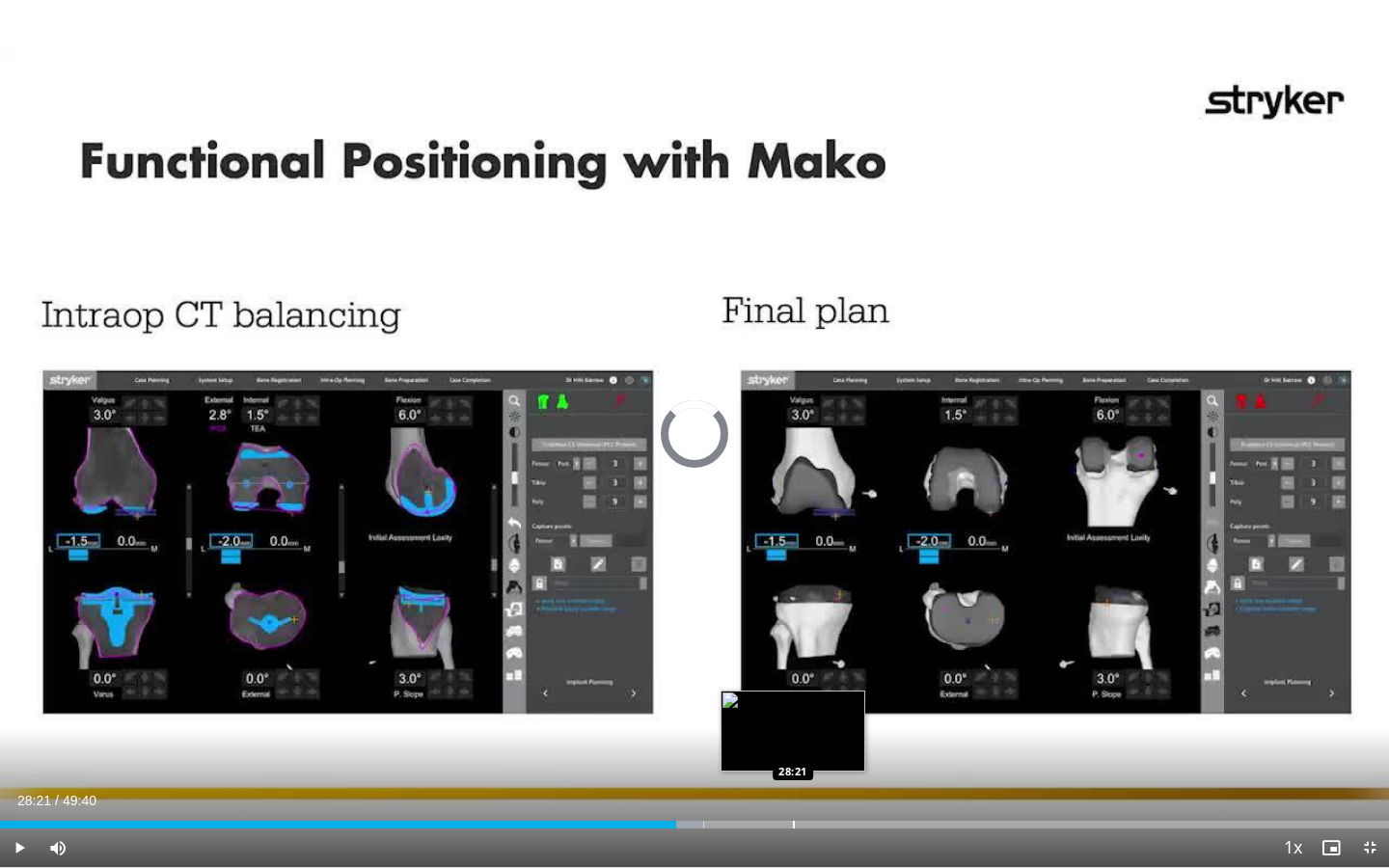 click on "Loaded :  50.66% 24:10 28:21" at bounding box center (694, 819) 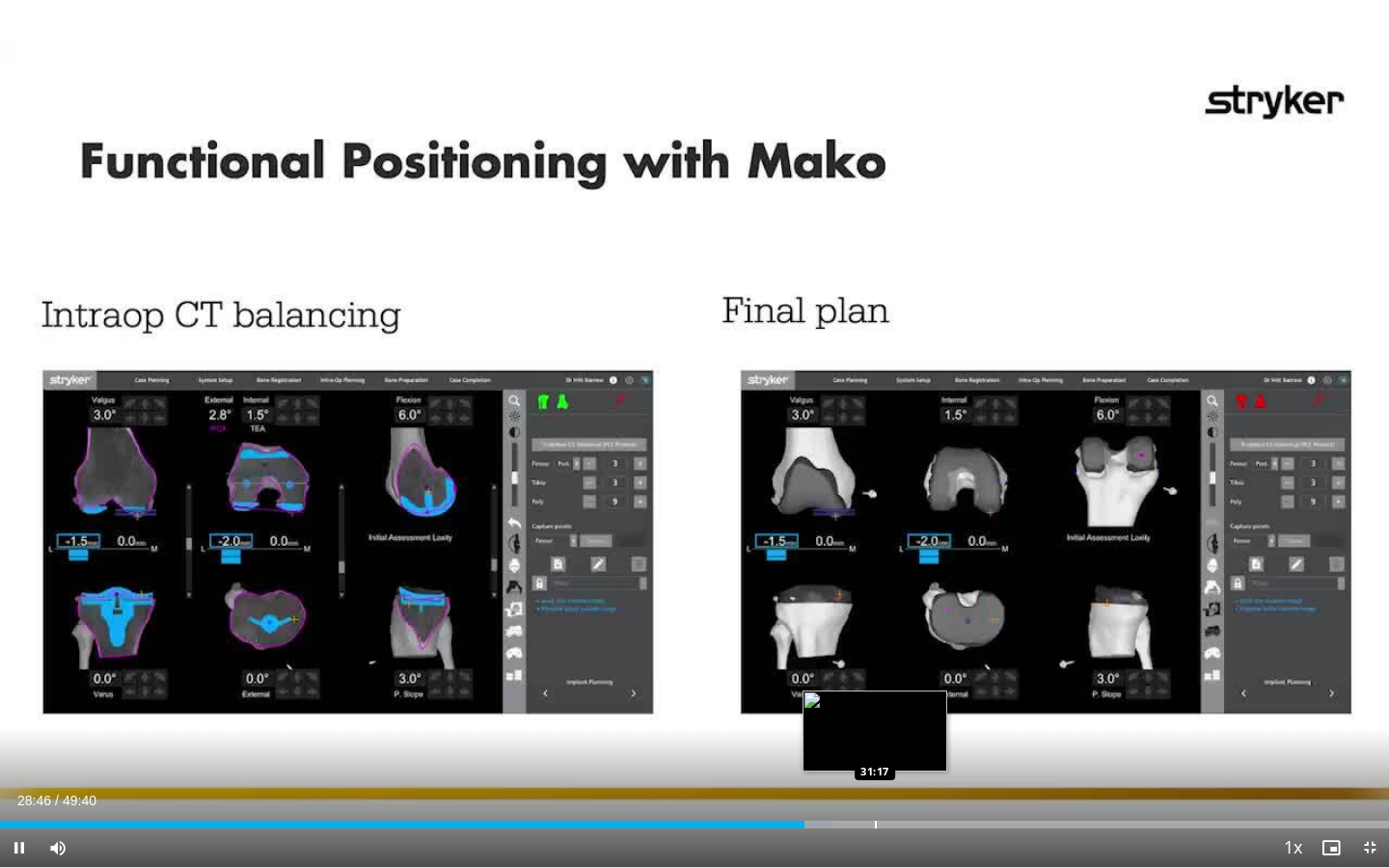 click on "Loaded :  60.05% 28:46 31:17" at bounding box center [694, 819] 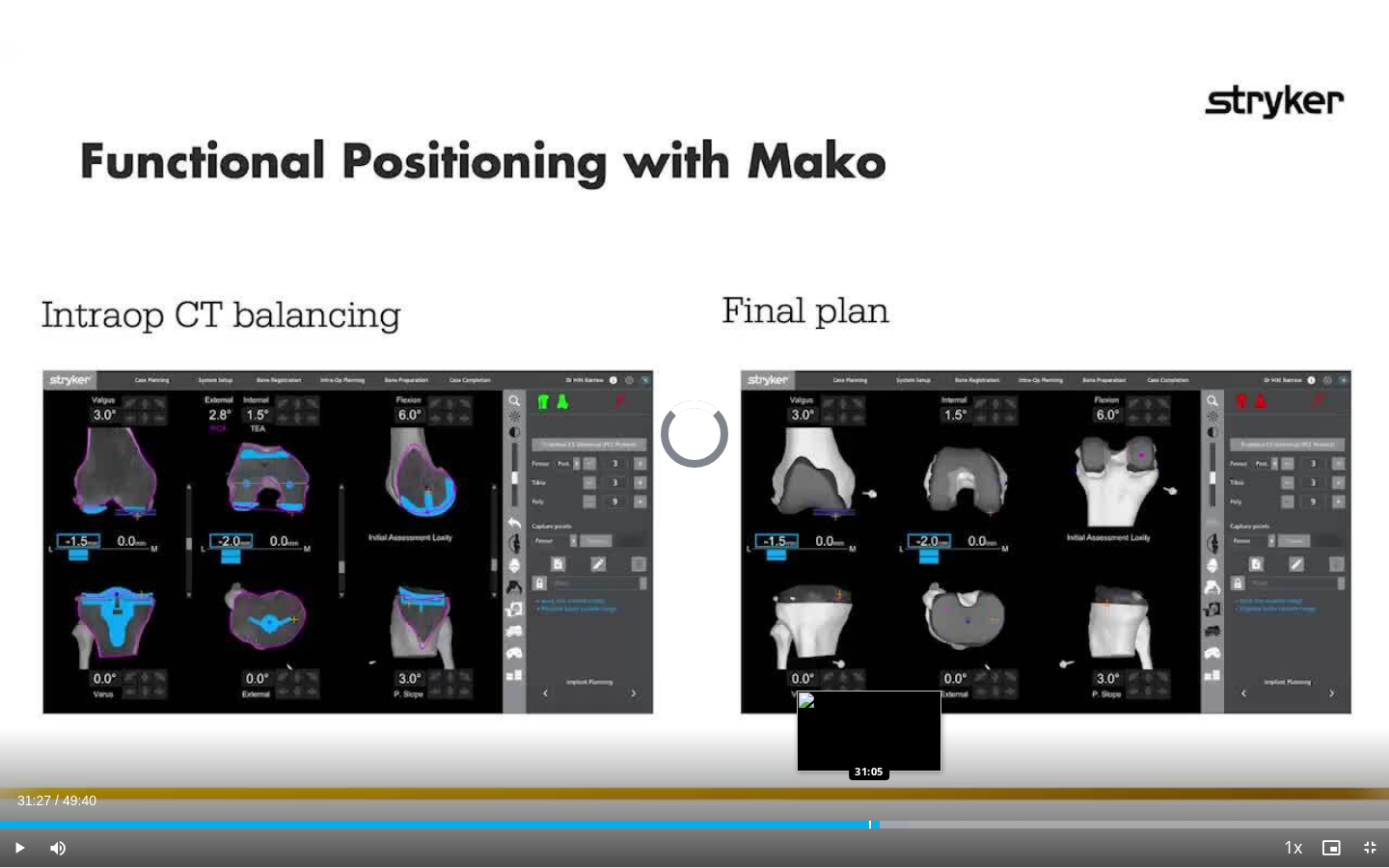 click at bounding box center [870, 825] 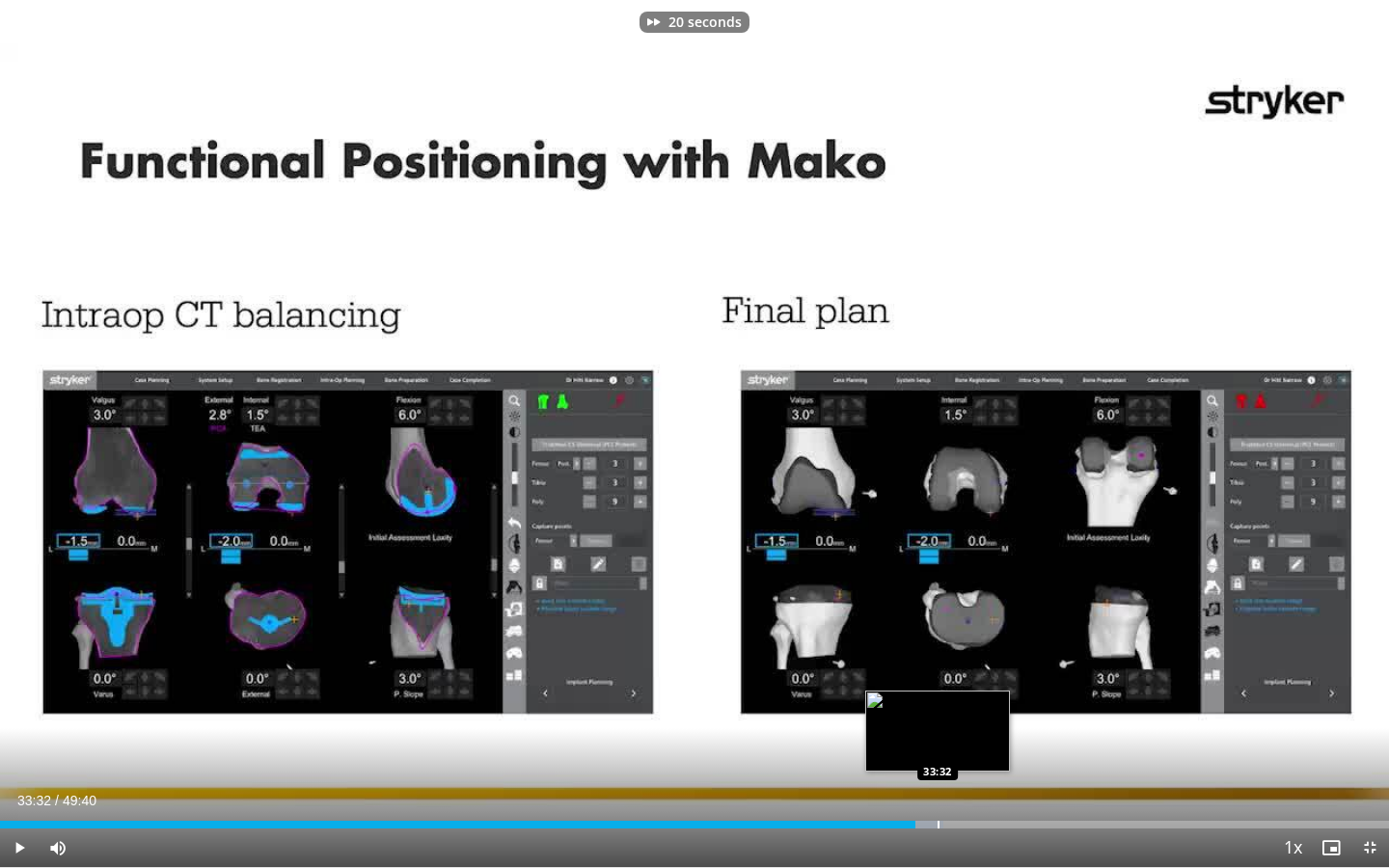 click at bounding box center [939, 825] 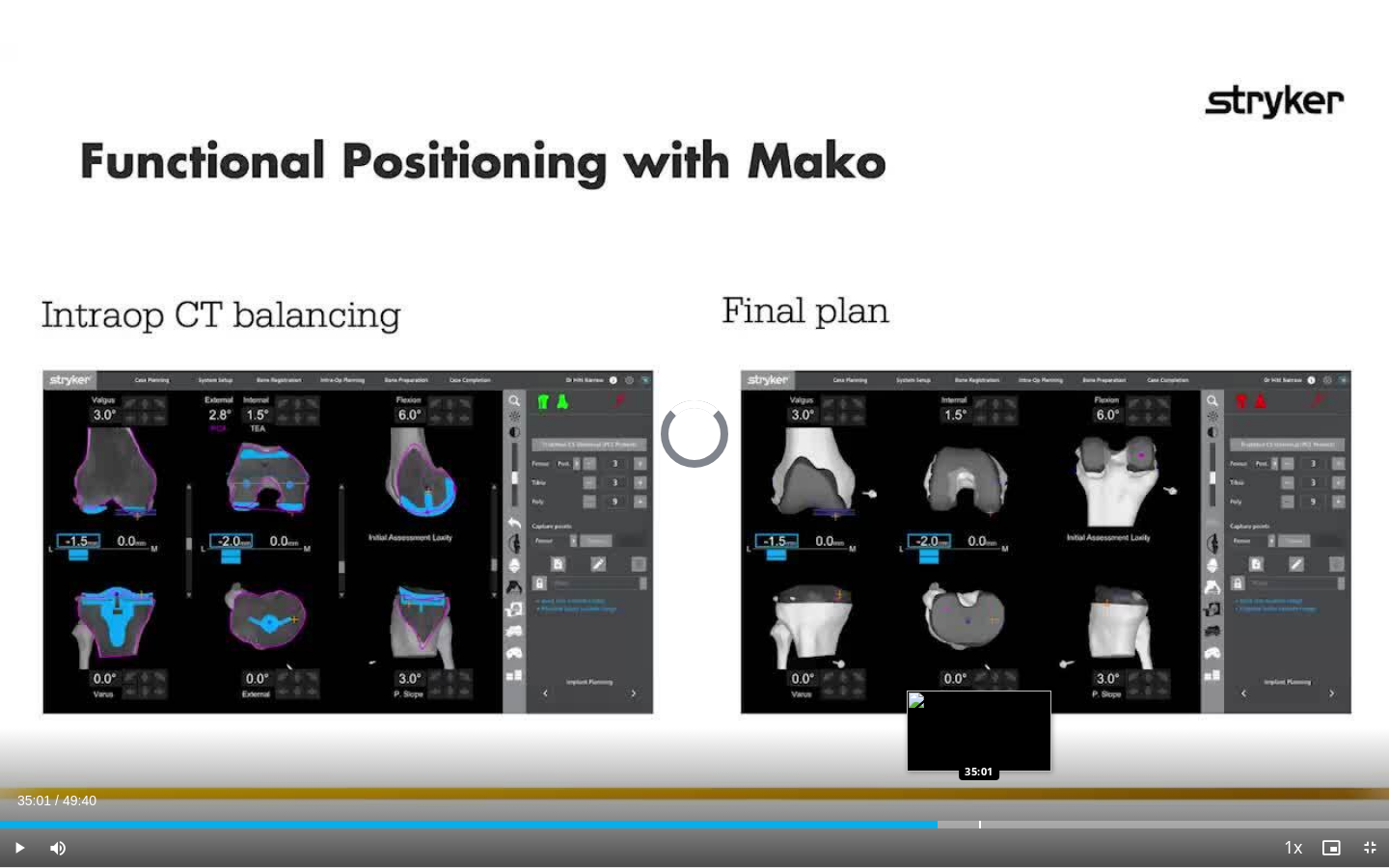 click at bounding box center (980, 825) 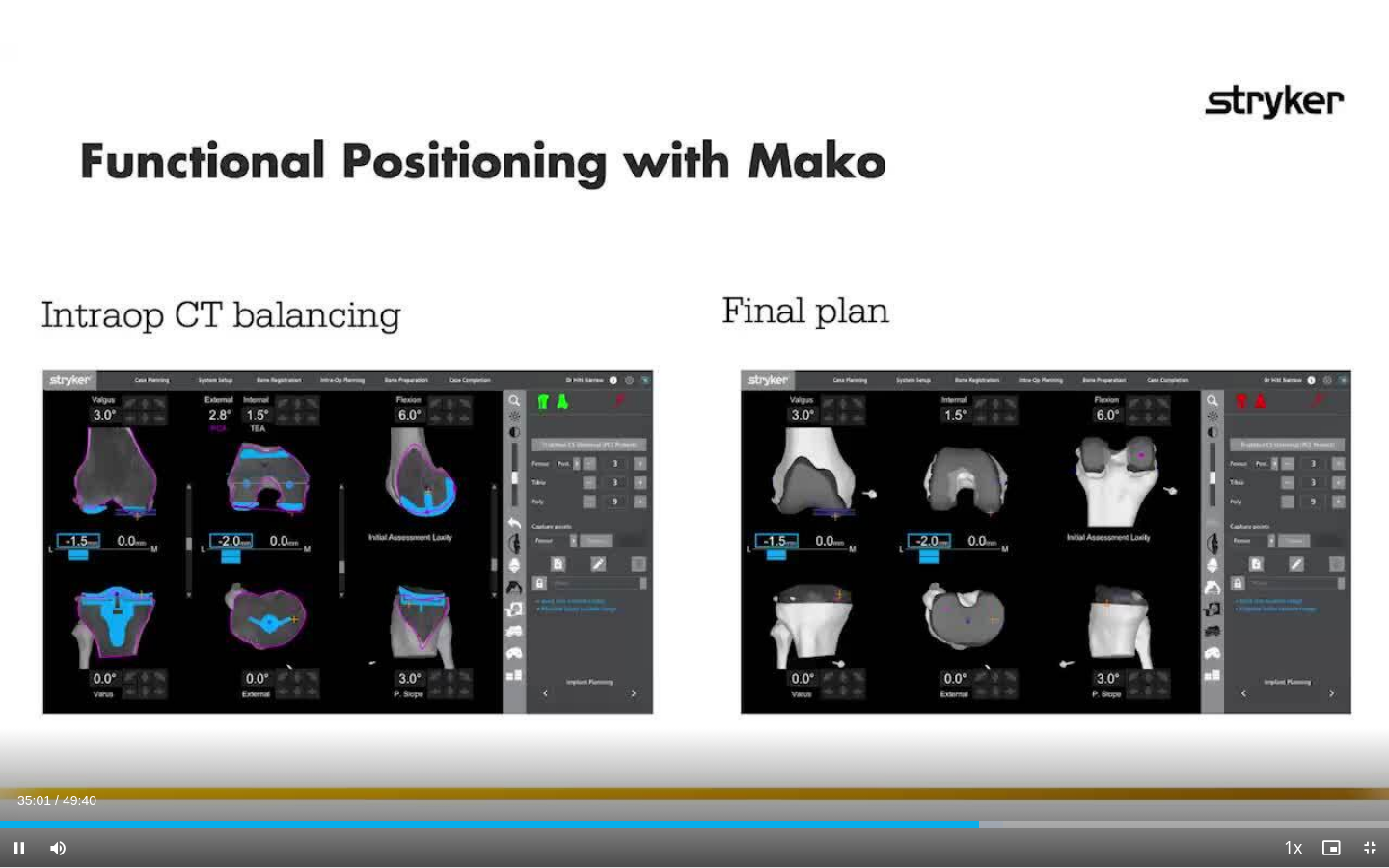 click on "Current Time  35:01 / Duration  49:40 Pause Skip Backward Skip Forward Mute Loaded :  72.21% 35:02 37:11 Stream Type  LIVE Seek to live, currently behind live LIVE   1x Playback Rate 0.5x 0.75x 1x , selected 1.25x 1.5x 1.75x 2x Chapters Chapters Descriptions descriptions off , selected Captions captions settings , opens captions settings dialog captions off , selected Audio Track en (Main) , selected Exit Fullscreen Enable picture-in-picture mode" at bounding box center [694, 848] 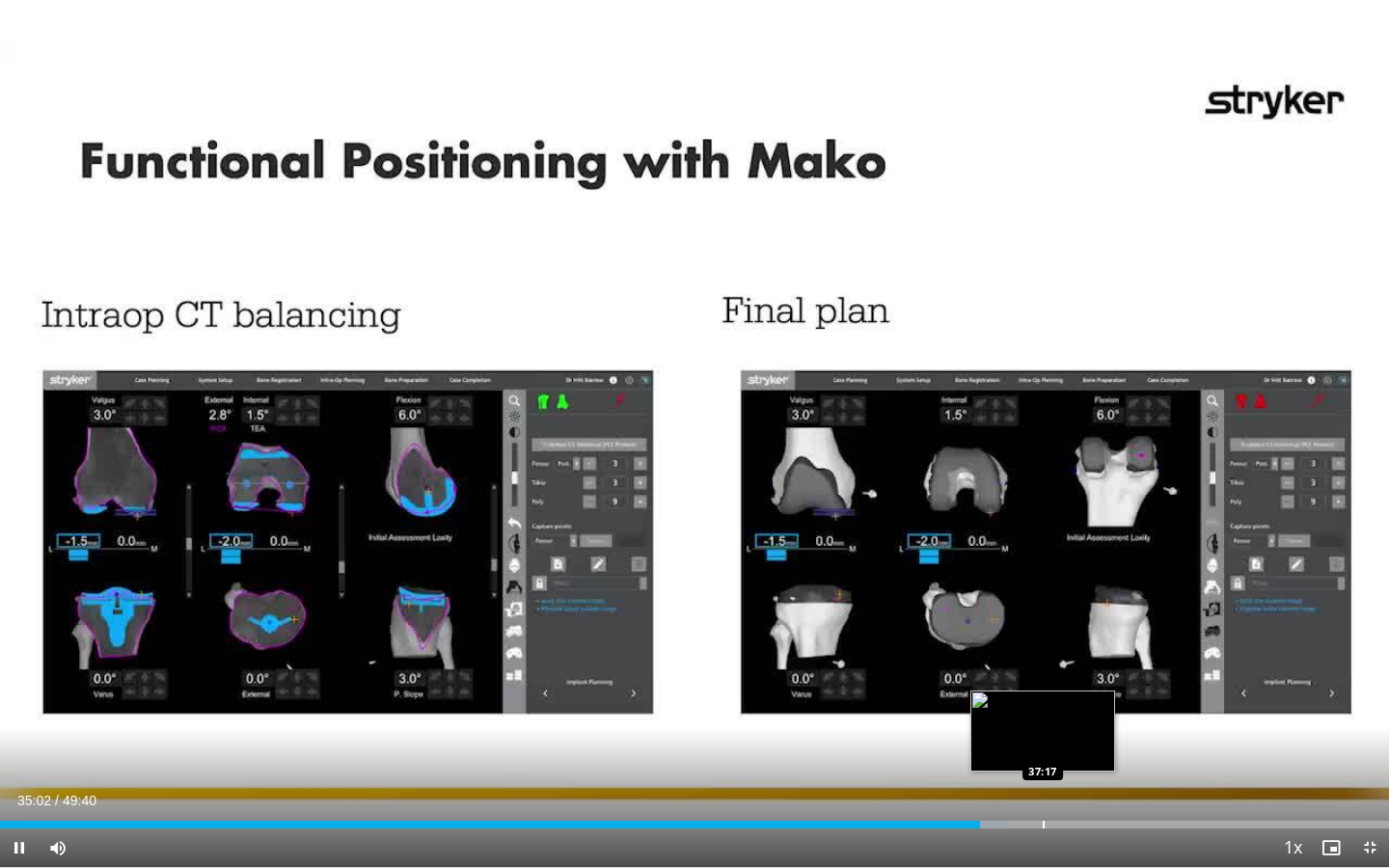 click at bounding box center (1044, 825) 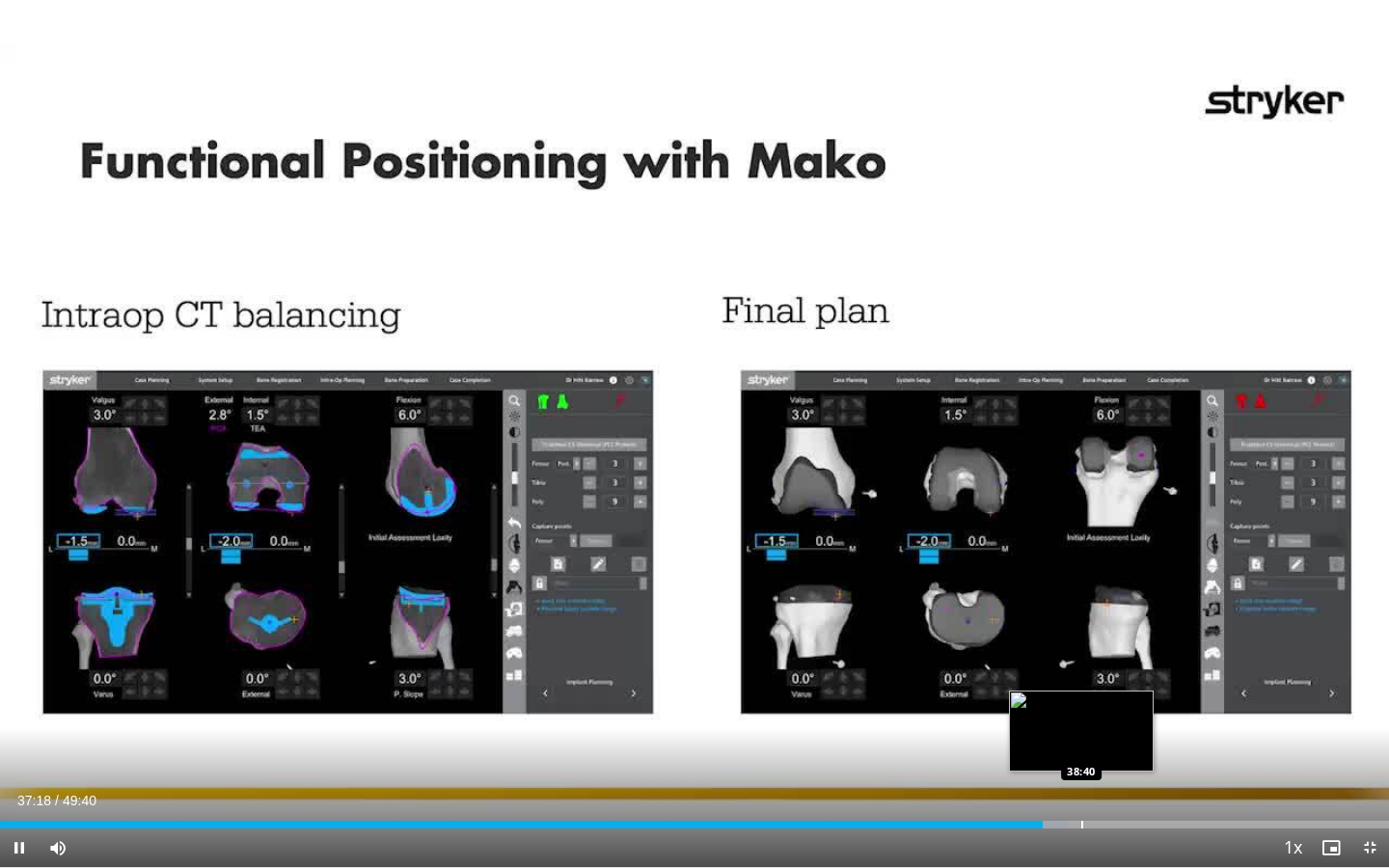 click at bounding box center [1082, 825] 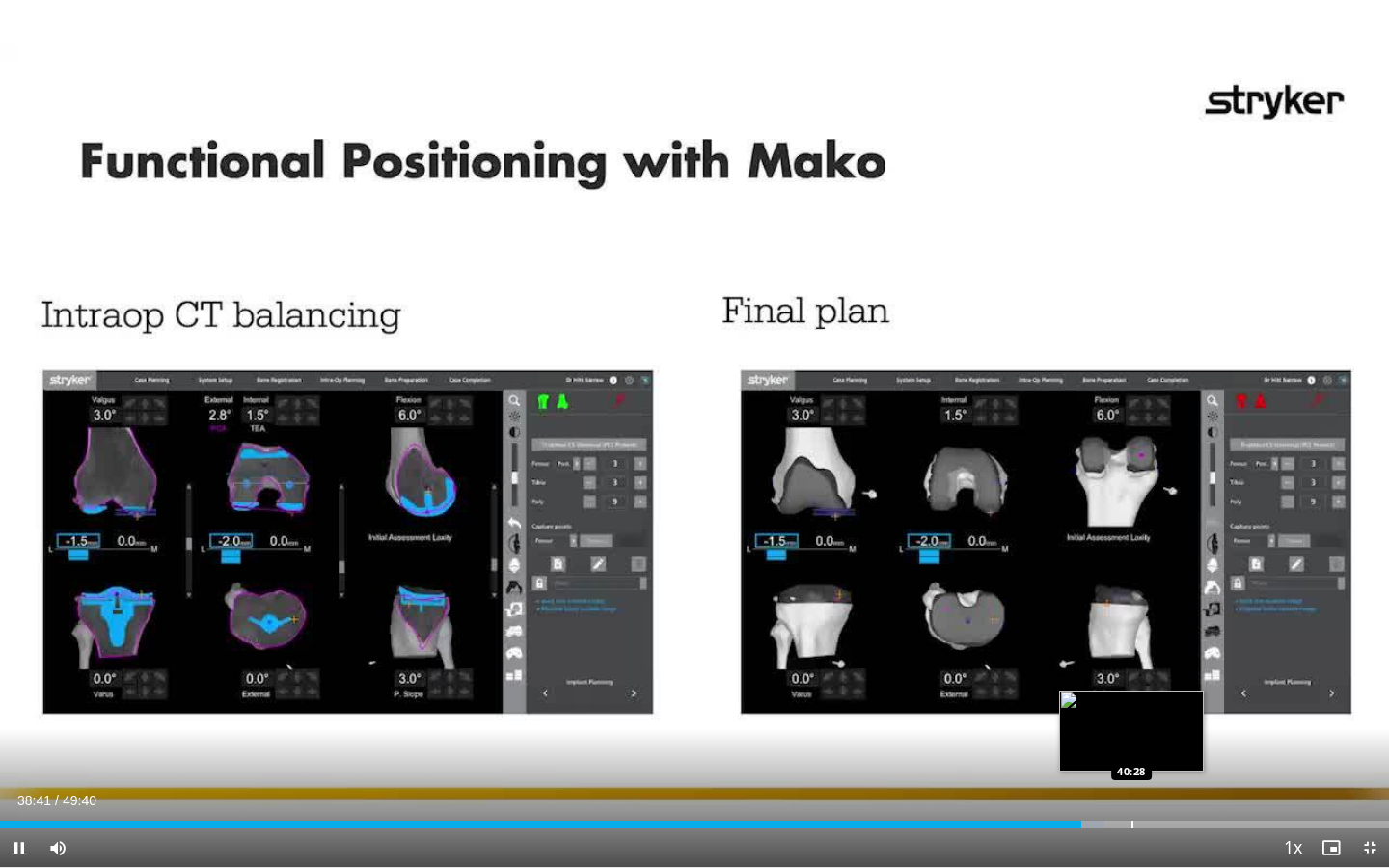click at bounding box center (1132, 825) 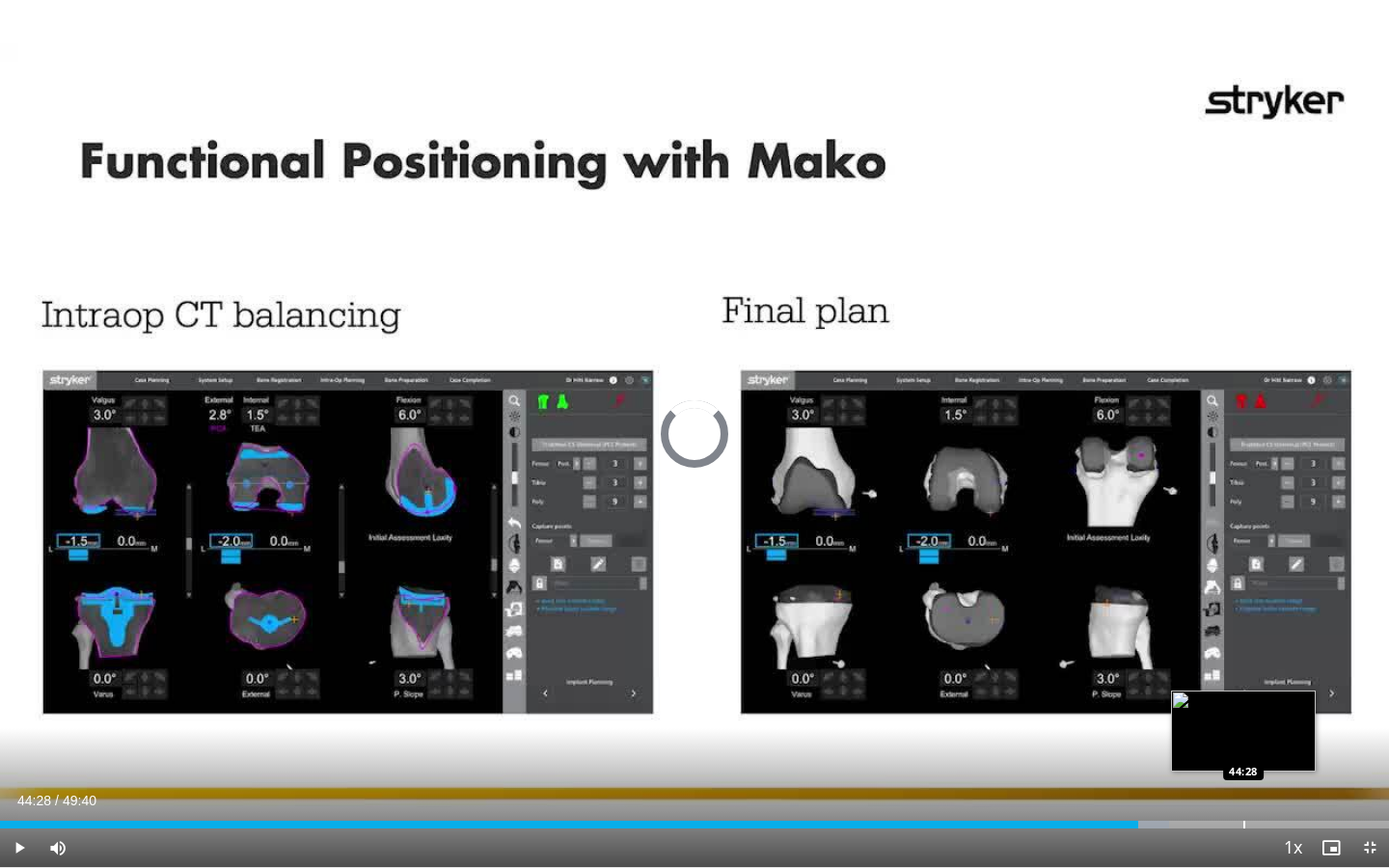 click on "Loaded :  84.19% 44:28 44:28" at bounding box center (694, 819) 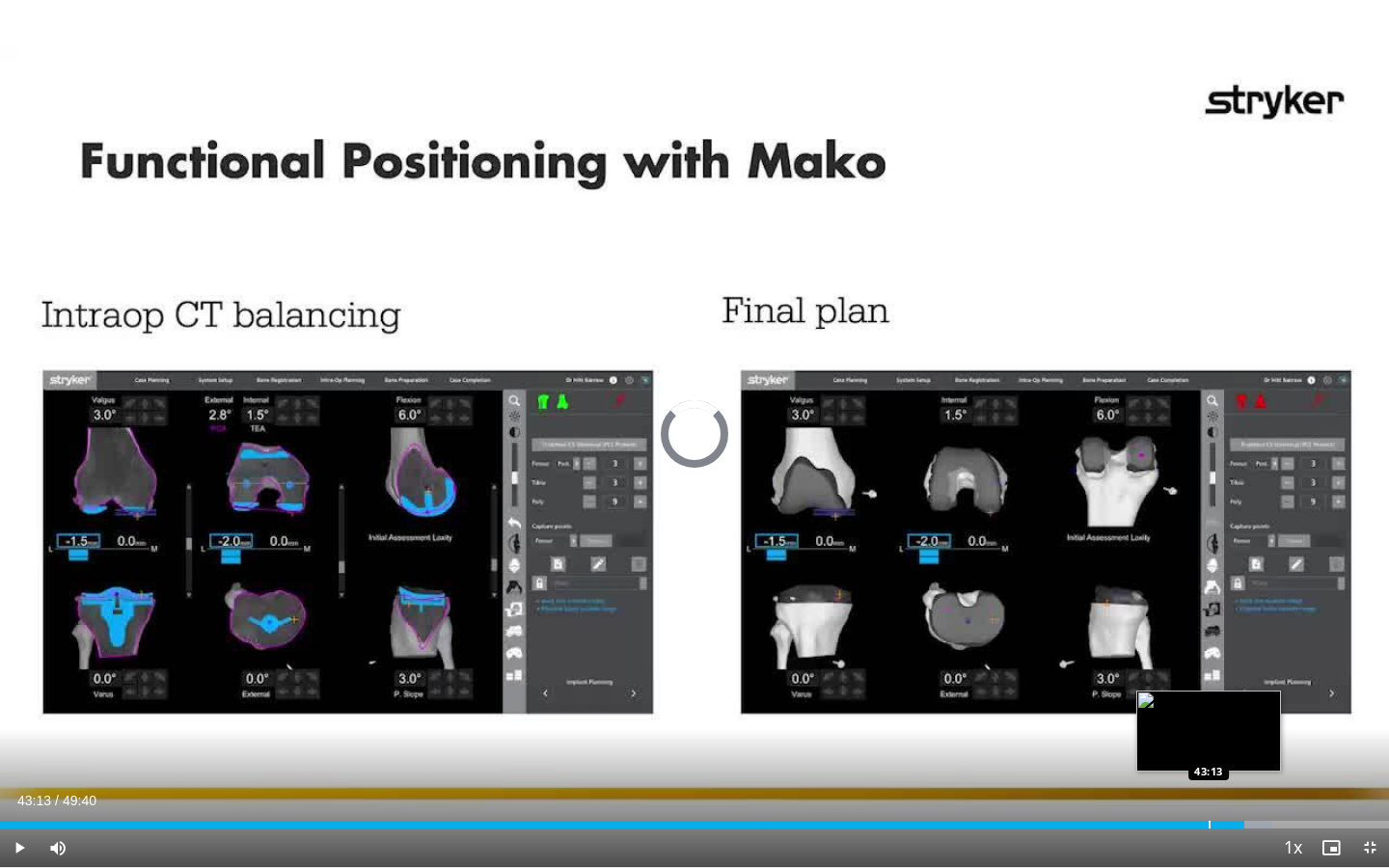 click at bounding box center [1210, 825] 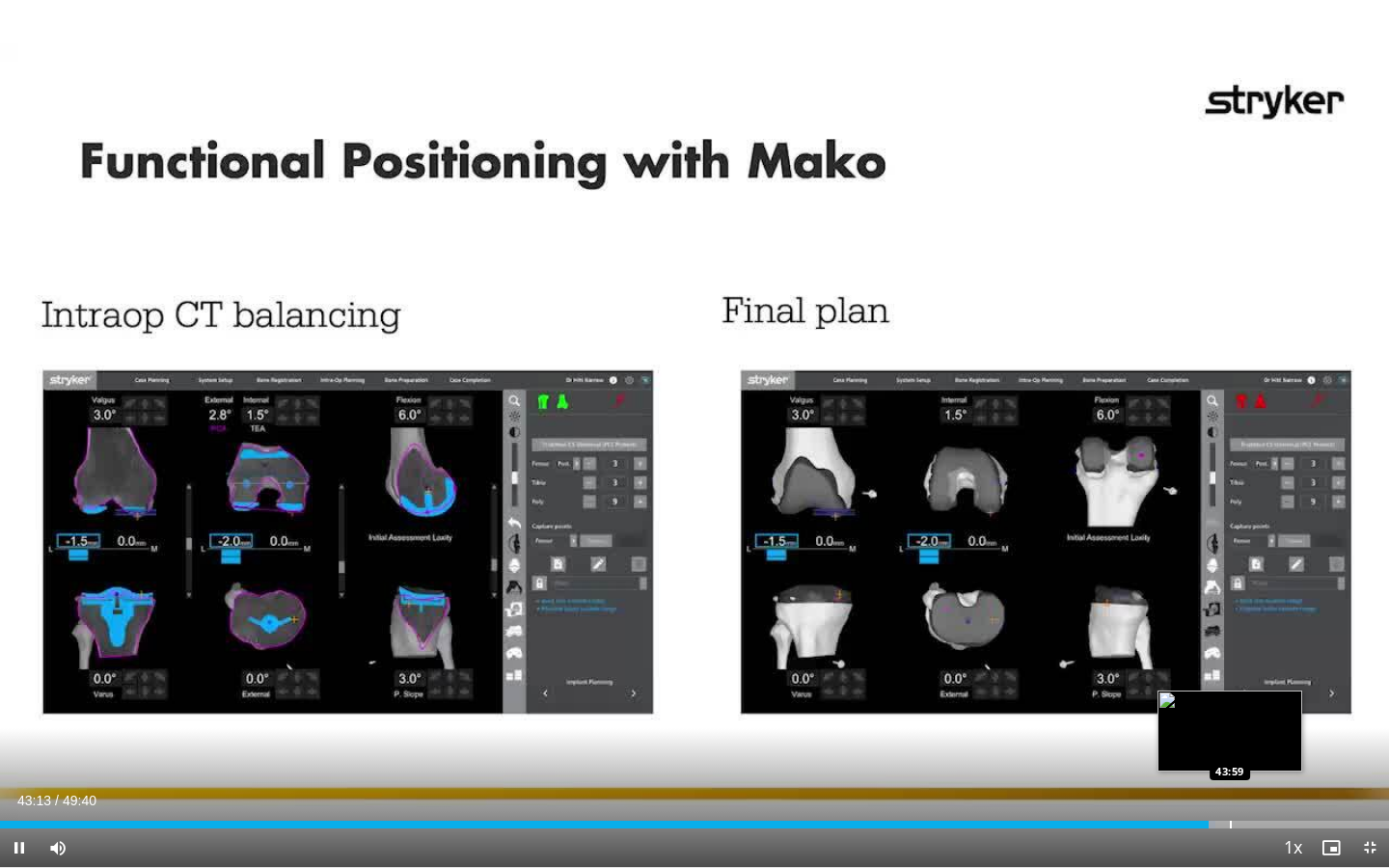 click at bounding box center [1231, 825] 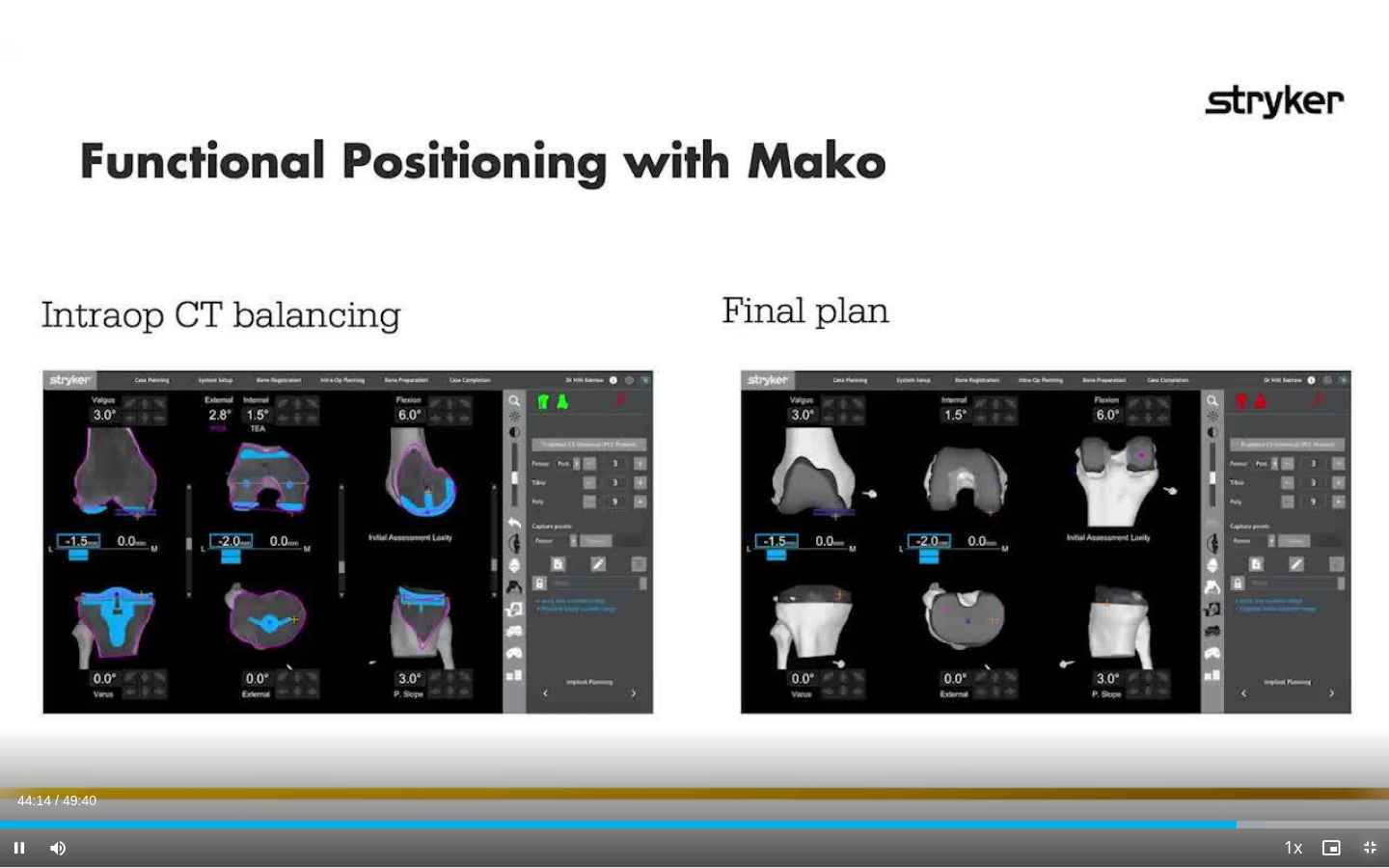 click at bounding box center (1370, 848) 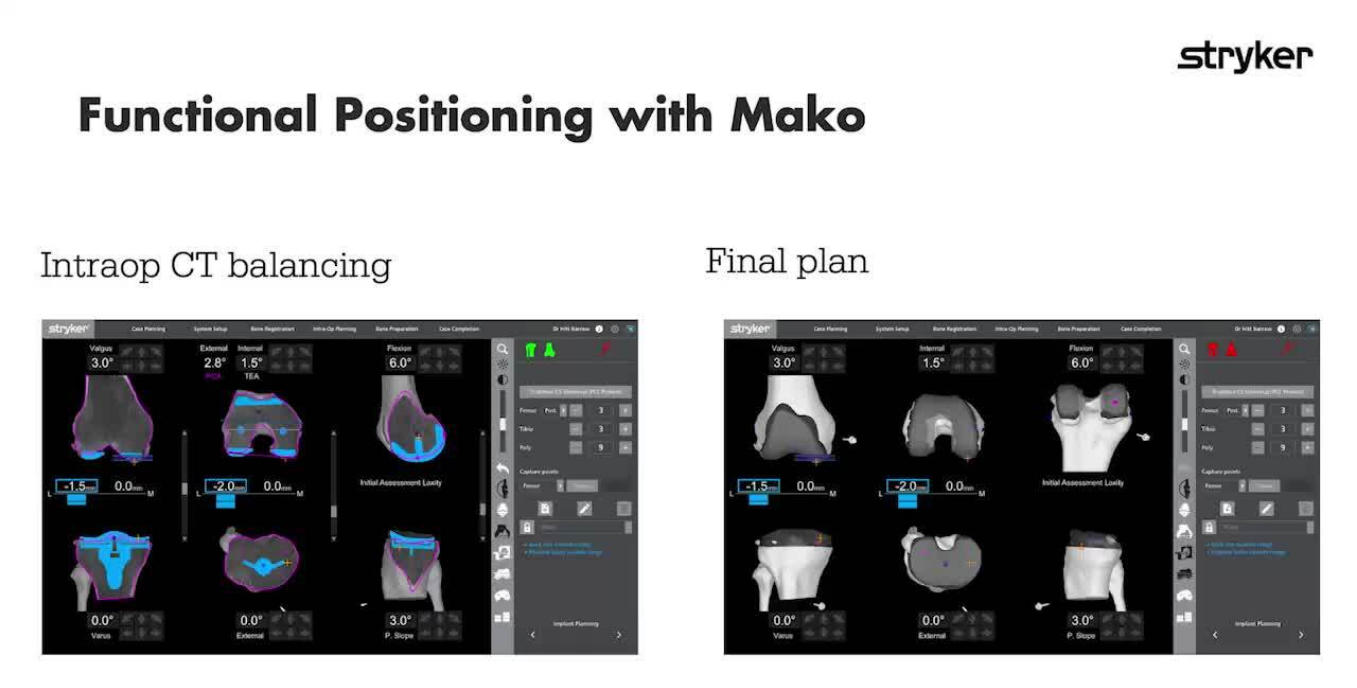 scroll, scrollTop: 0, scrollLeft: 0, axis: both 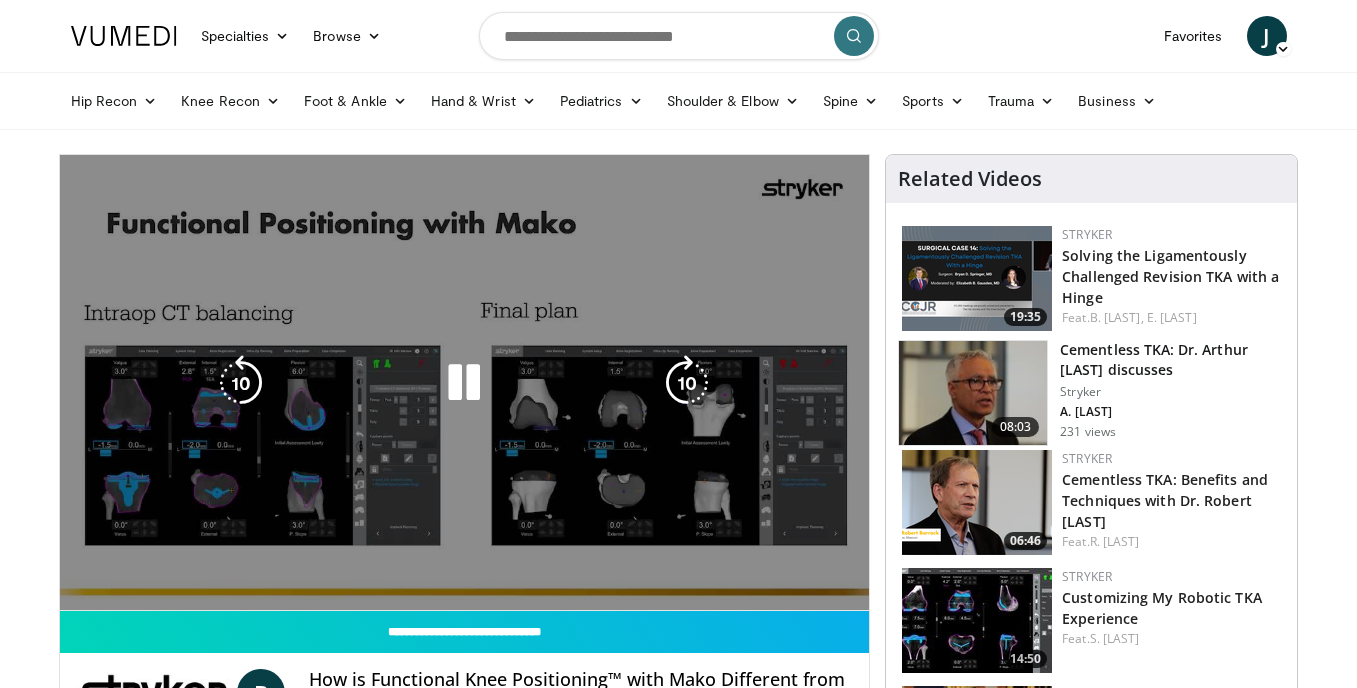 click on "20 seconds
Tap to unmute" at bounding box center [465, 382] 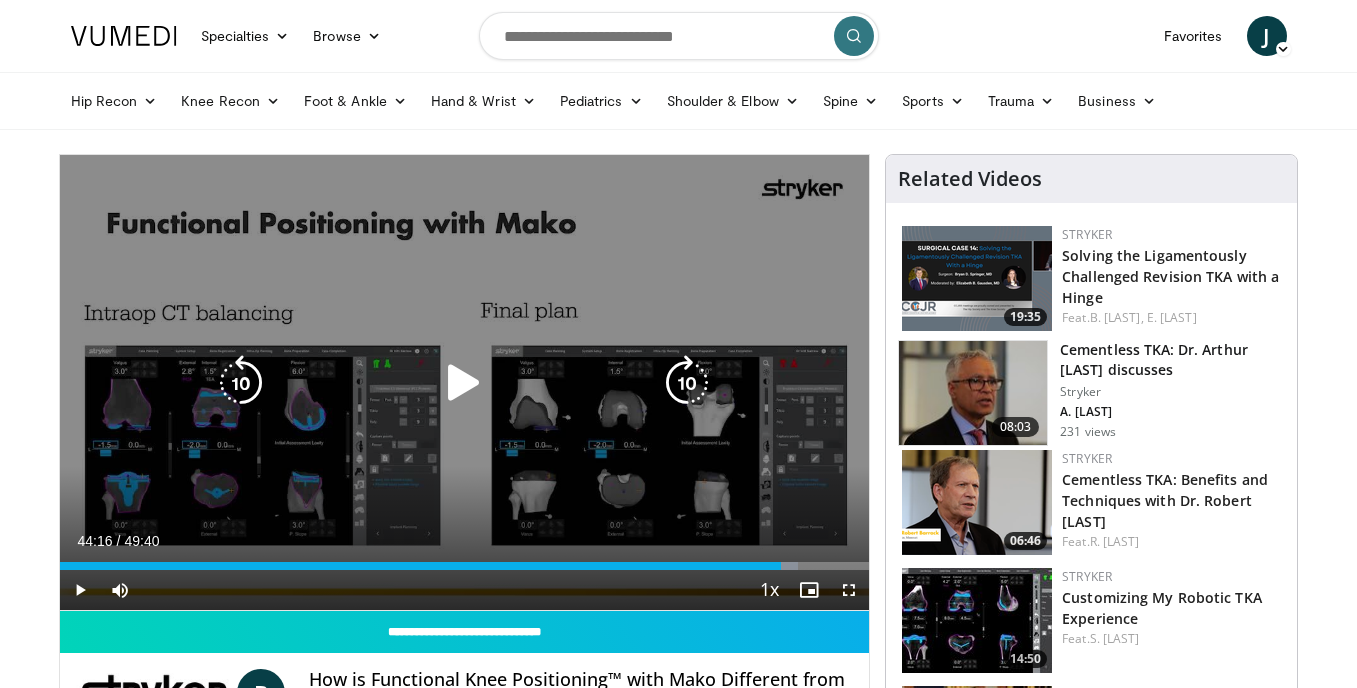 scroll, scrollTop: 141, scrollLeft: 0, axis: vertical 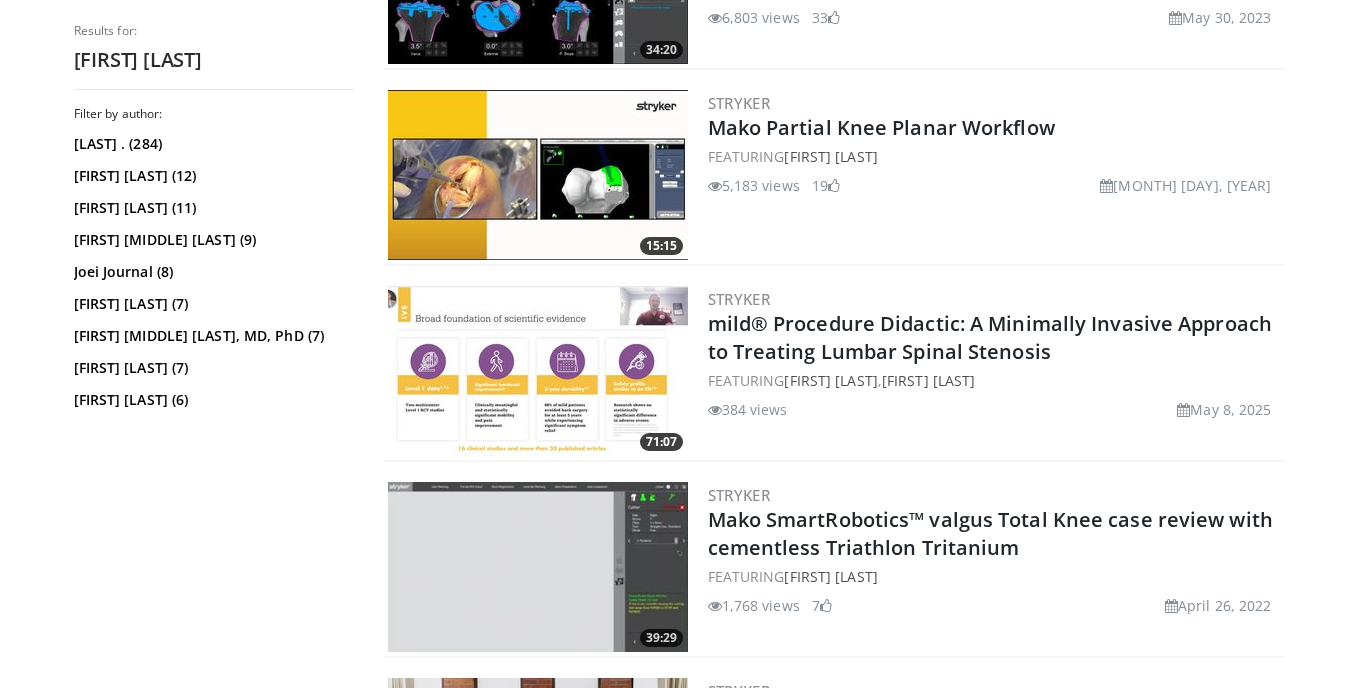 click at bounding box center (538, 175) 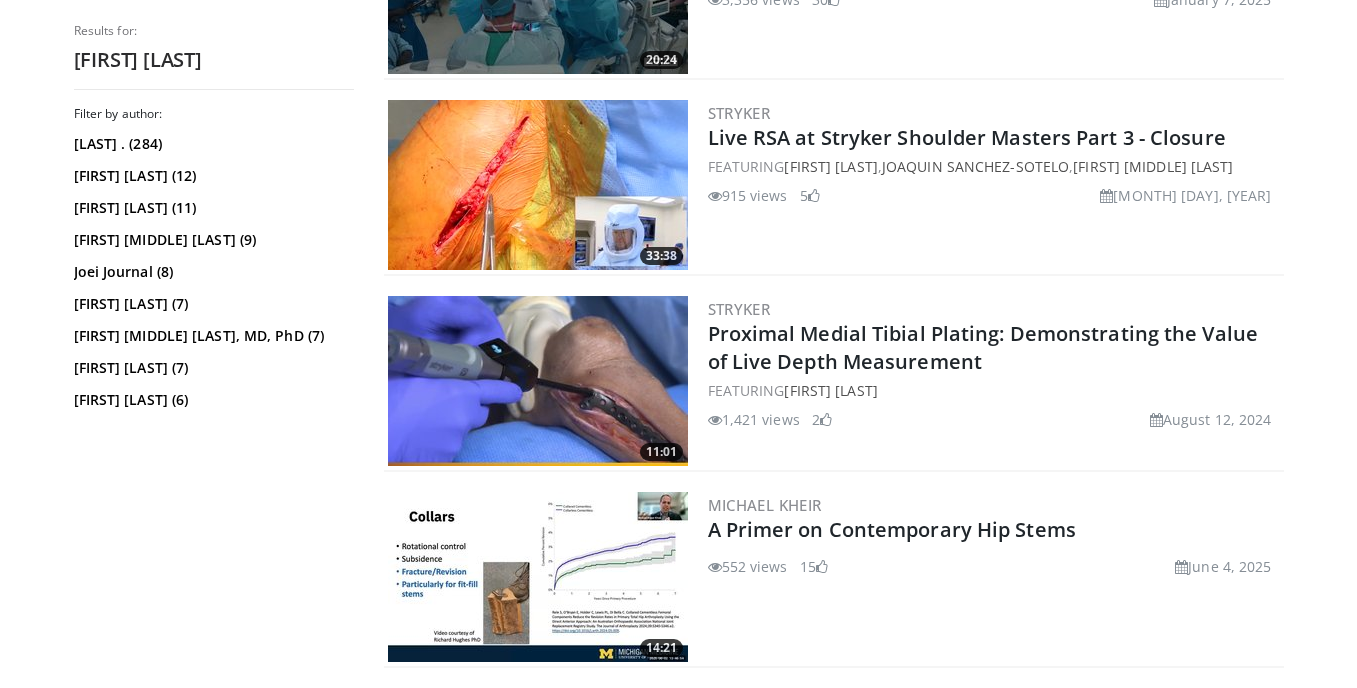scroll, scrollTop: 4882, scrollLeft: 0, axis: vertical 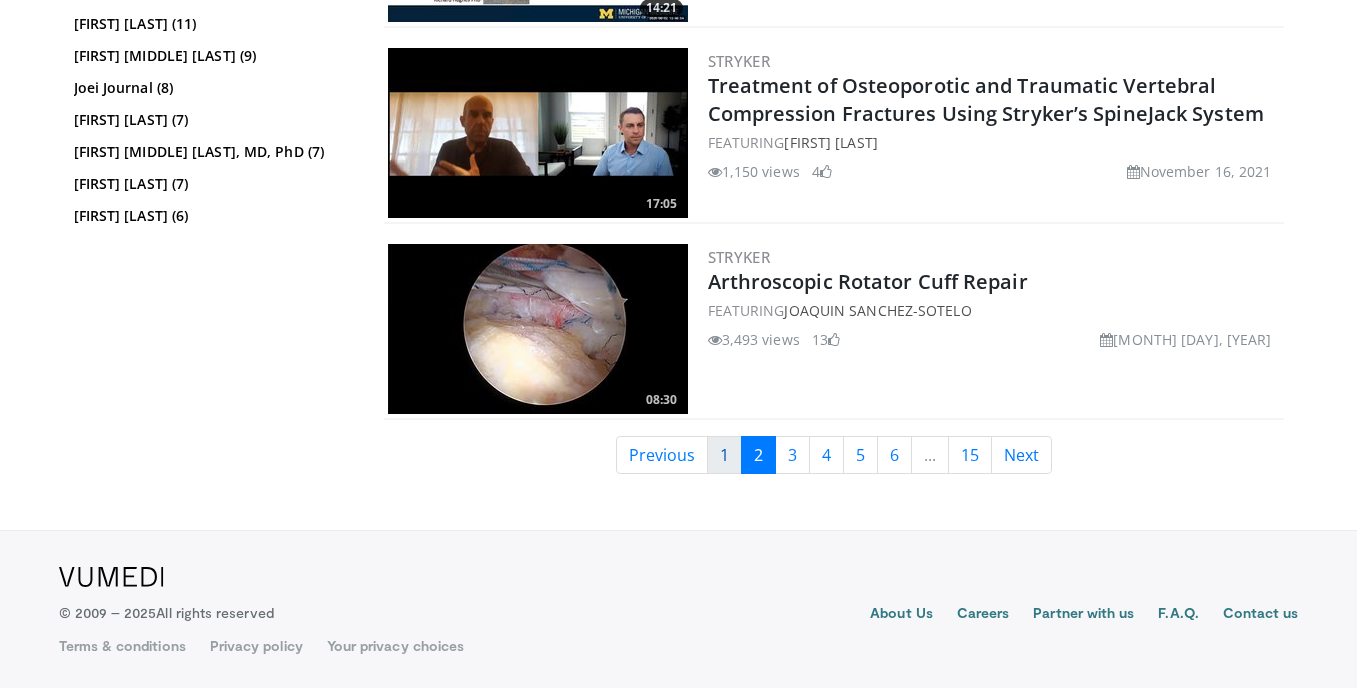 click on "1" at bounding box center (724, 455) 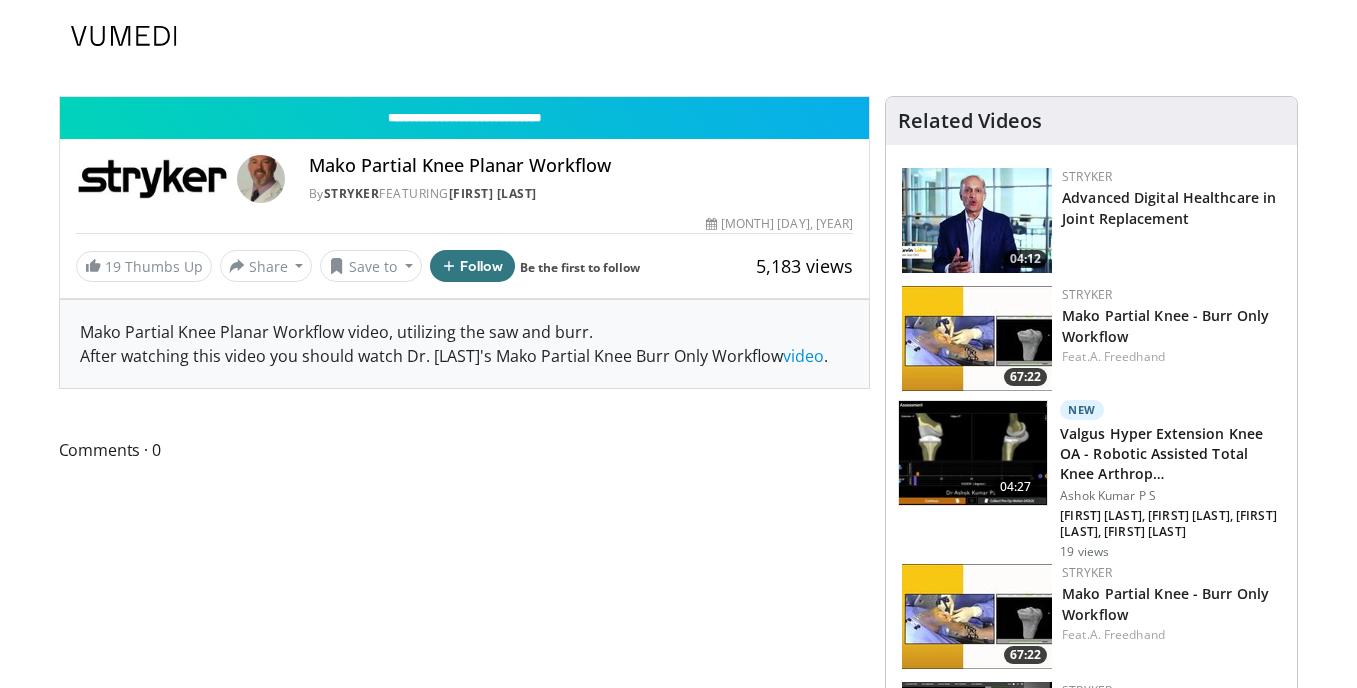 scroll, scrollTop: 0, scrollLeft: 0, axis: both 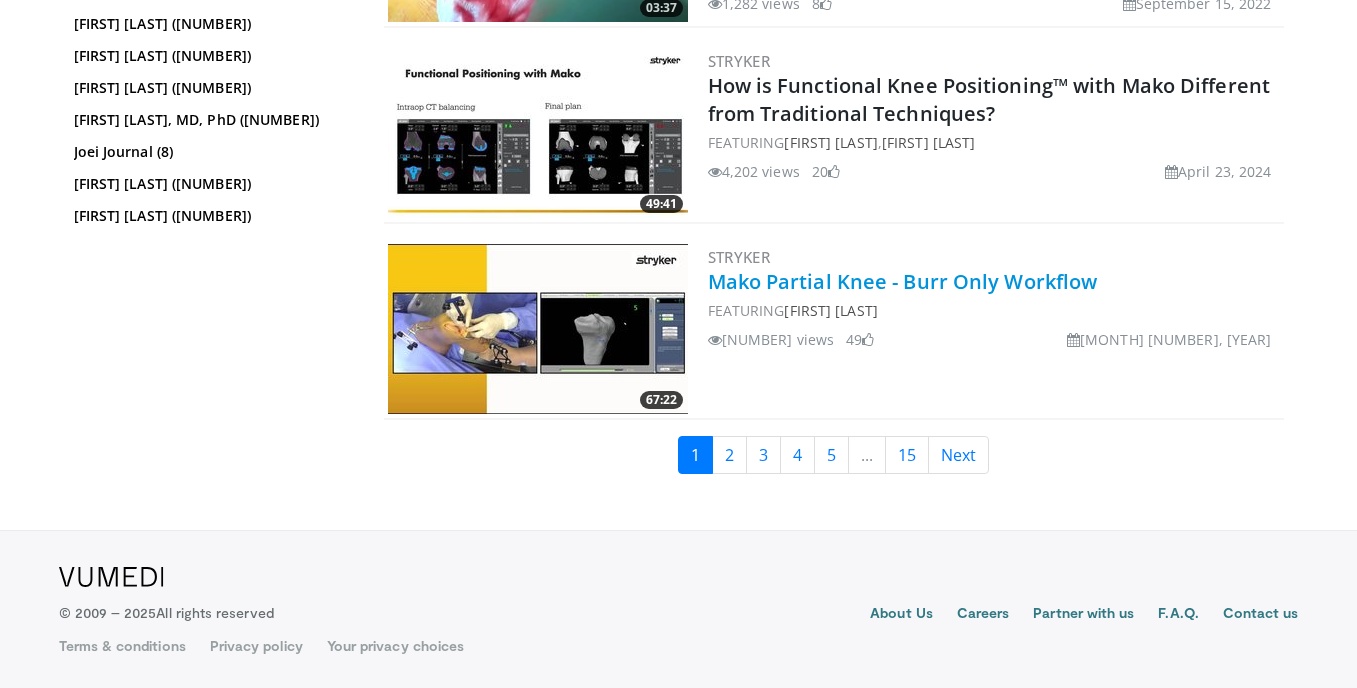 click on "Mako Partial Knee - Burr Only Workflow" at bounding box center (903, 281) 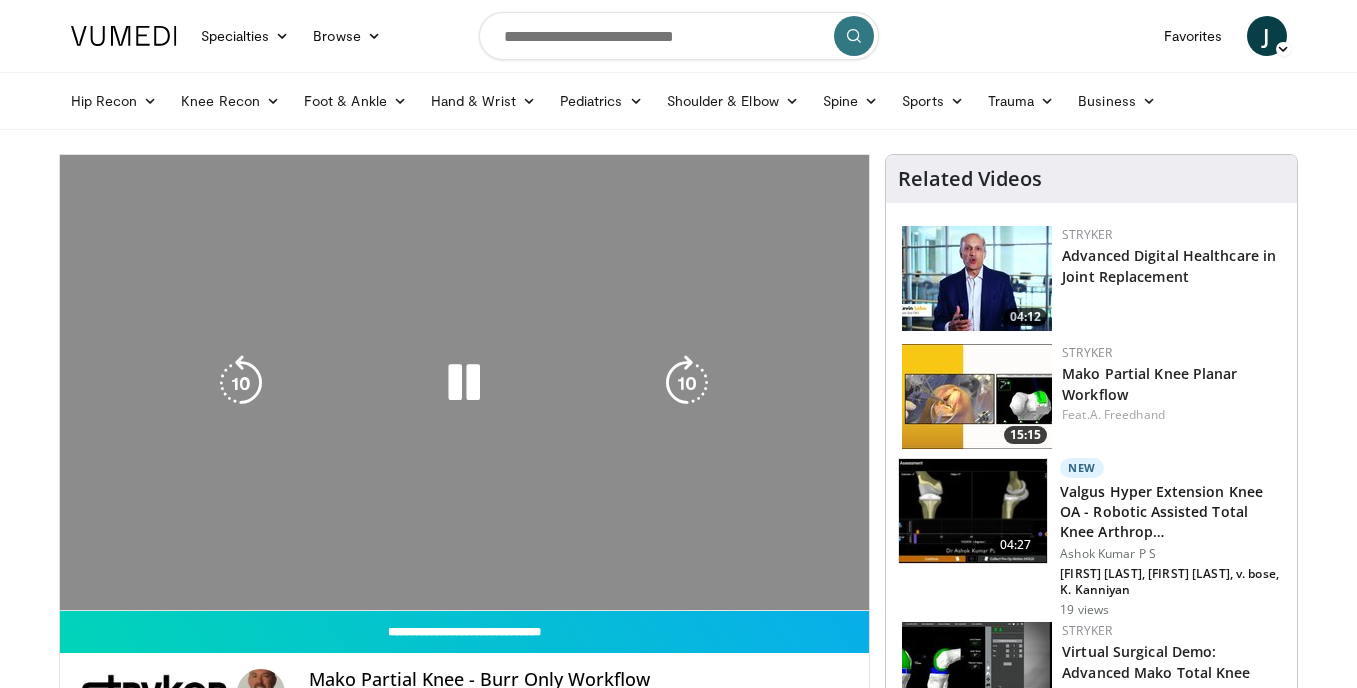 scroll, scrollTop: 0, scrollLeft: 0, axis: both 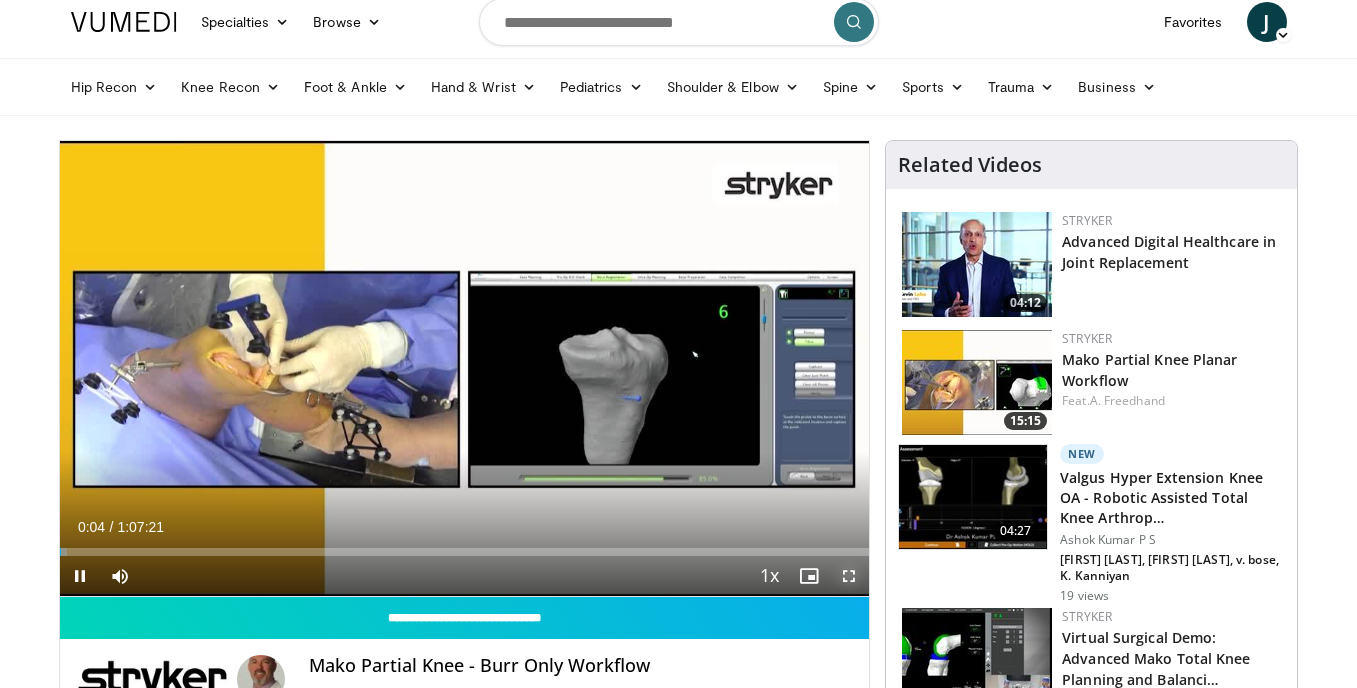 click at bounding box center (849, 576) 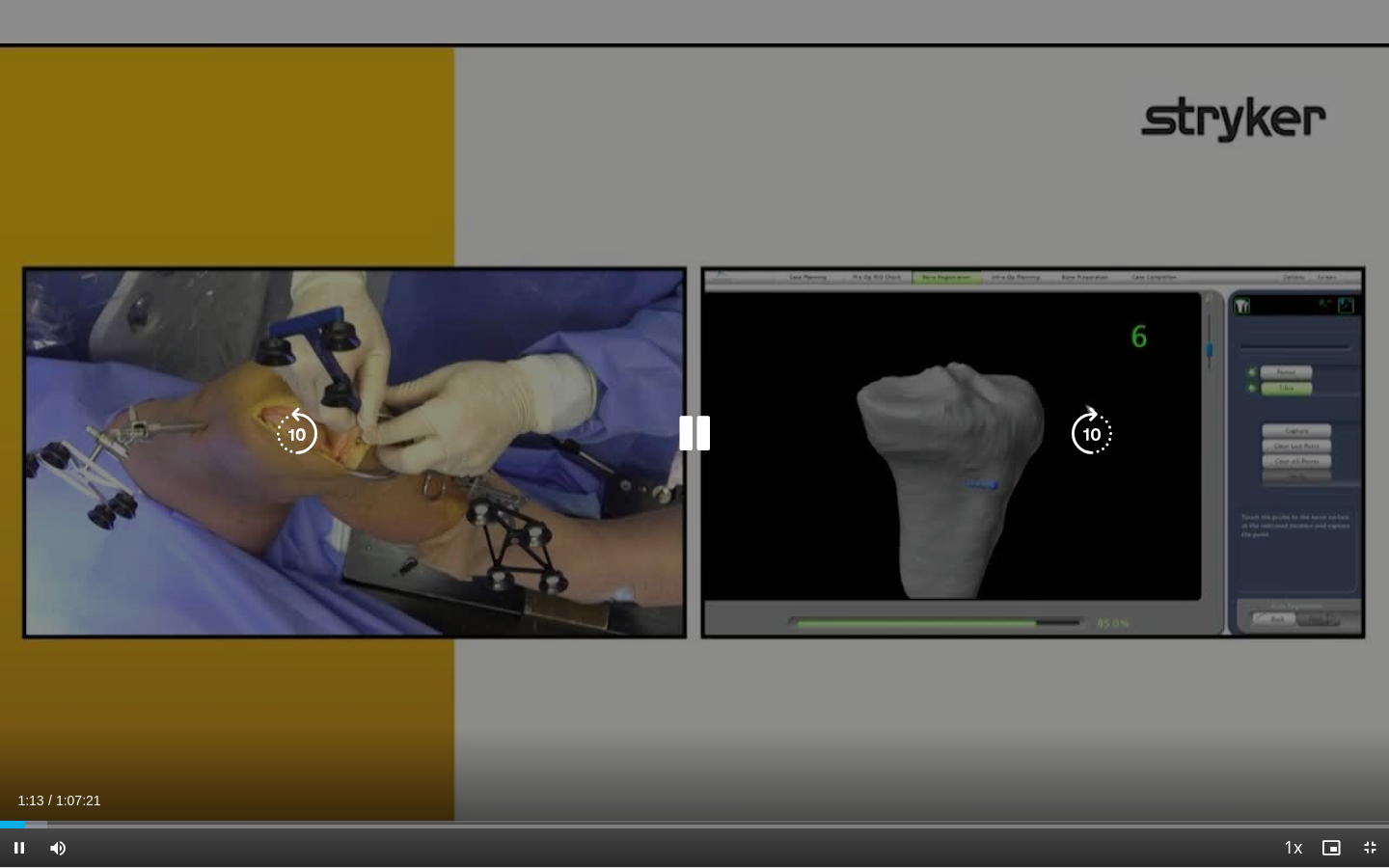 click at bounding box center [694, 434] 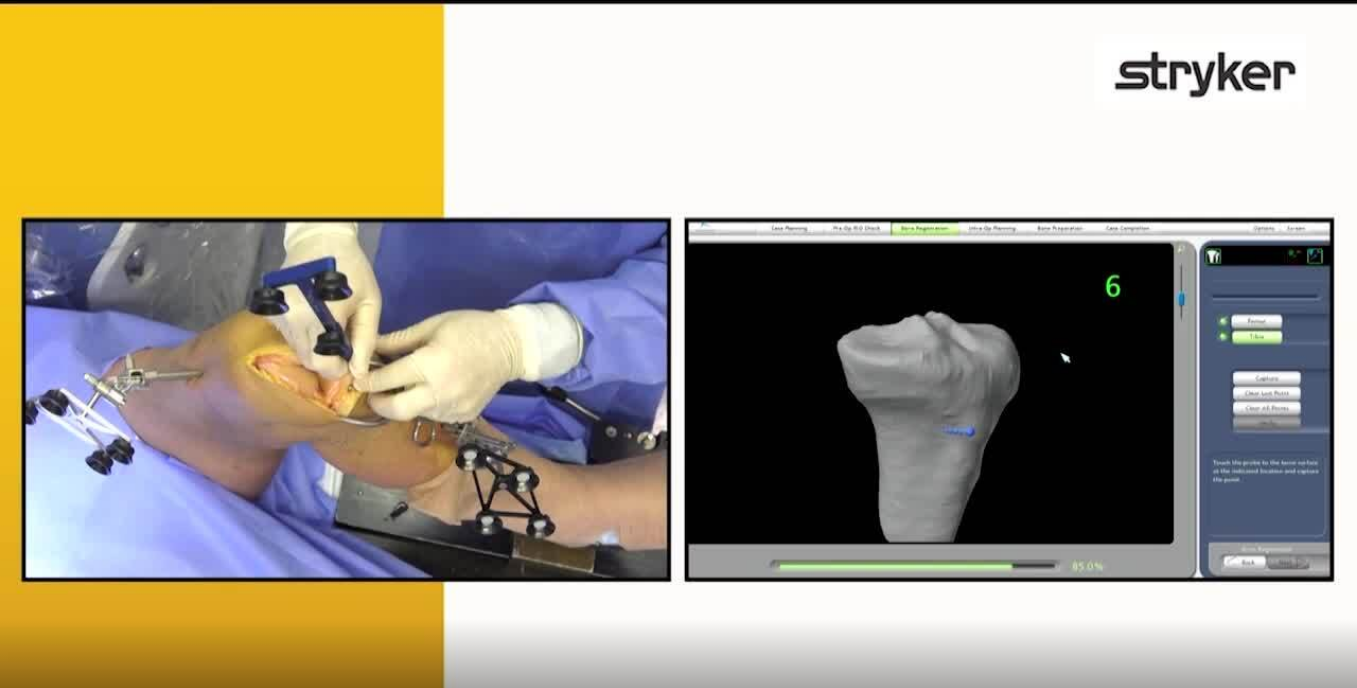 scroll, scrollTop: 0, scrollLeft: 0, axis: both 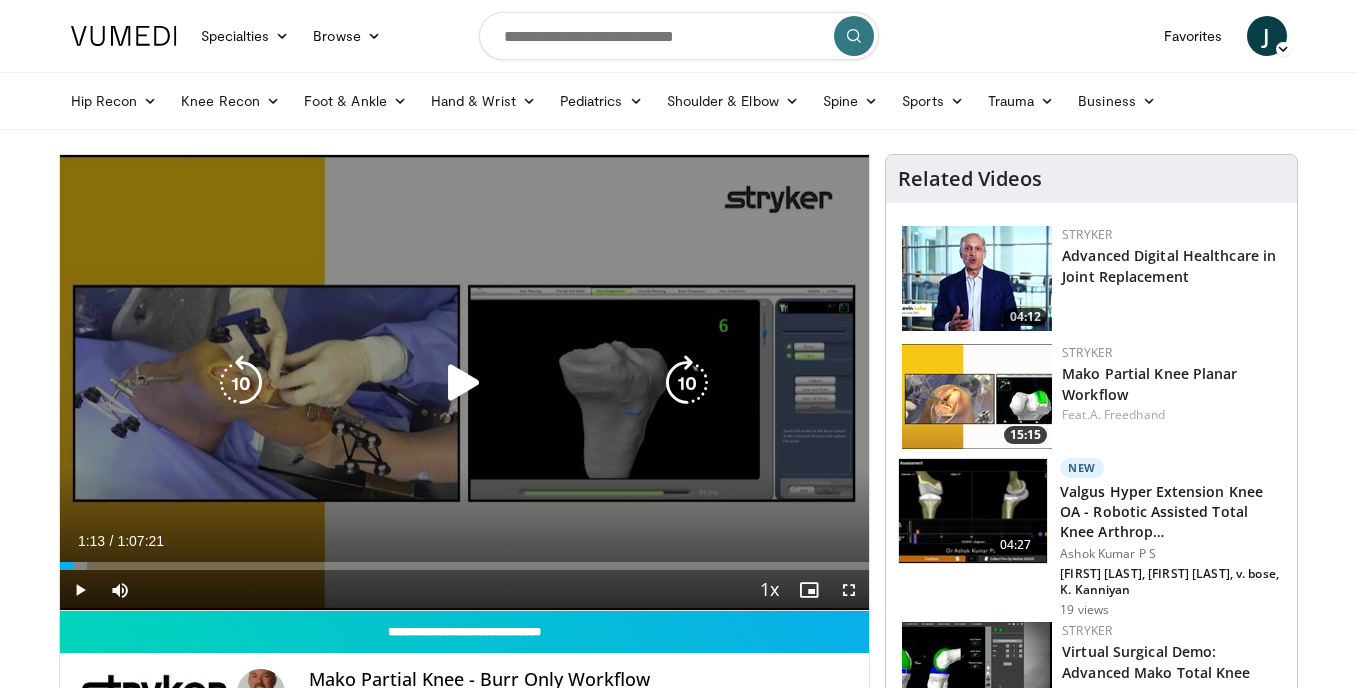click at bounding box center [464, 383] 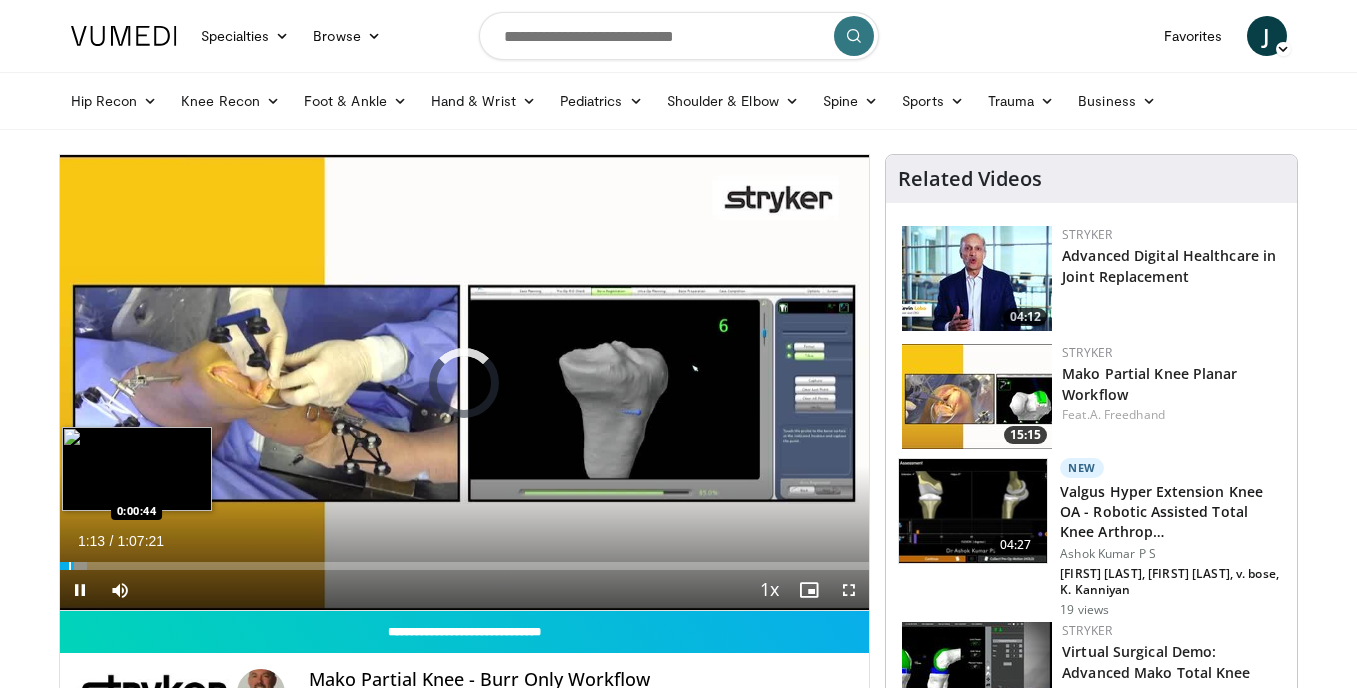 click at bounding box center (70, 566) 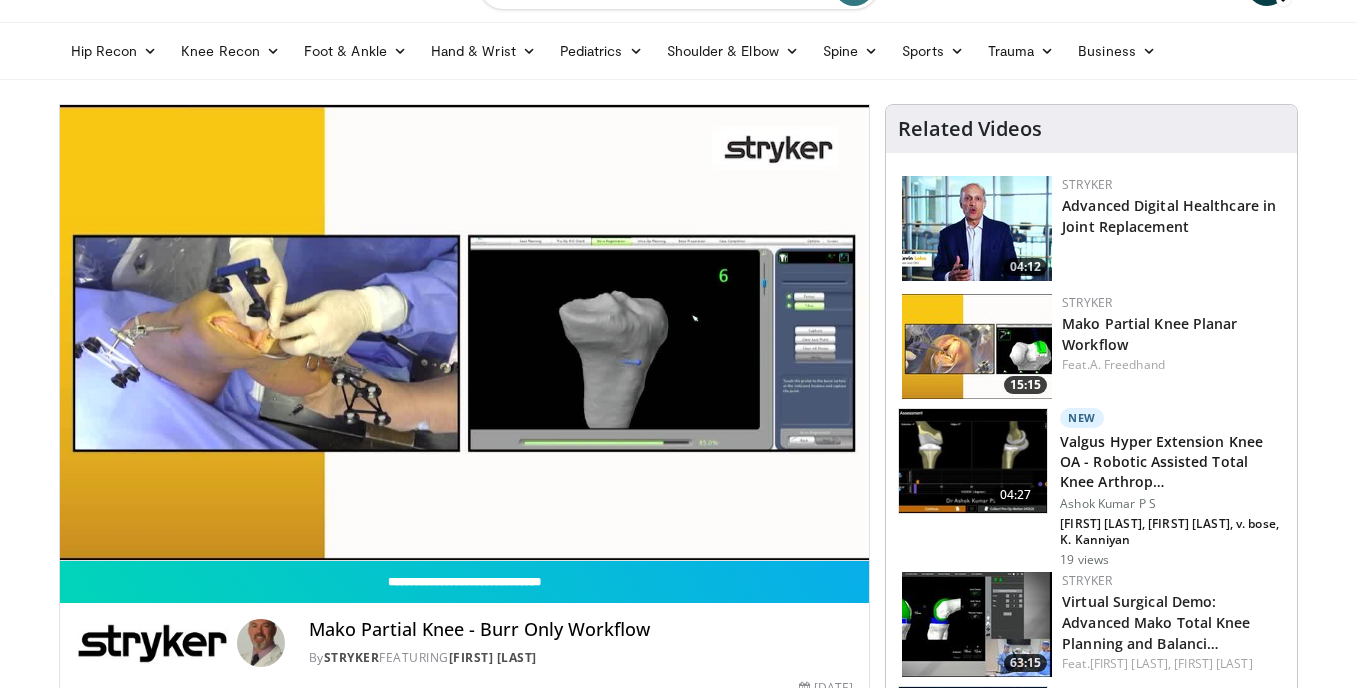 scroll, scrollTop: 0, scrollLeft: 0, axis: both 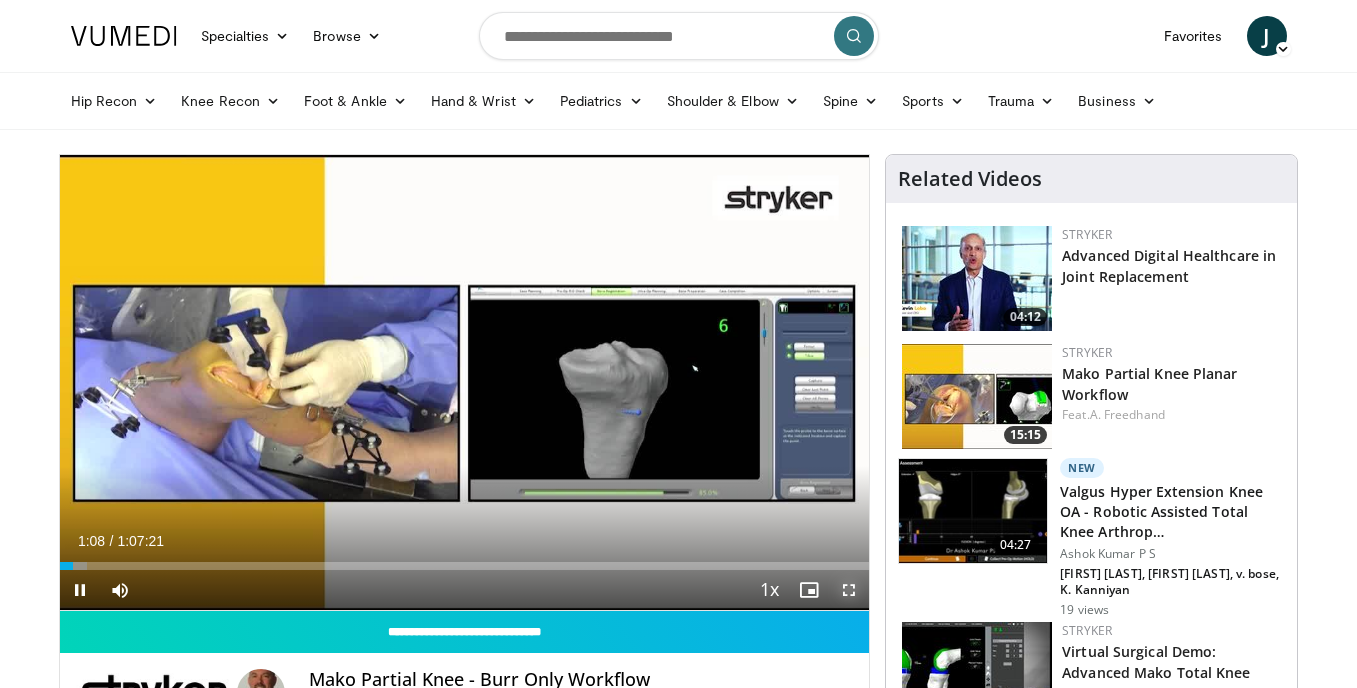 click at bounding box center (849, 590) 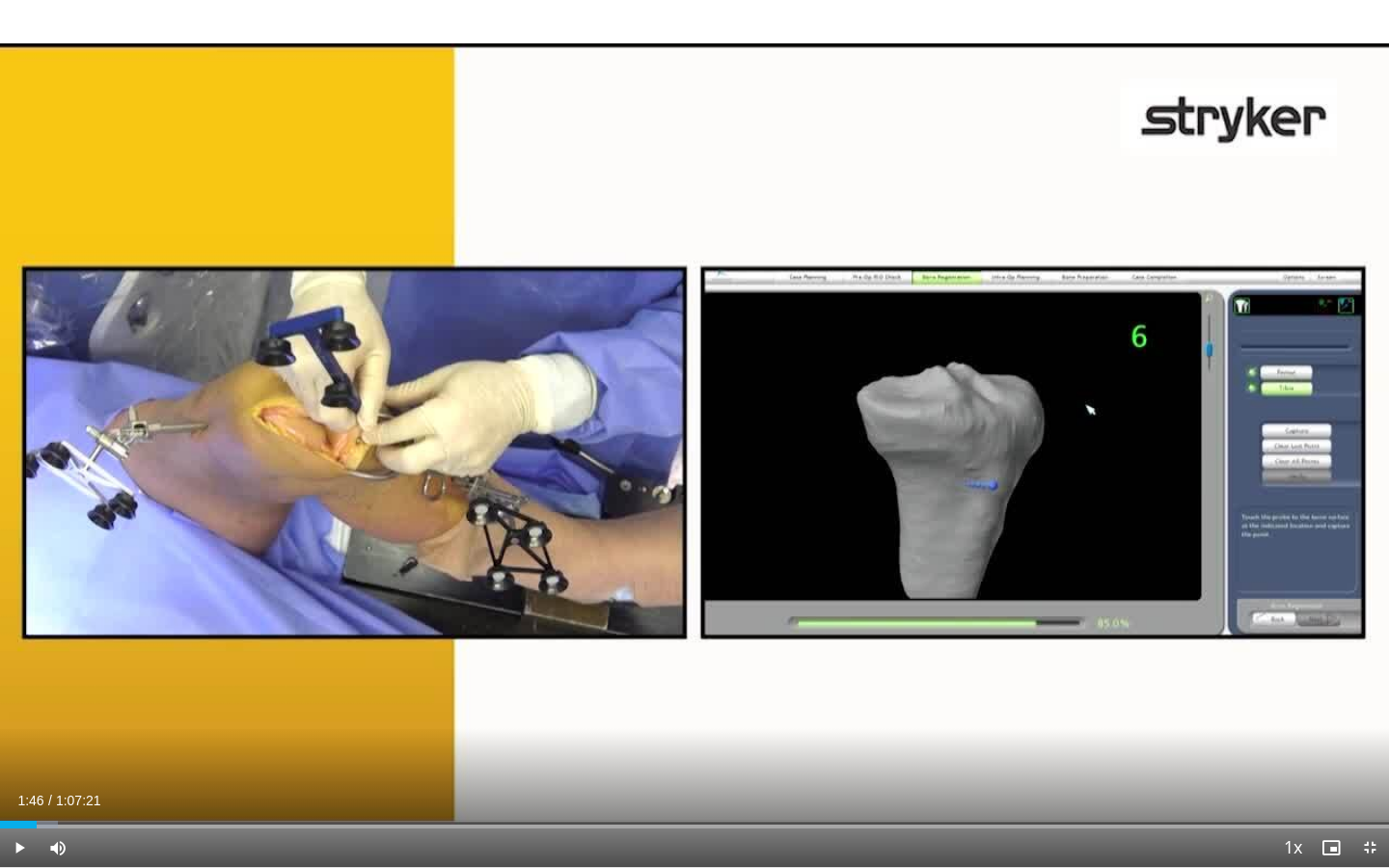 click on "10 seconds
Tap to unmute" at bounding box center (694, 433) 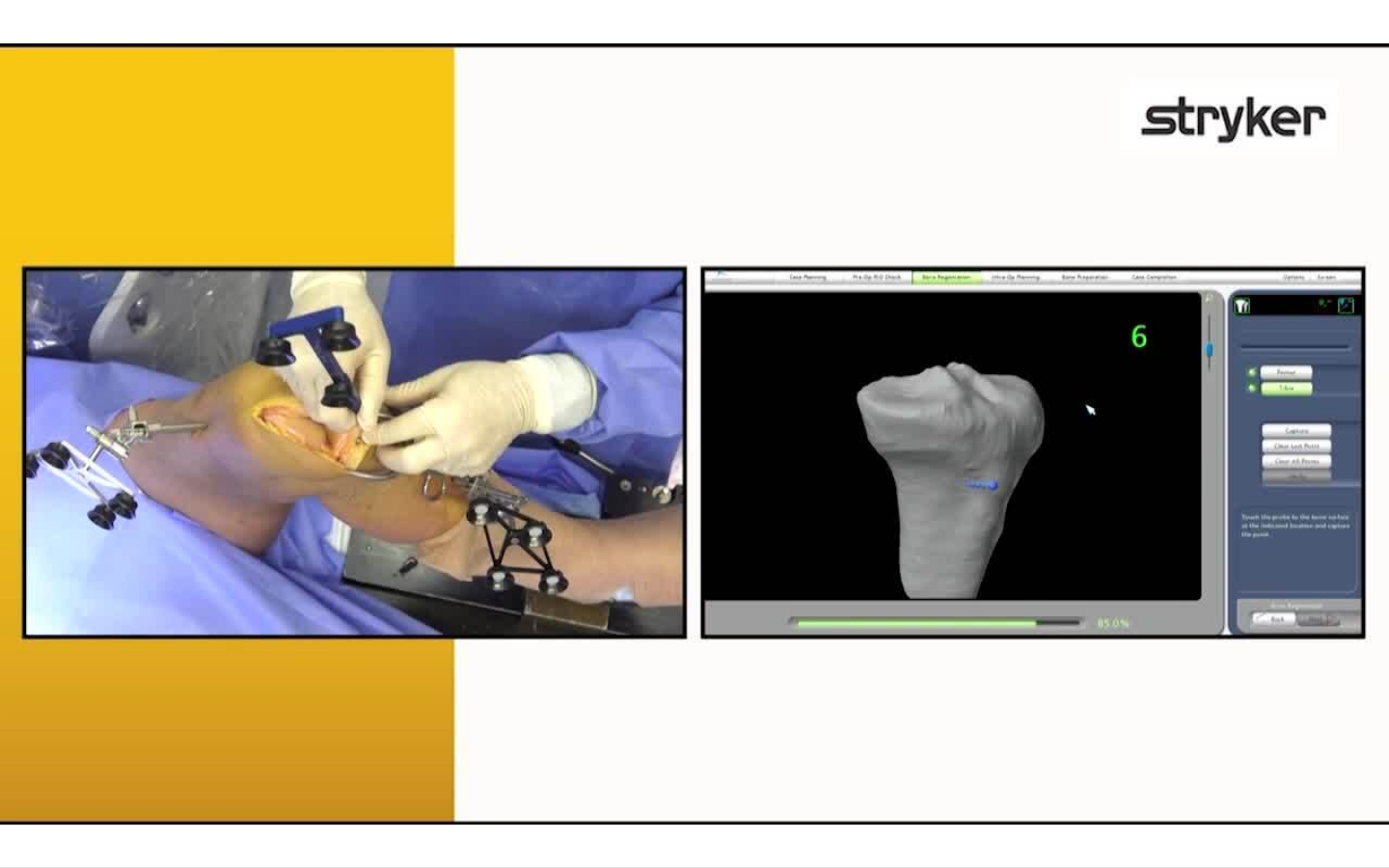 click on "10 seconds
Tap to unmute" at bounding box center [694, 433] 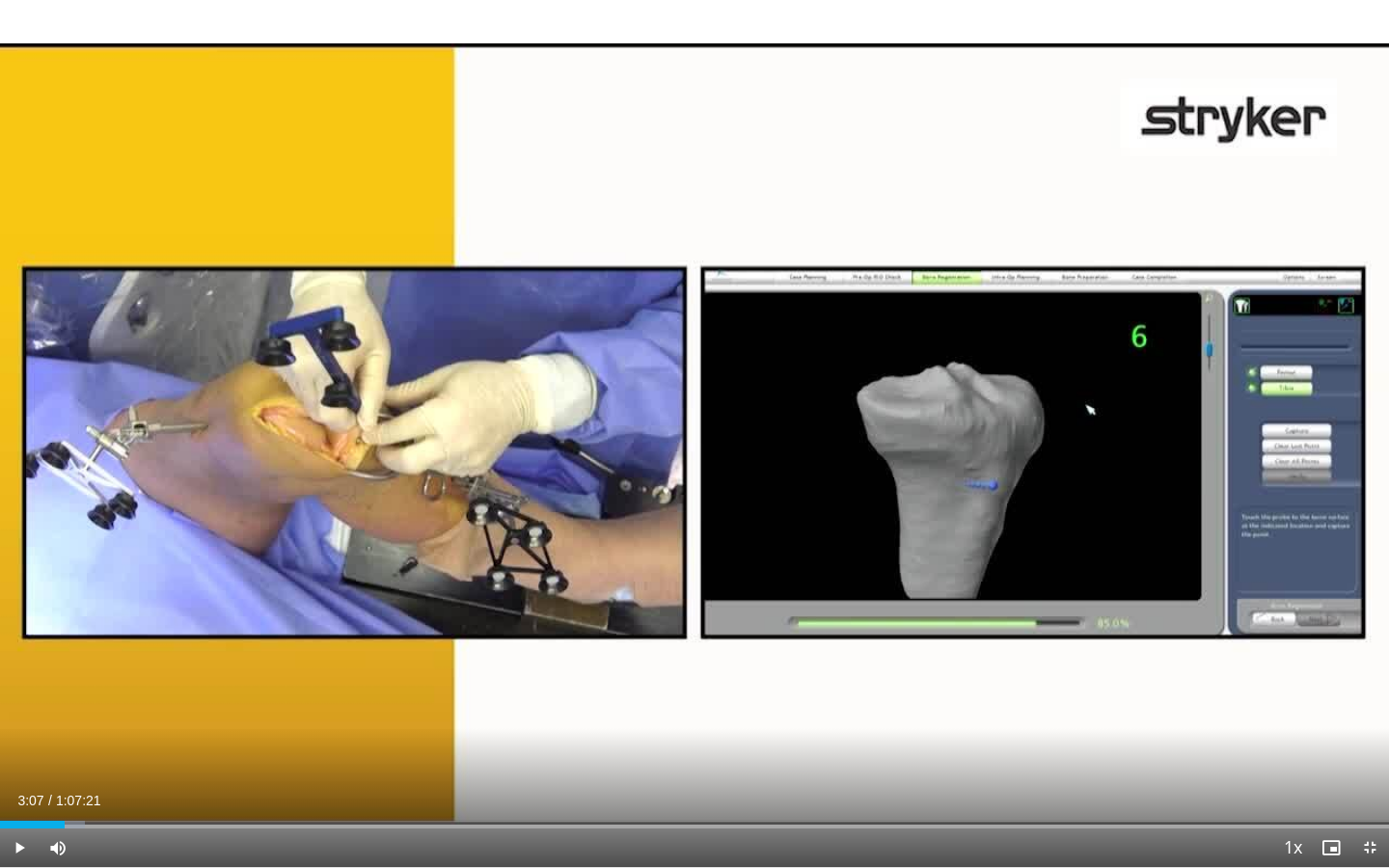 click on "10 seconds
Tap to unmute" at bounding box center [694, 433] 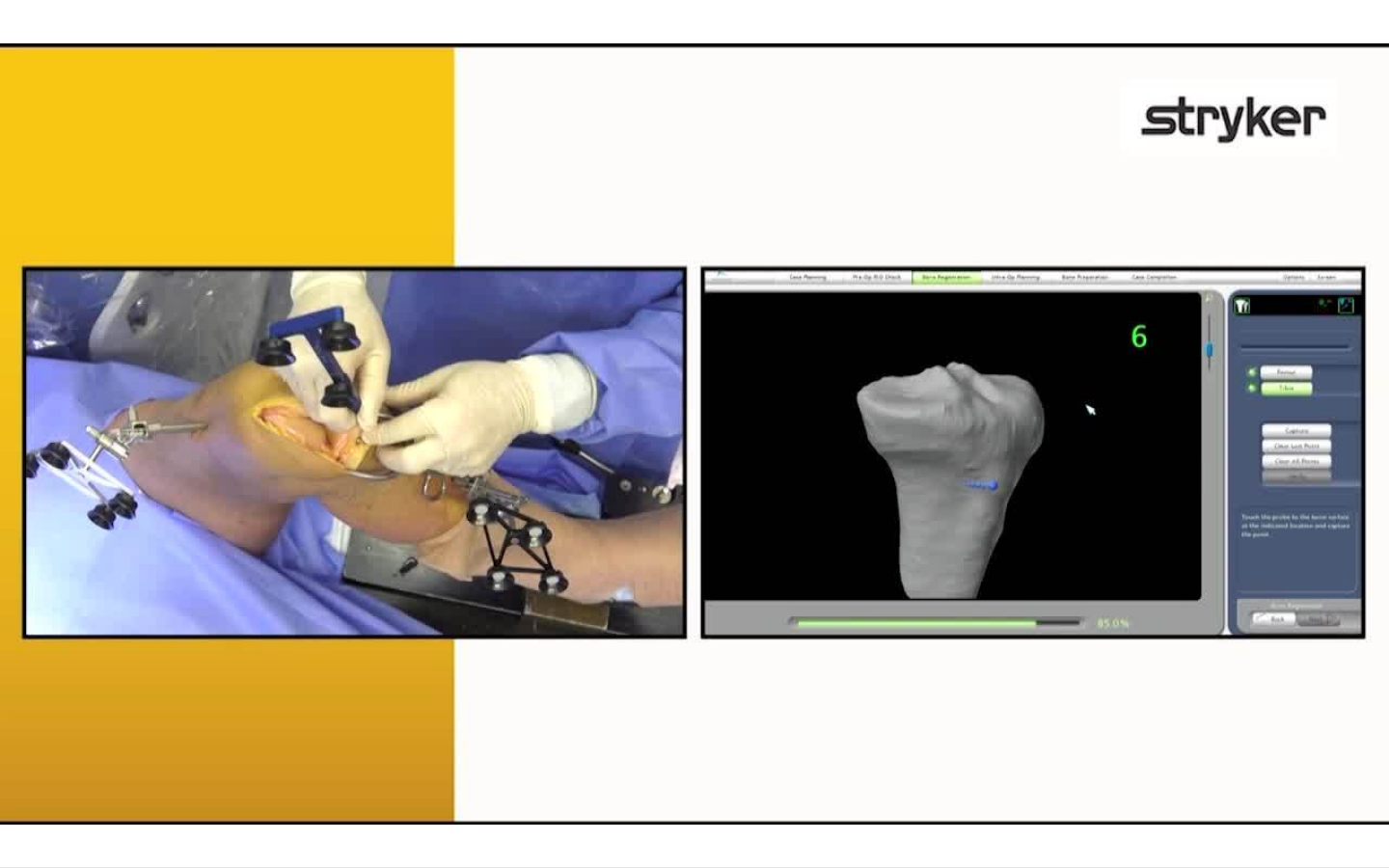 click on "10 seconds
Tap to unmute" at bounding box center (694, 433) 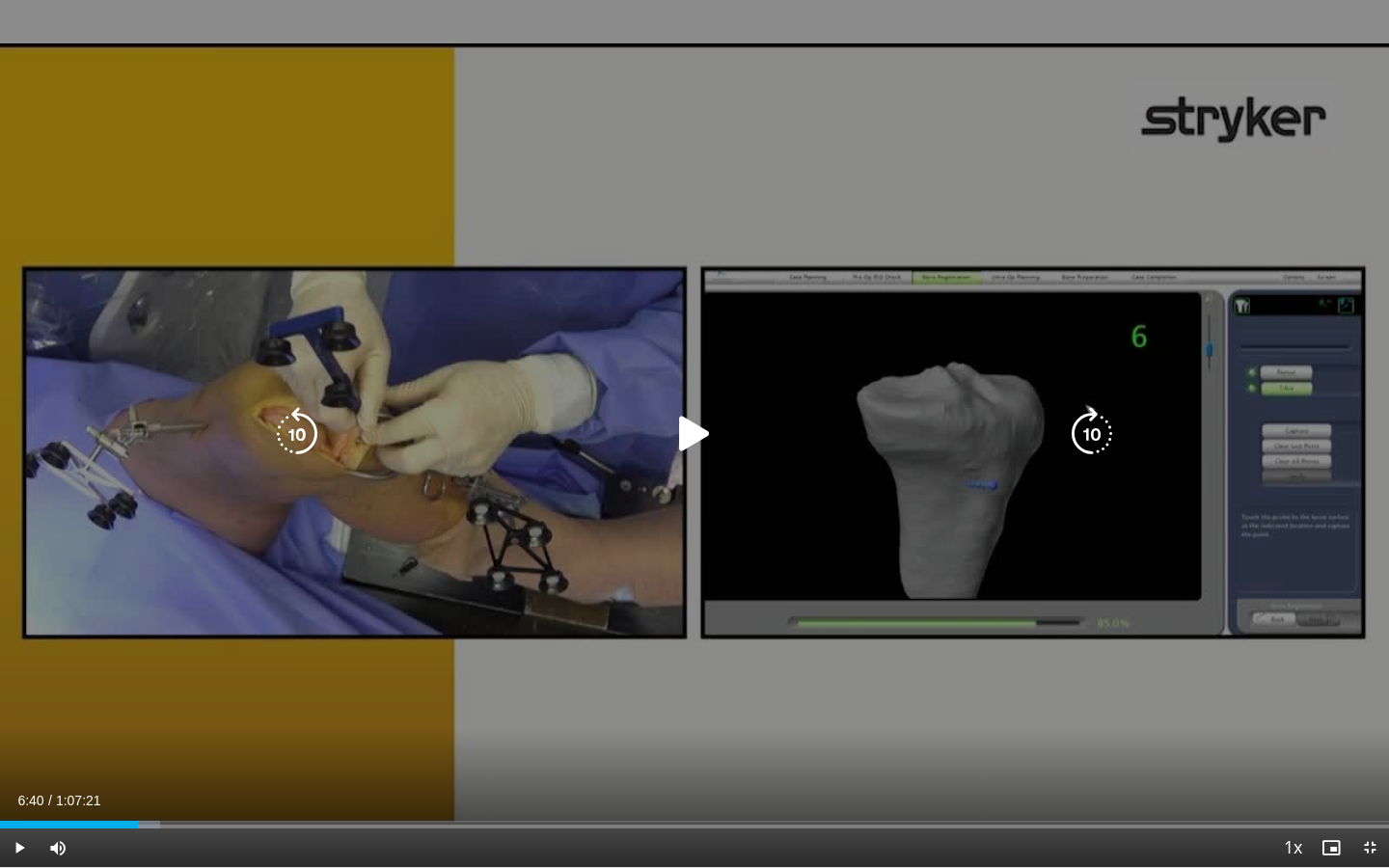 click on "10 seconds
Tap to unmute" at bounding box center [694, 433] 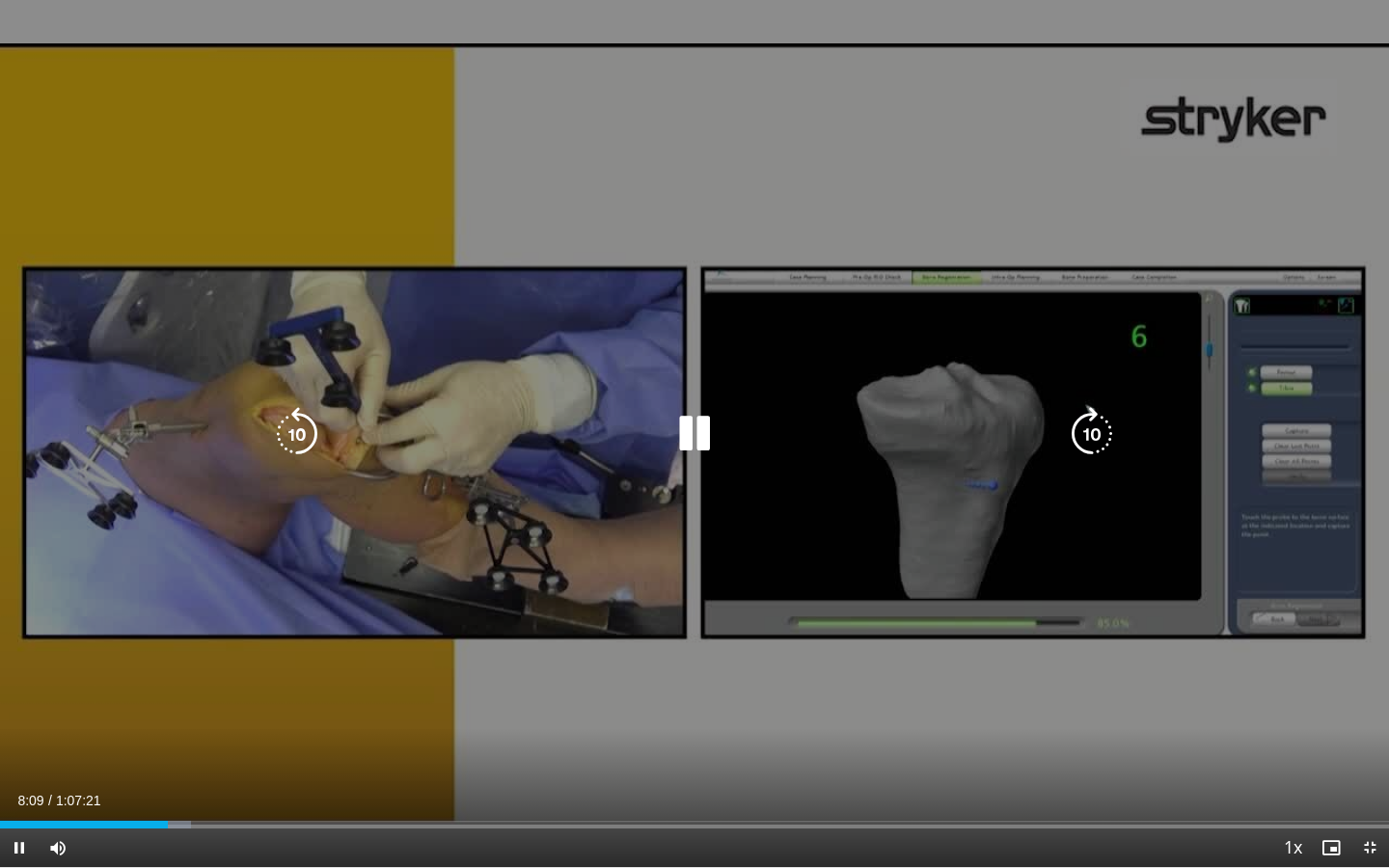click on "10 seconds
Tap to unmute" at bounding box center (694, 433) 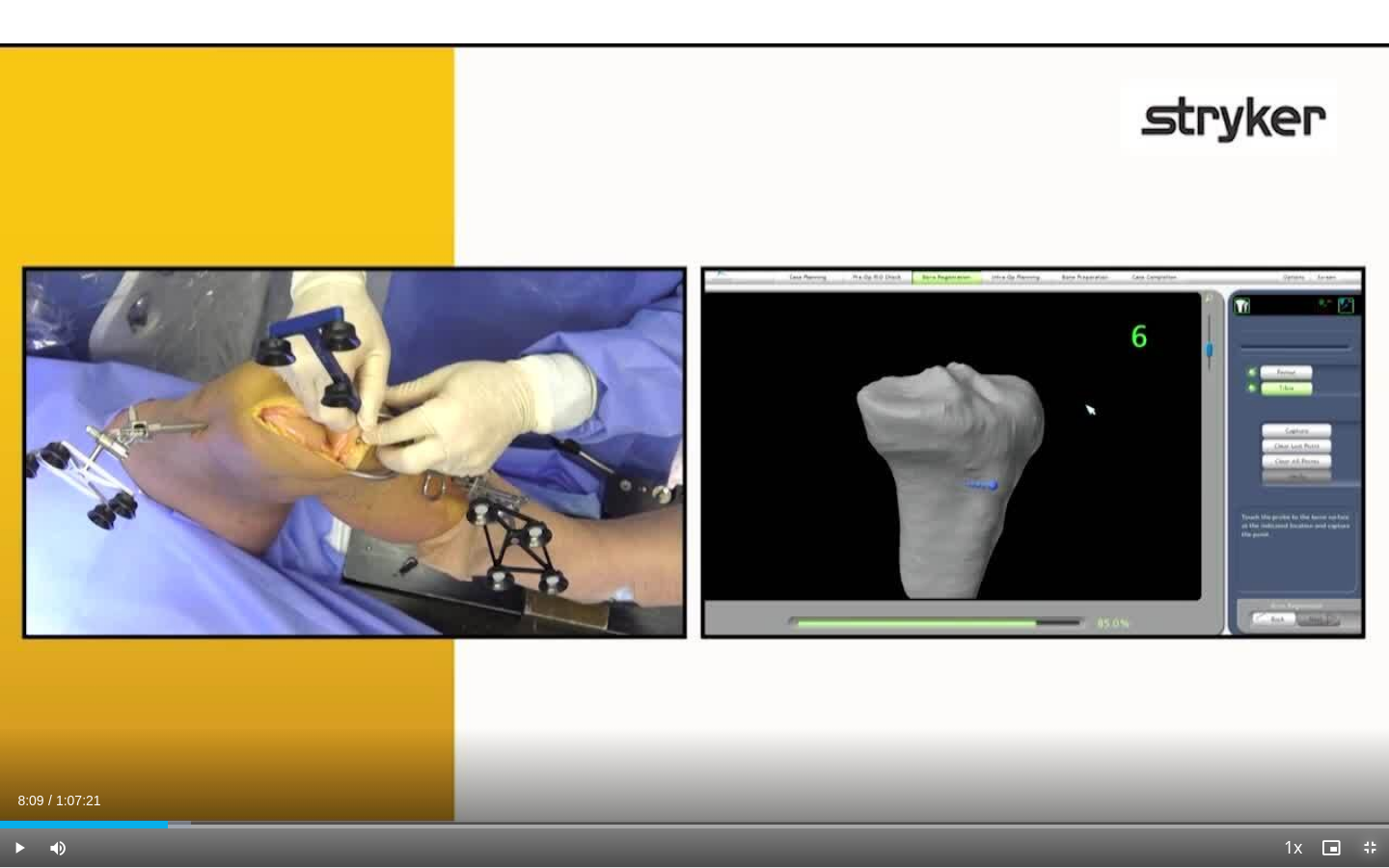 click at bounding box center [1370, 848] 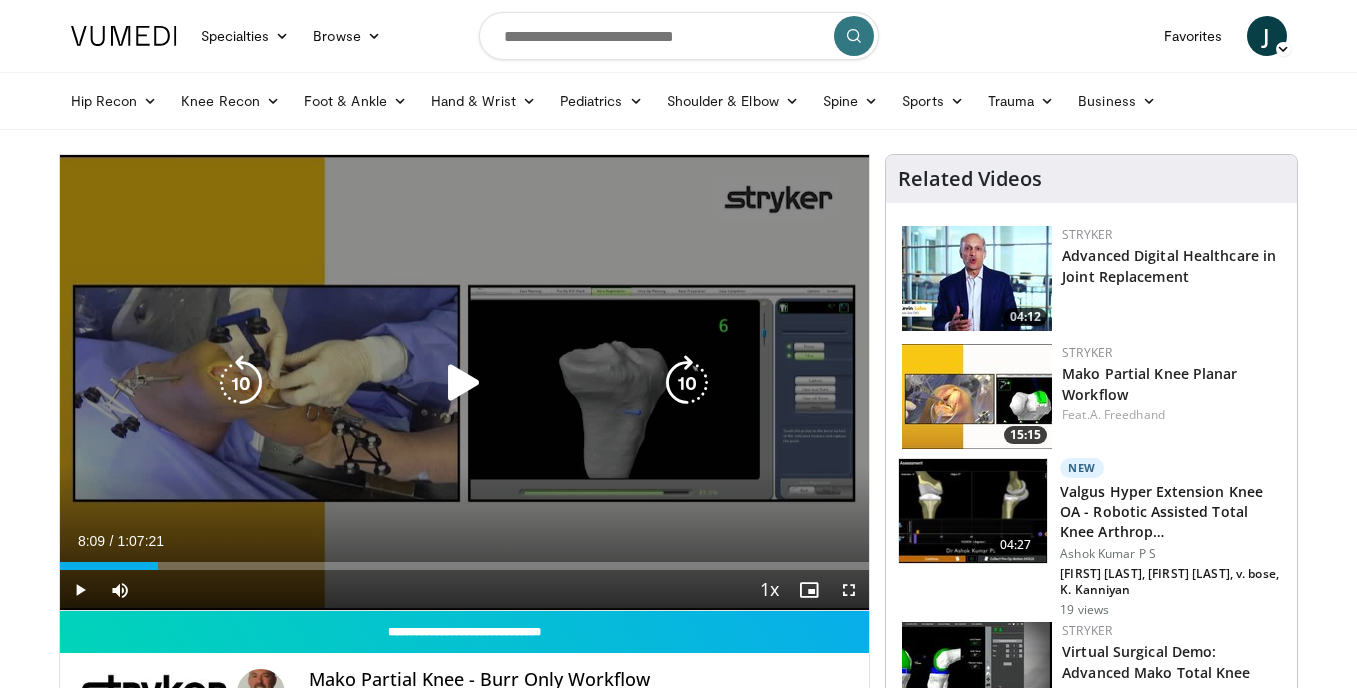 click on "10 seconds
Tap to unmute" at bounding box center [465, 382] 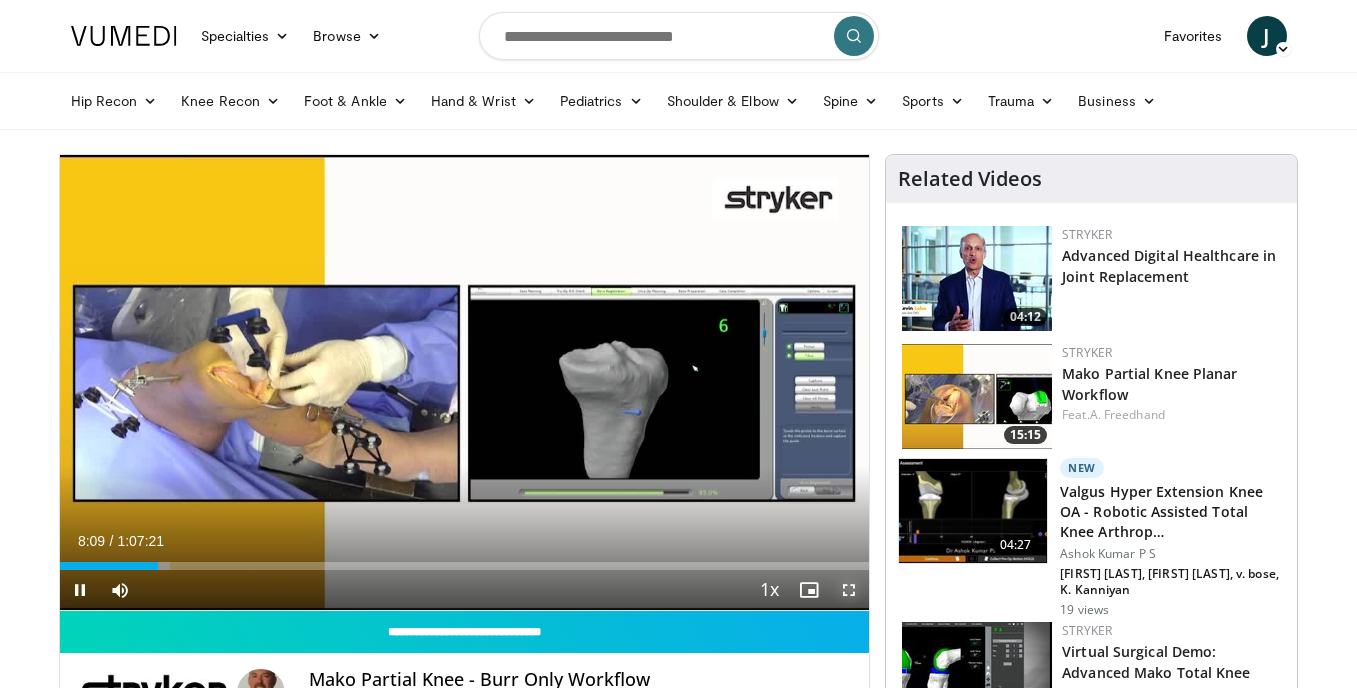 click at bounding box center (849, 590) 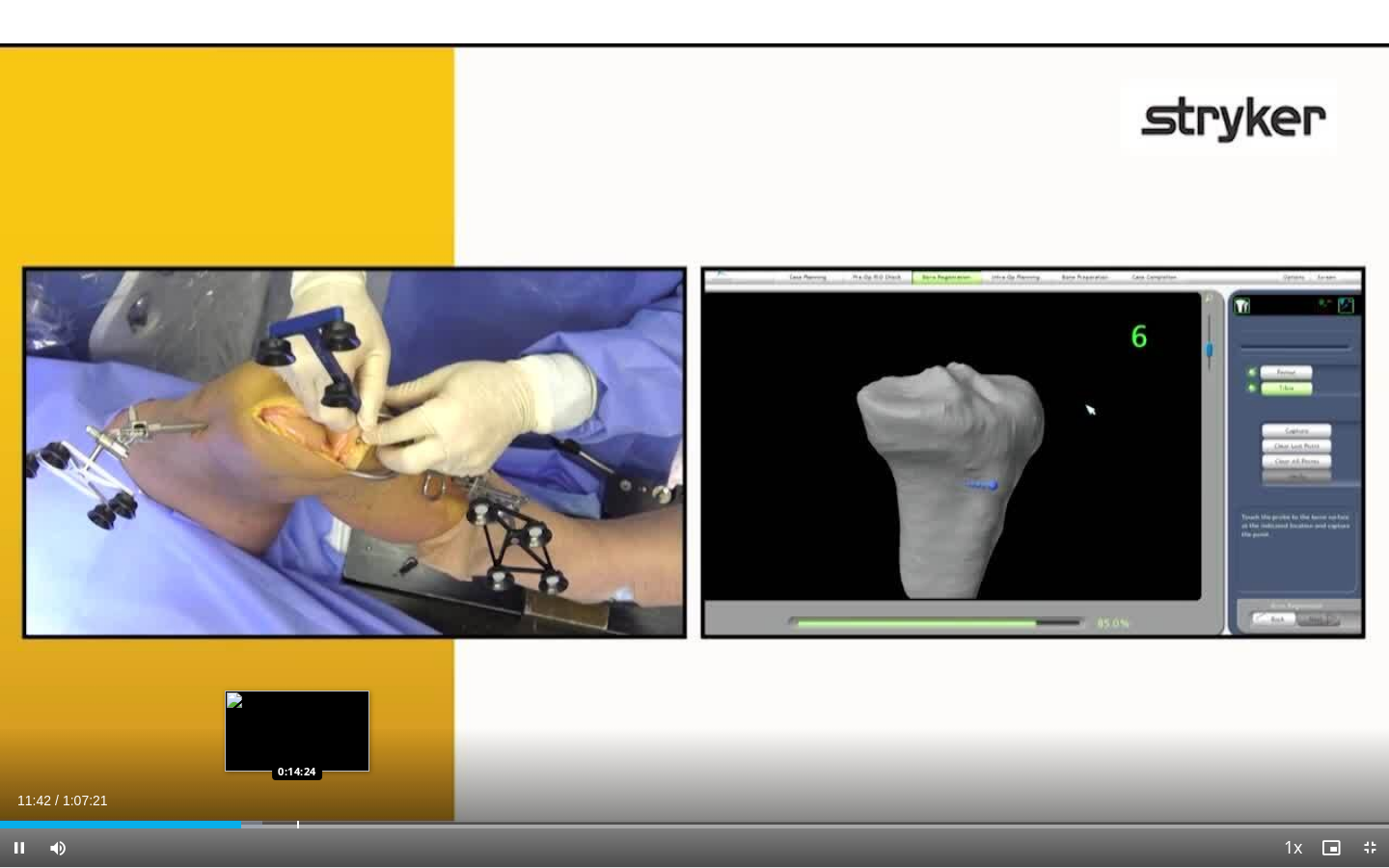 click at bounding box center [298, 825] 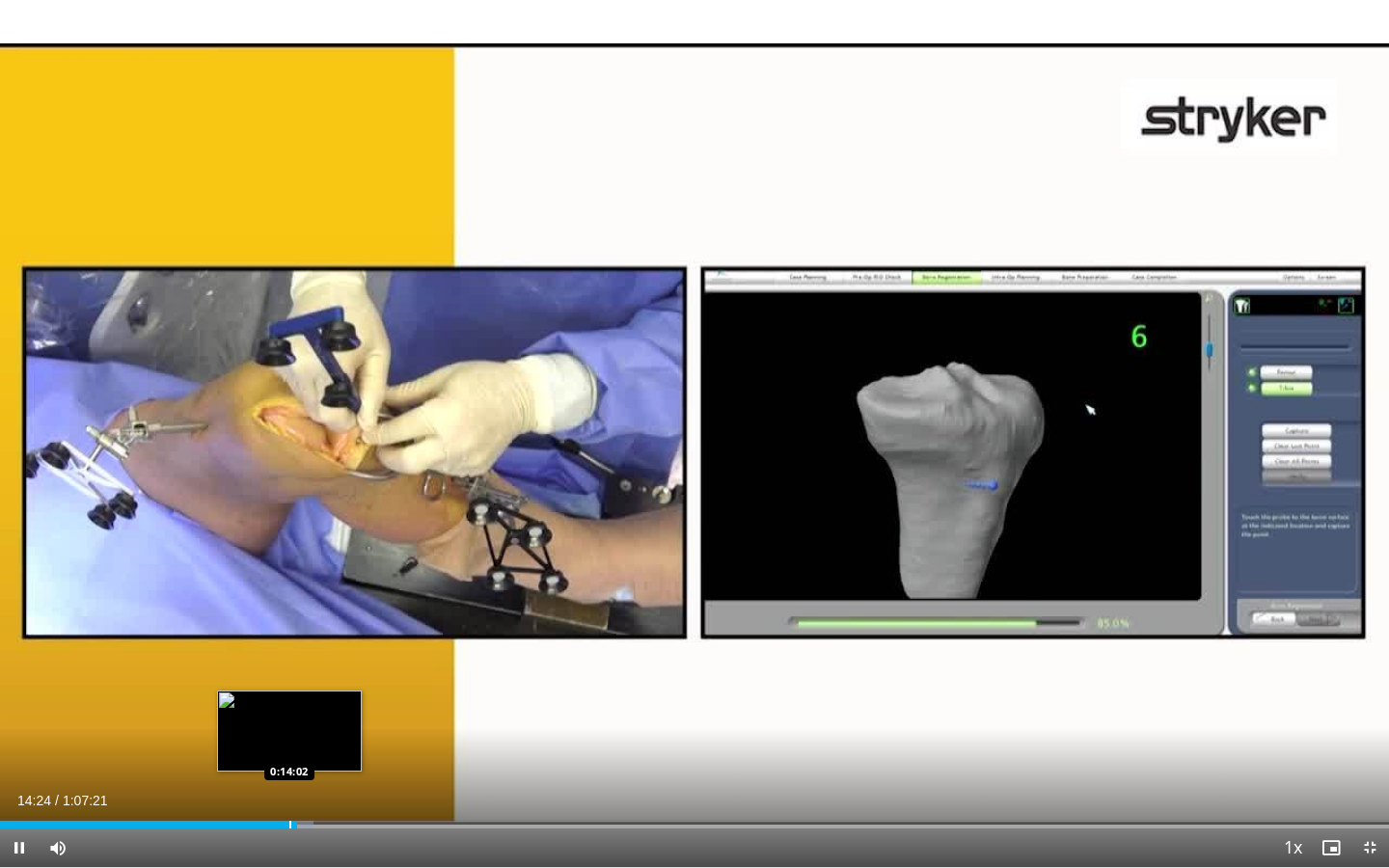 click at bounding box center [290, 825] 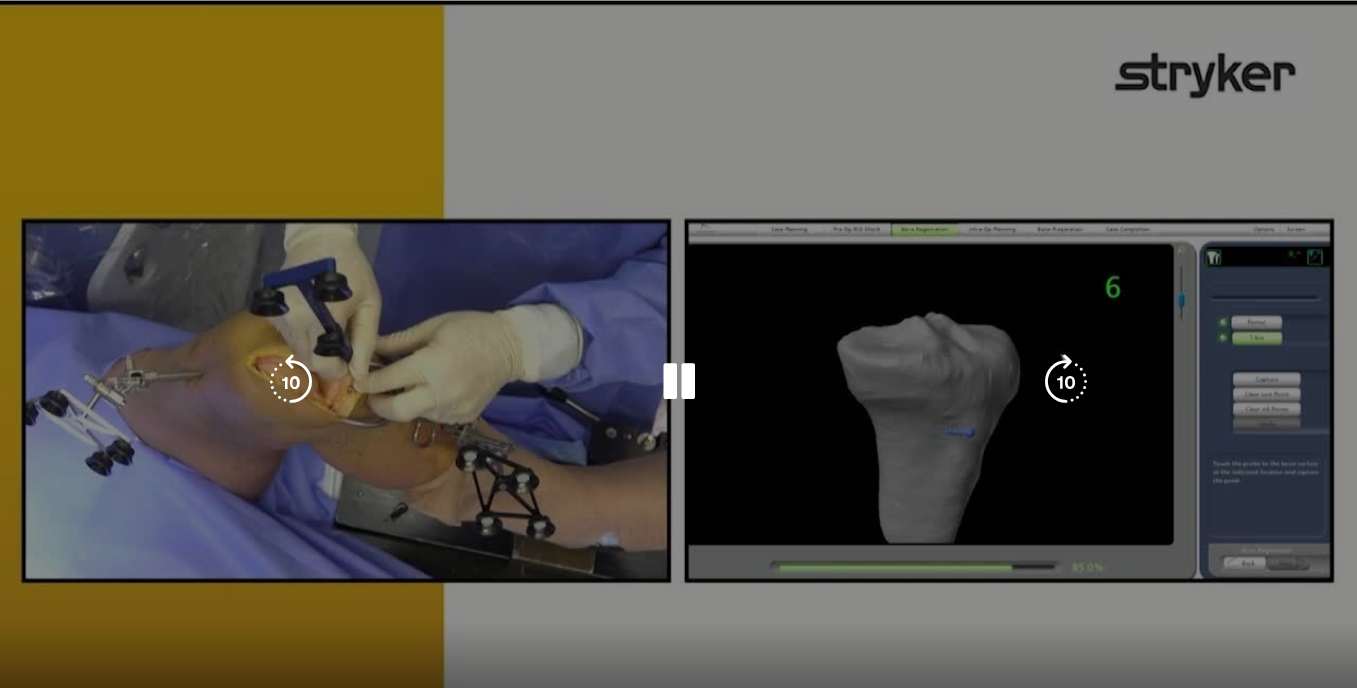 scroll, scrollTop: 75, scrollLeft: 0, axis: vertical 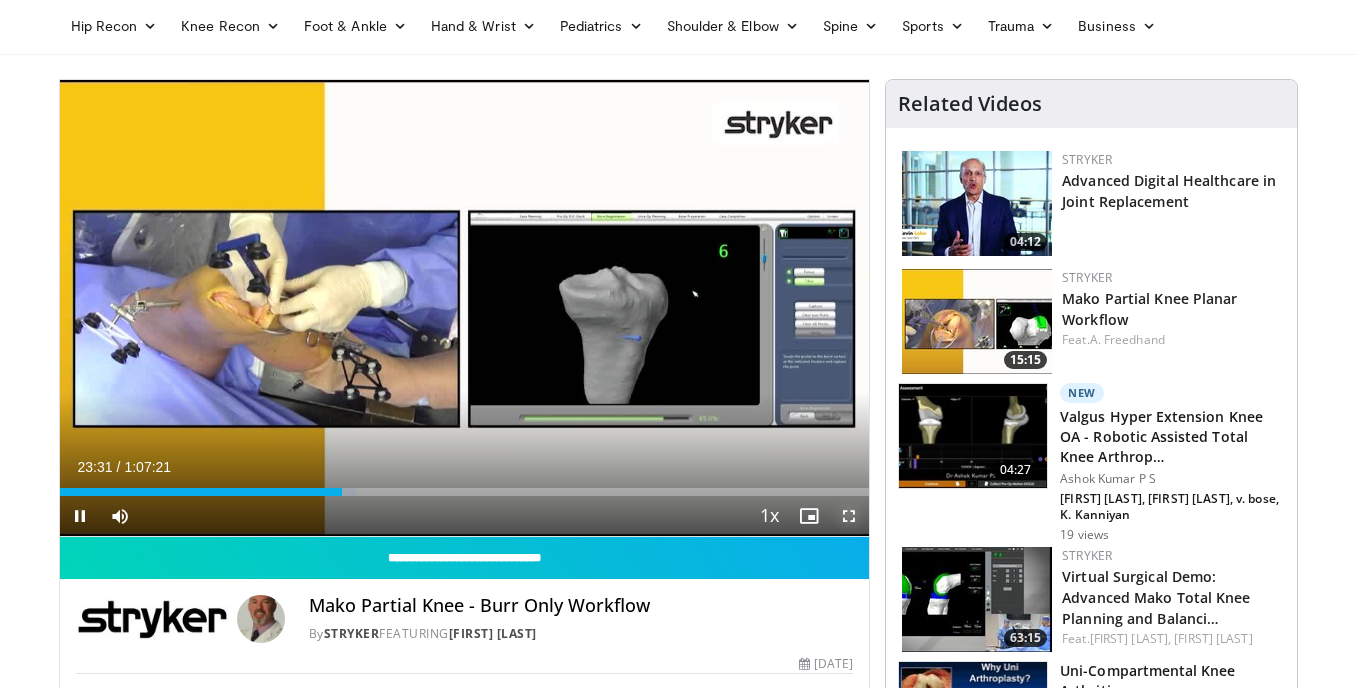 click at bounding box center [849, 516] 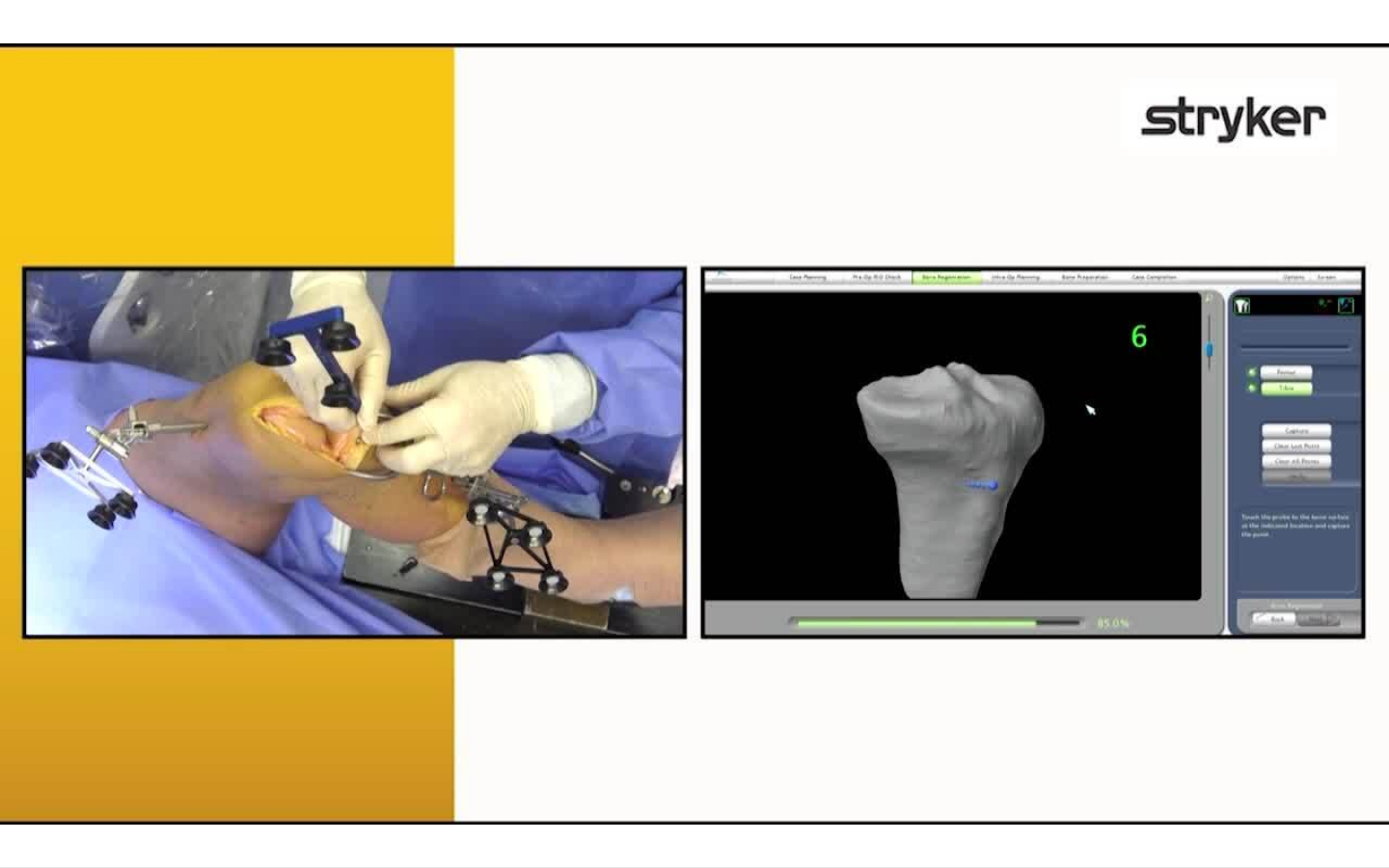 click on "10 seconds
Tap to unmute" at bounding box center (694, 433) 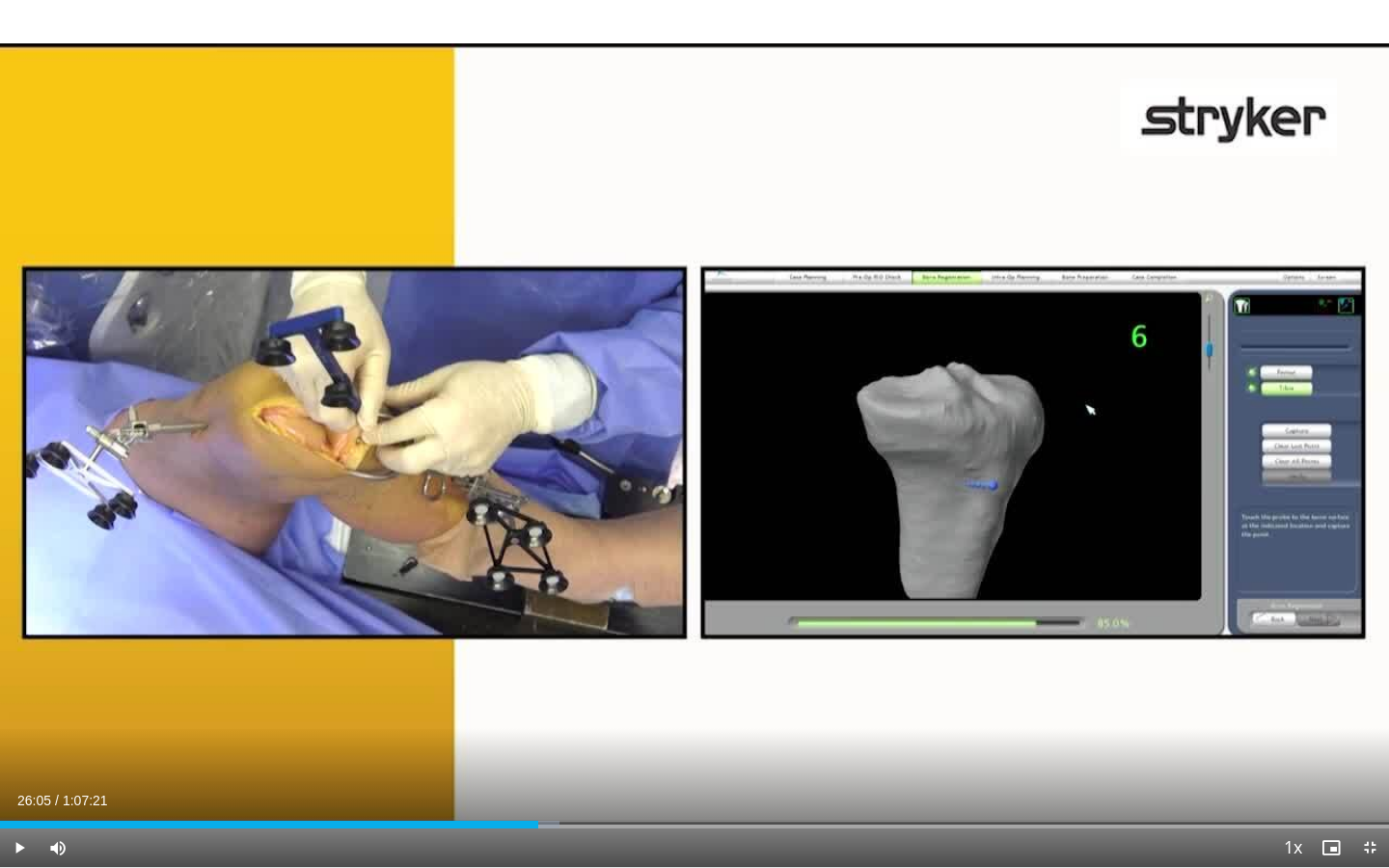click on "10 seconds
Tap to unmute" at bounding box center (694, 433) 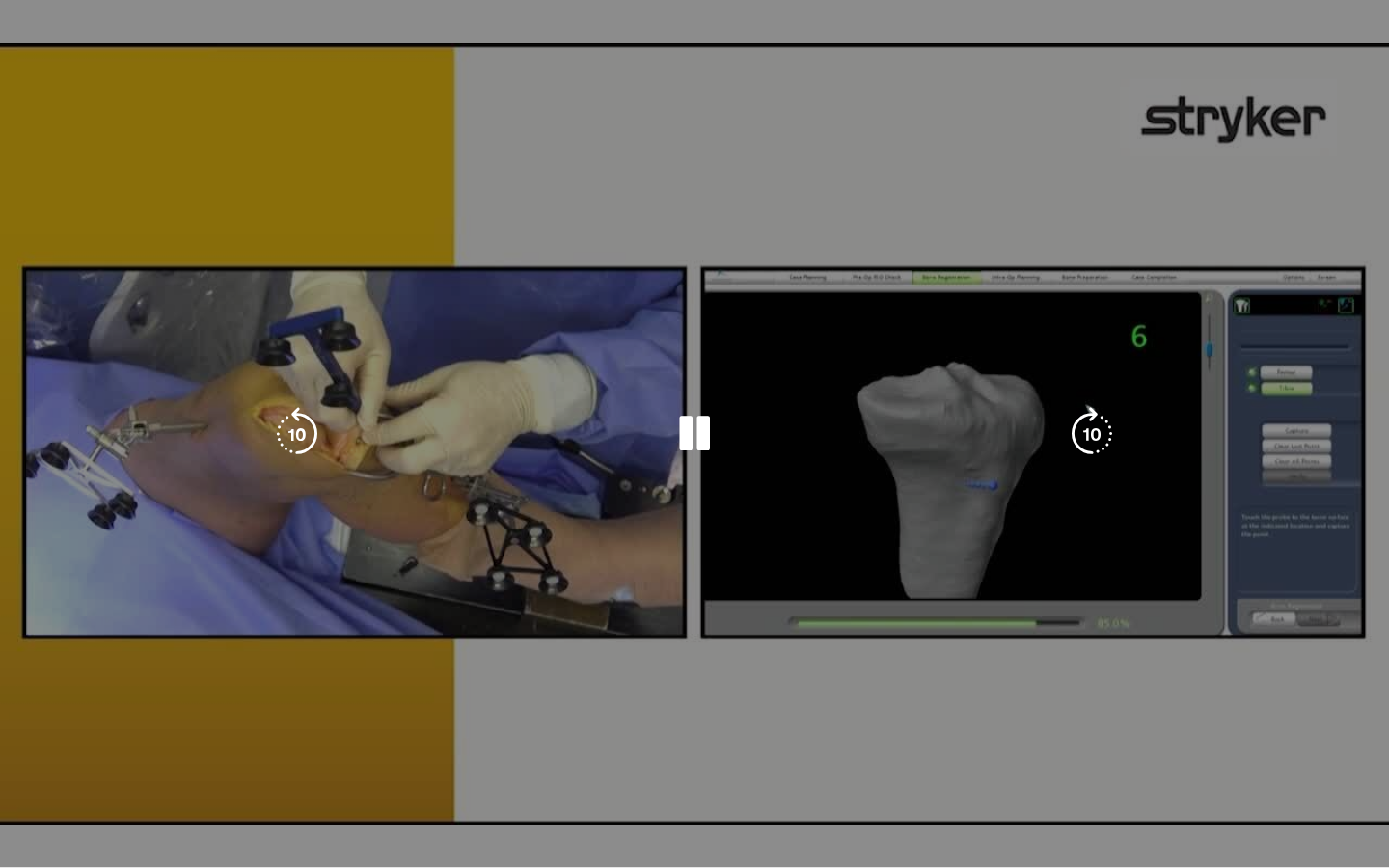 click on "10 seconds
Tap to unmute" at bounding box center [694, 433] 